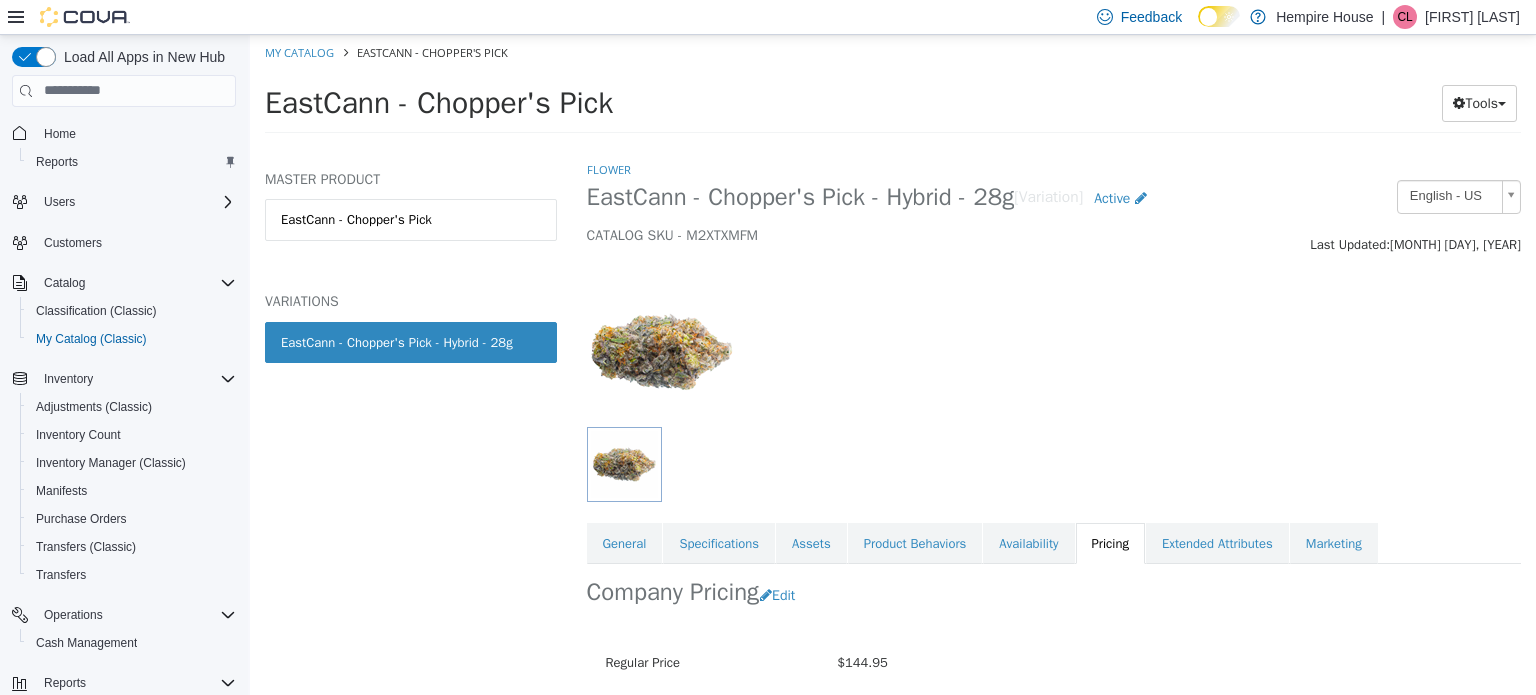 scroll, scrollTop: 0, scrollLeft: 0, axis: both 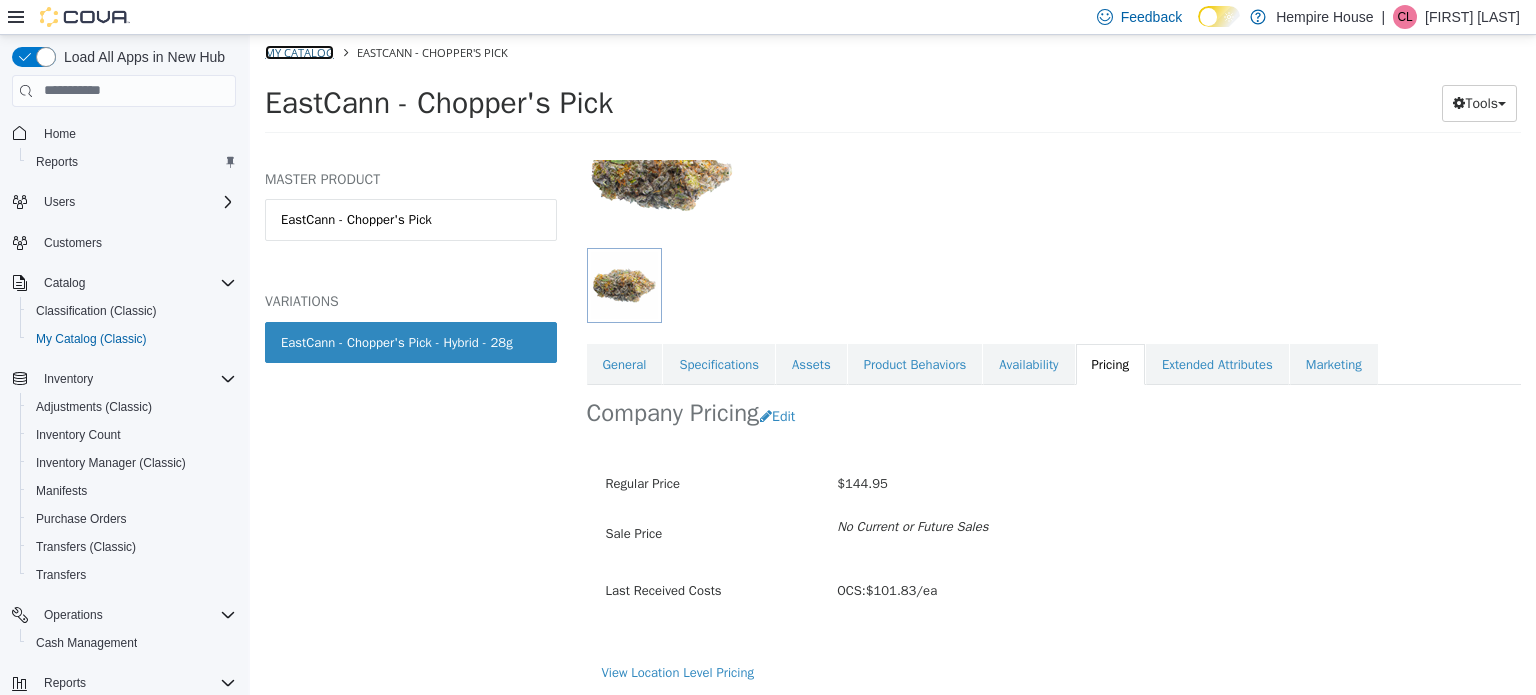 click on "My Catalog" at bounding box center [299, 51] 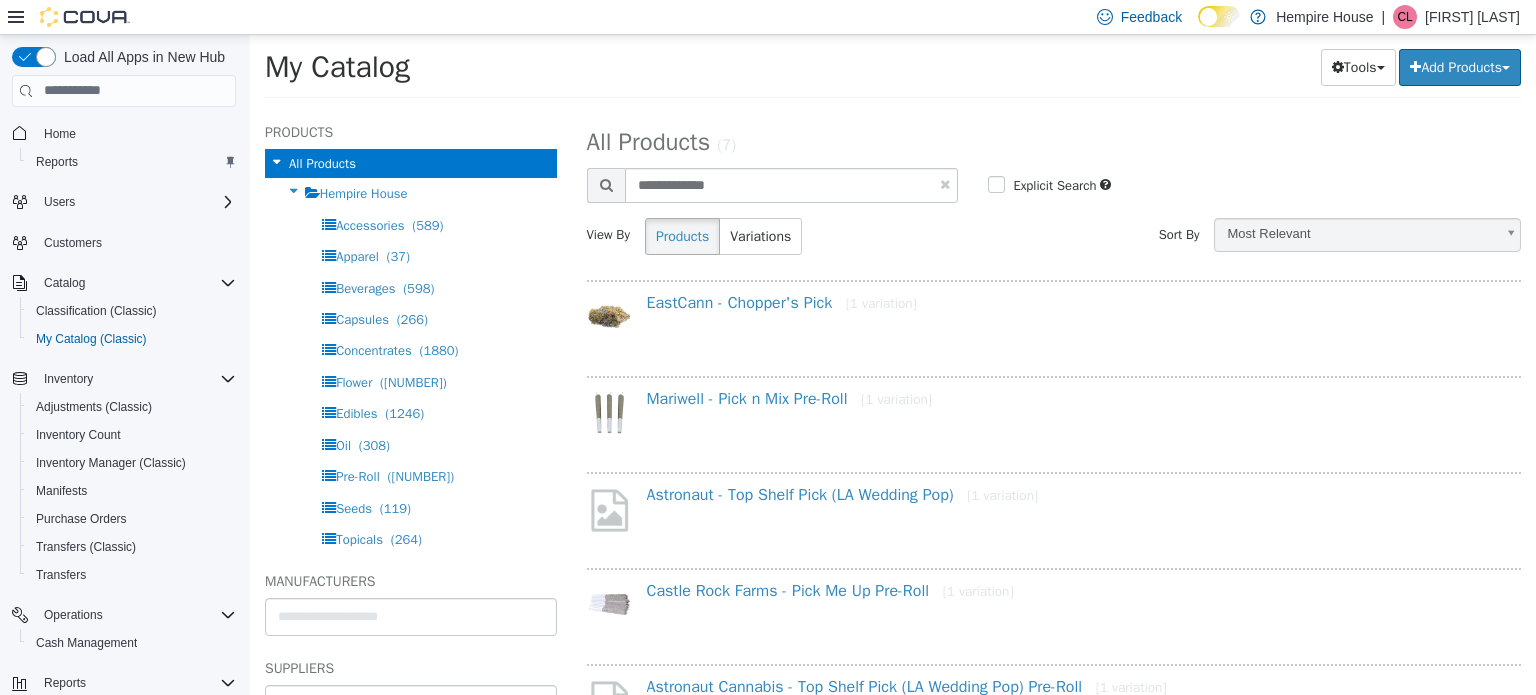 click at bounding box center [945, 183] 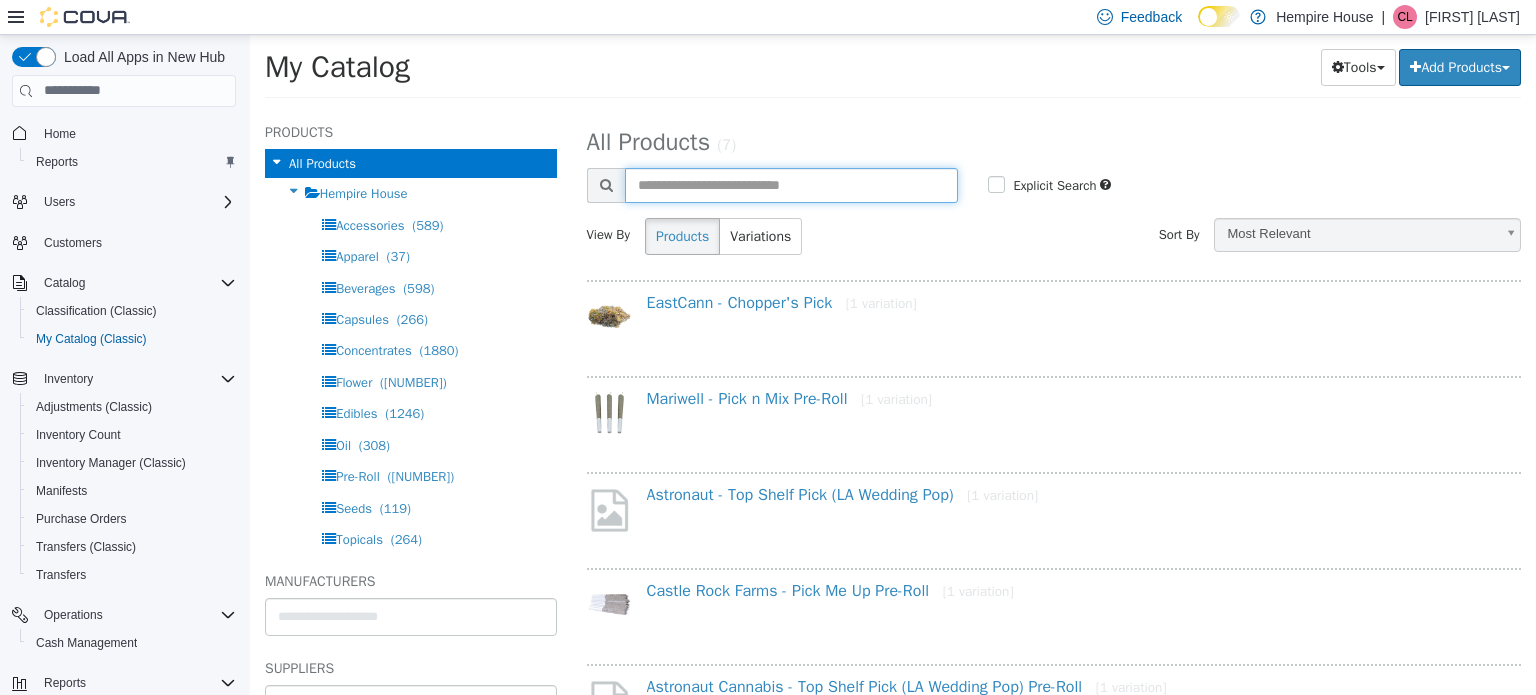 click at bounding box center [792, 184] 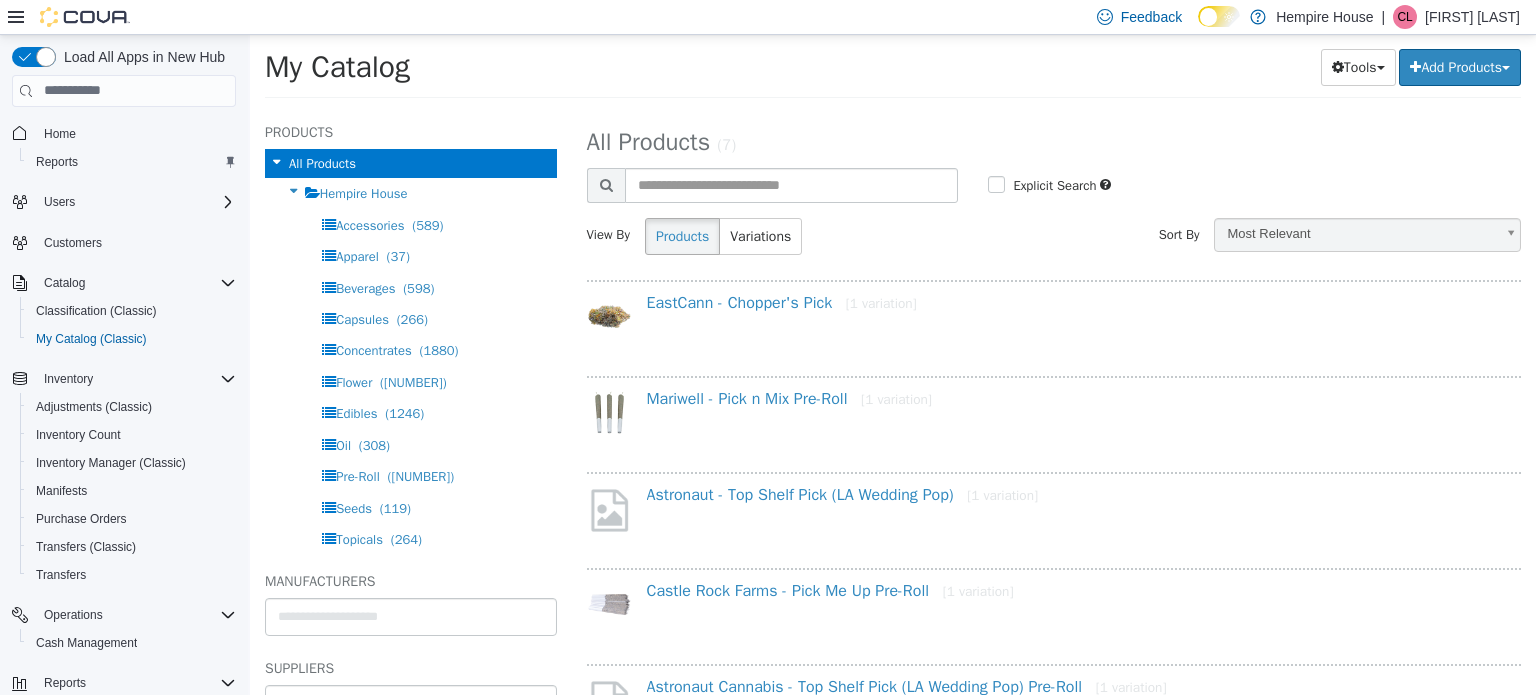 select on "**********" 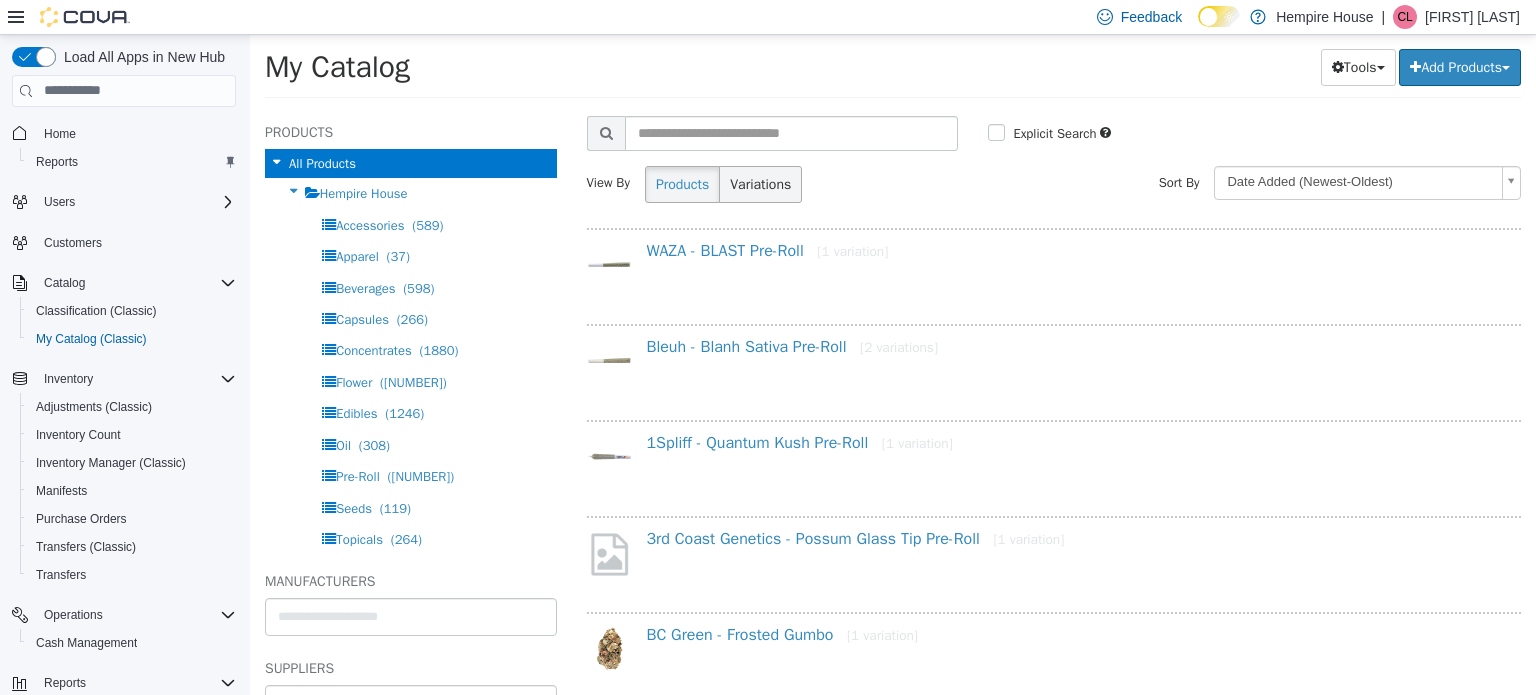 scroll, scrollTop: 0, scrollLeft: 0, axis: both 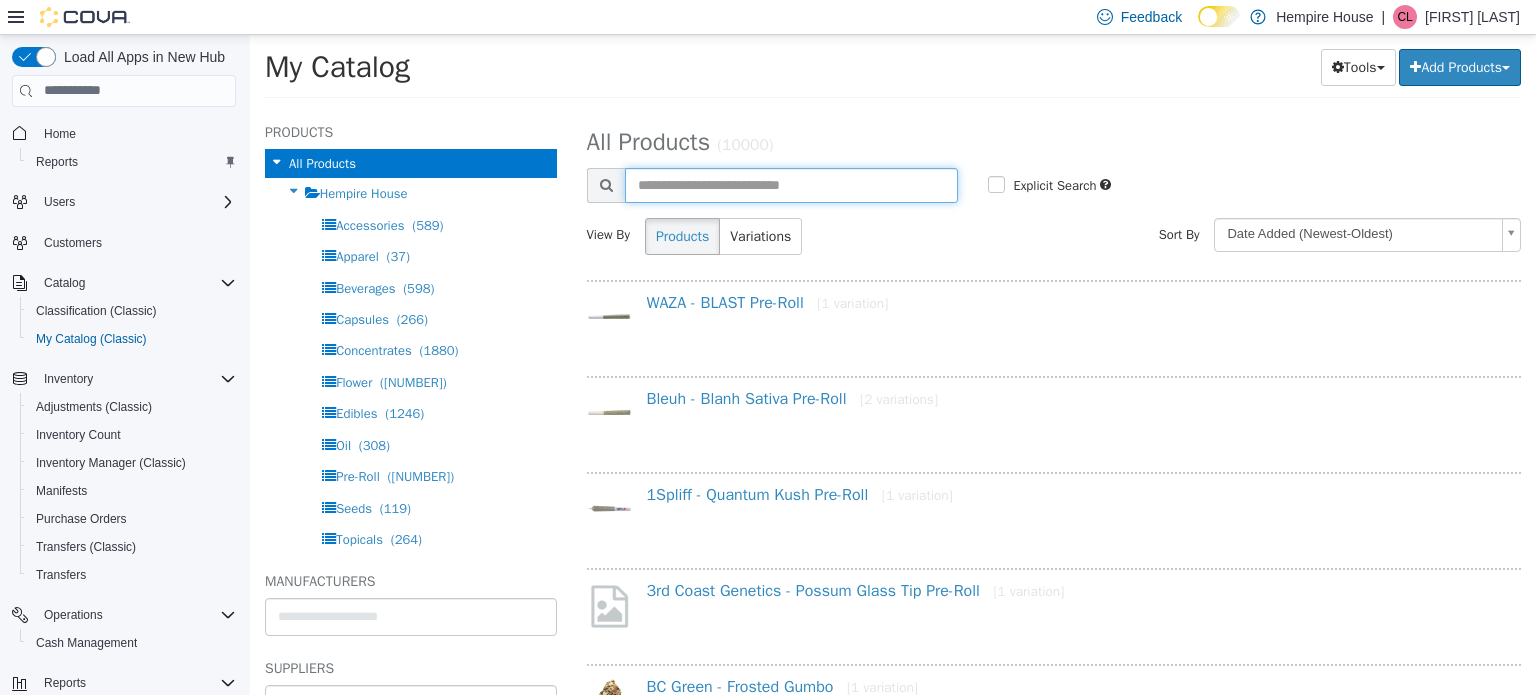 click at bounding box center [792, 184] 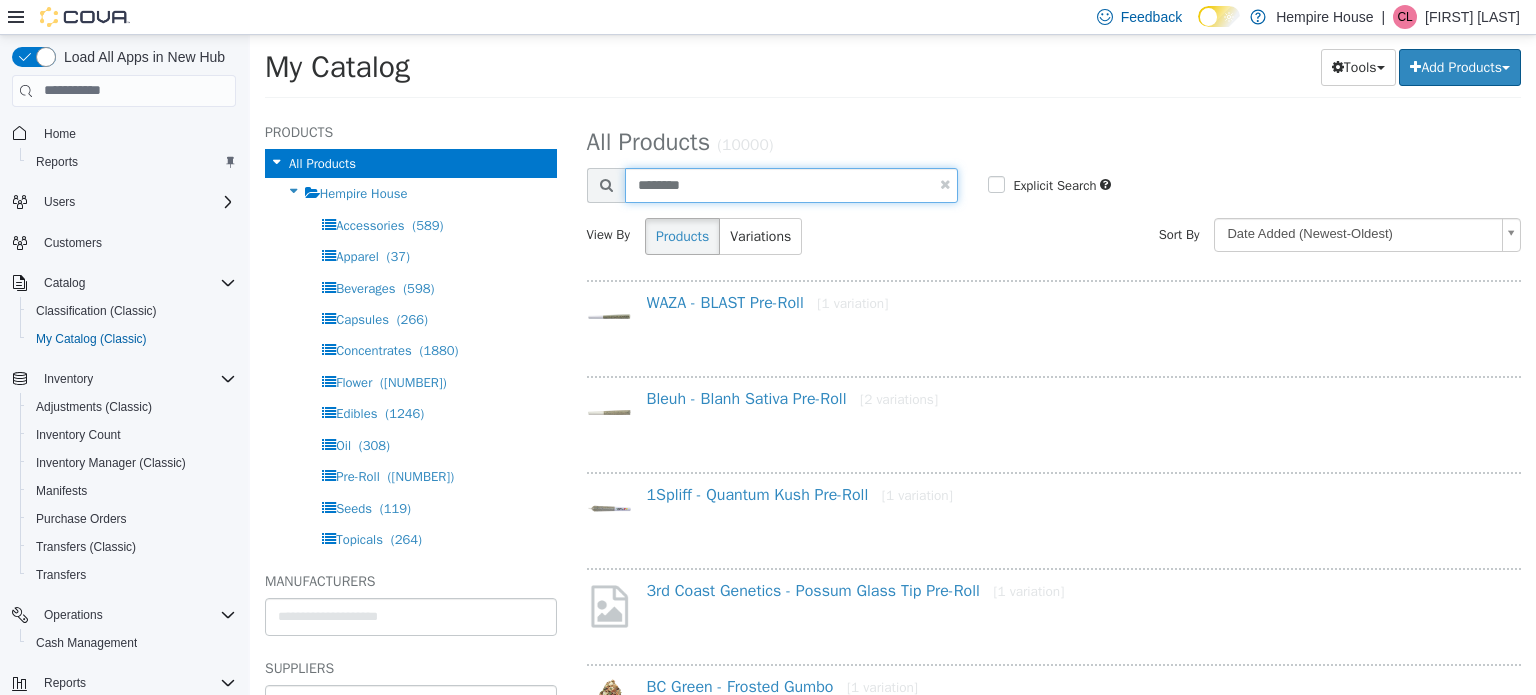 type on "********" 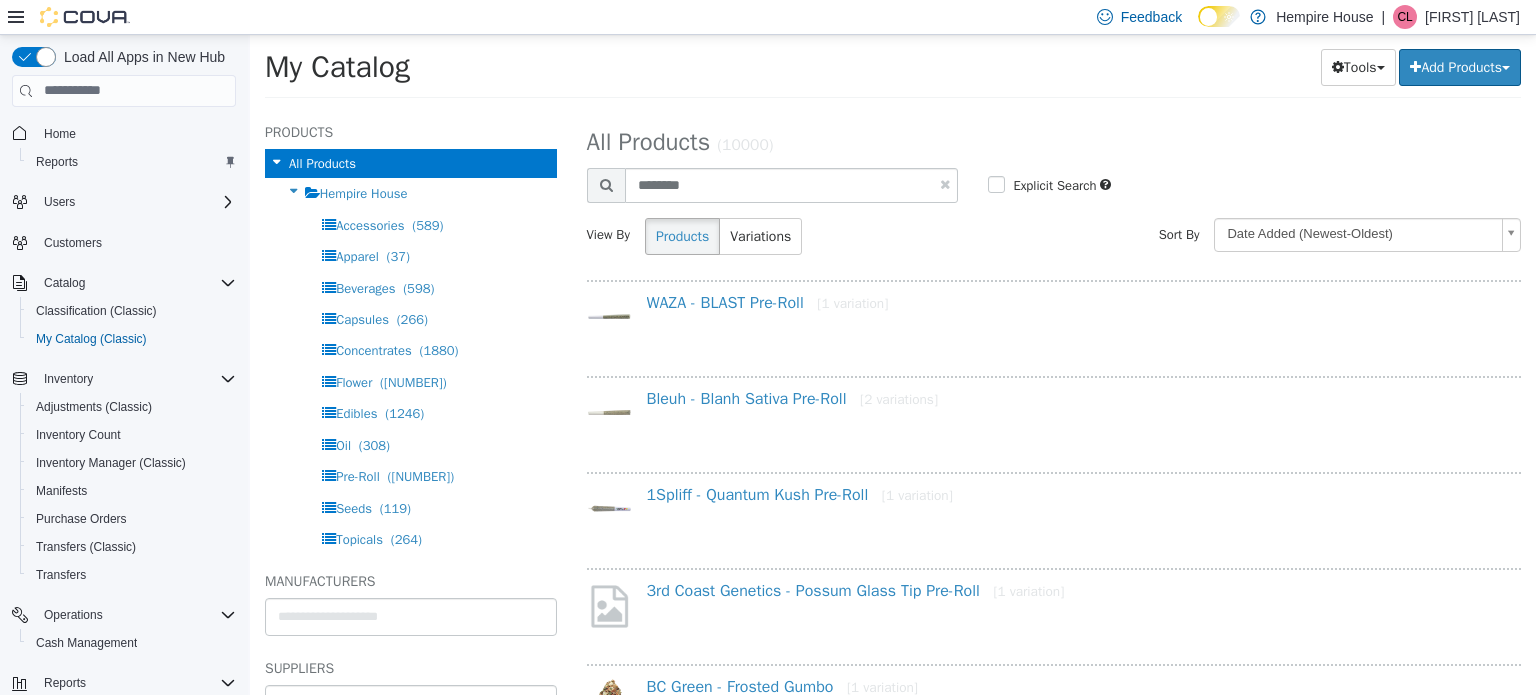 select on "**********" 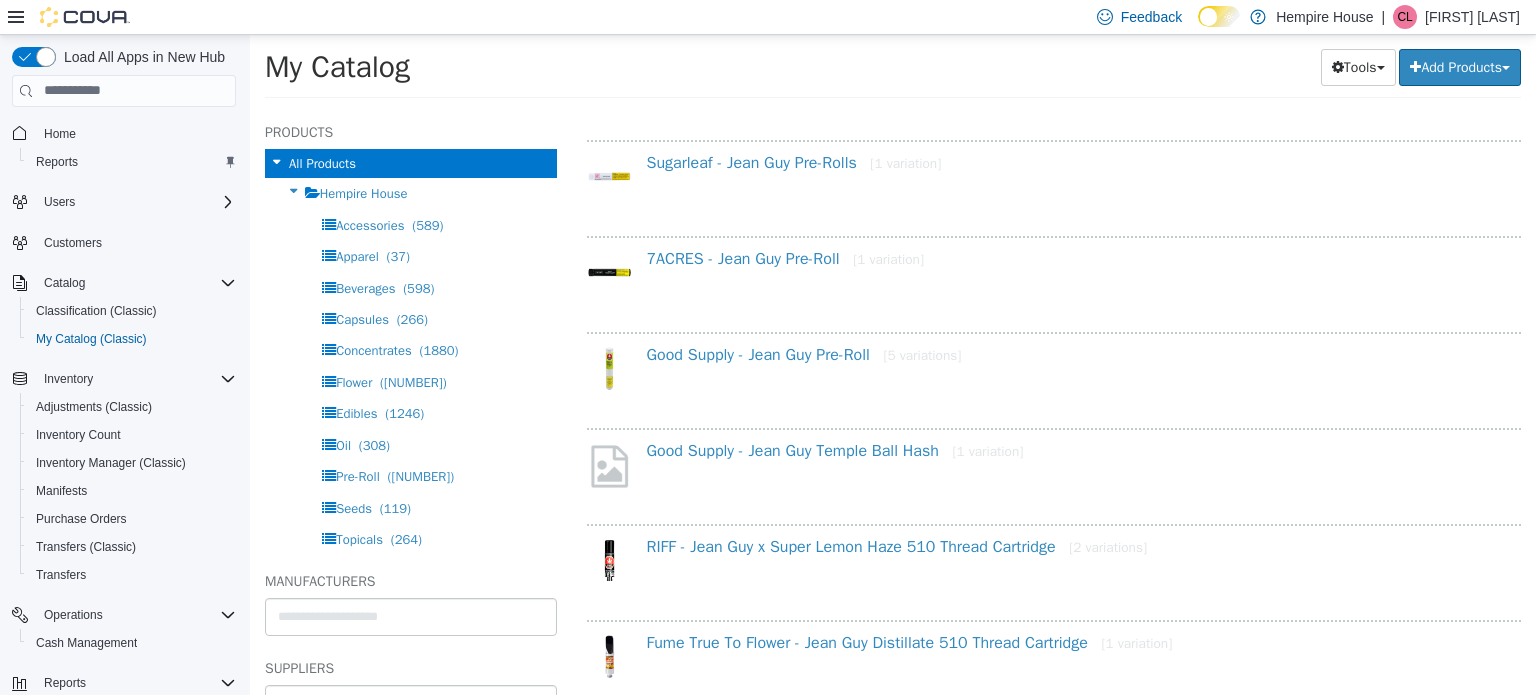 scroll, scrollTop: 800, scrollLeft: 0, axis: vertical 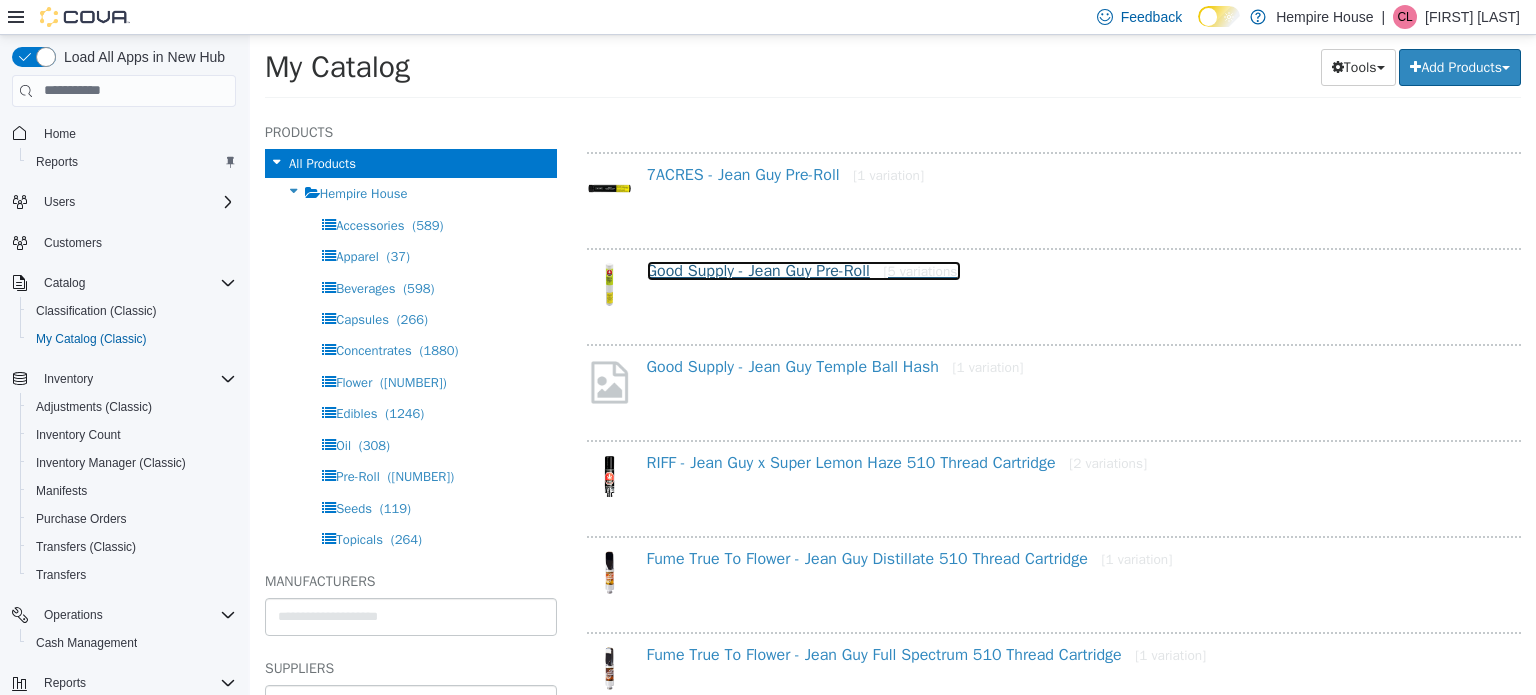 click on "Good Supply - Jean Guy Pre-Roll
[5 variations]" at bounding box center [804, 270] 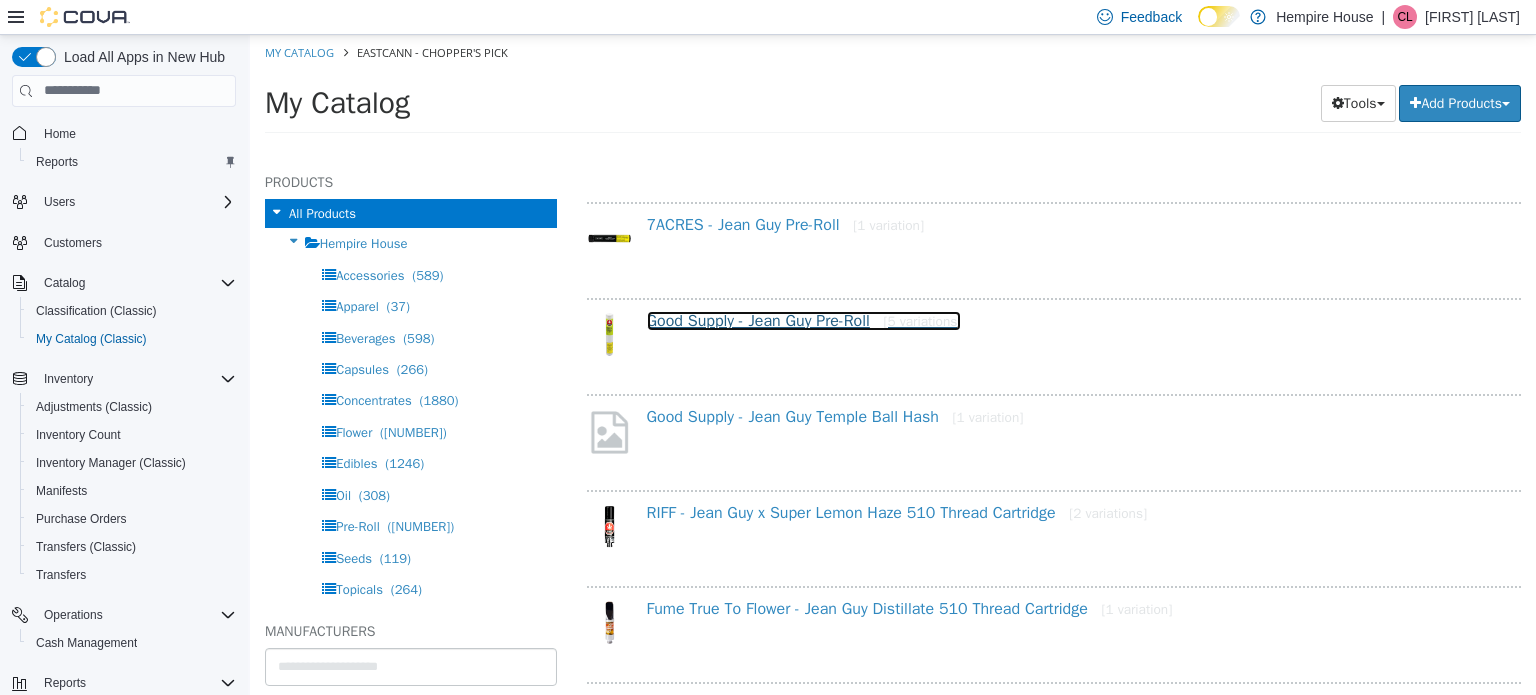 click on "Good Supply - Jean Guy Pre-Roll
[5 variations]" at bounding box center [804, 320] 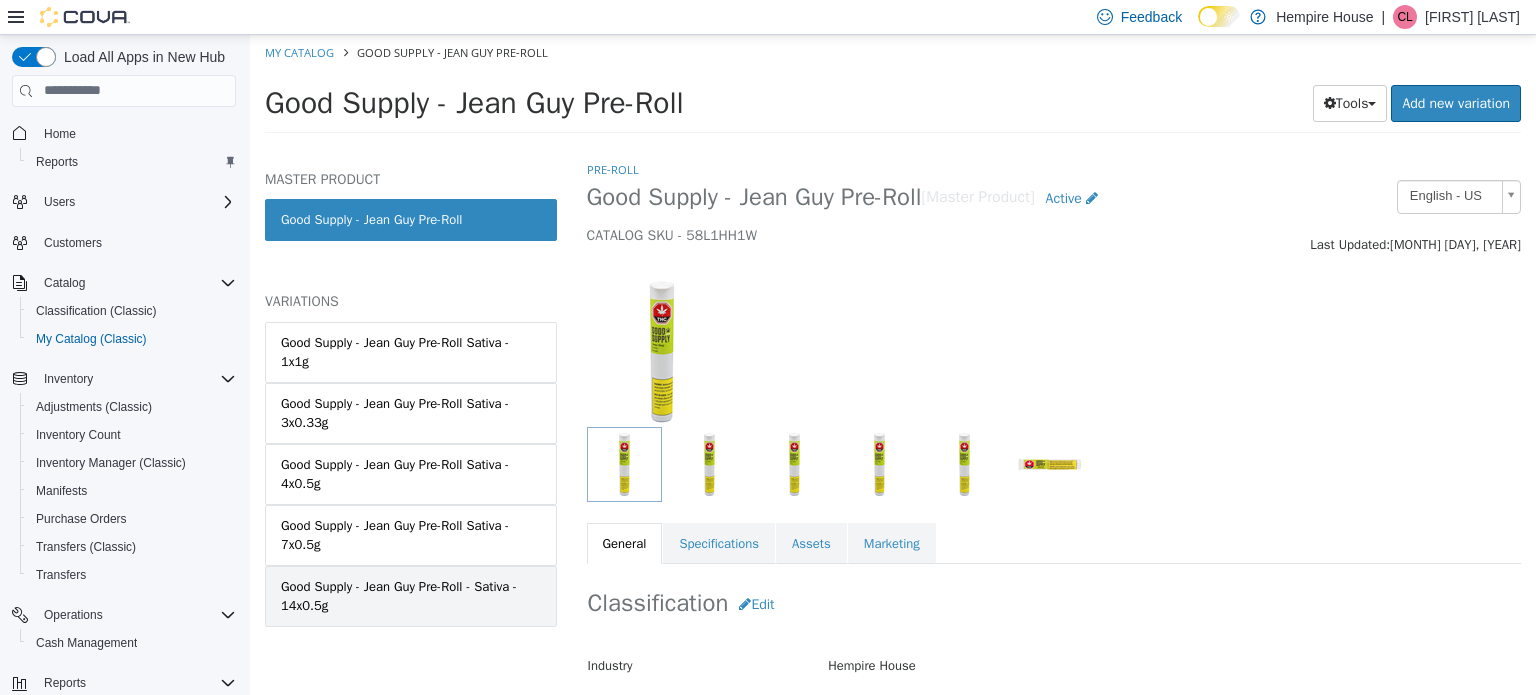 click on "Good Supply - Jean Guy Pre-Roll - Sativa - 14x0.5g" at bounding box center (411, 595) 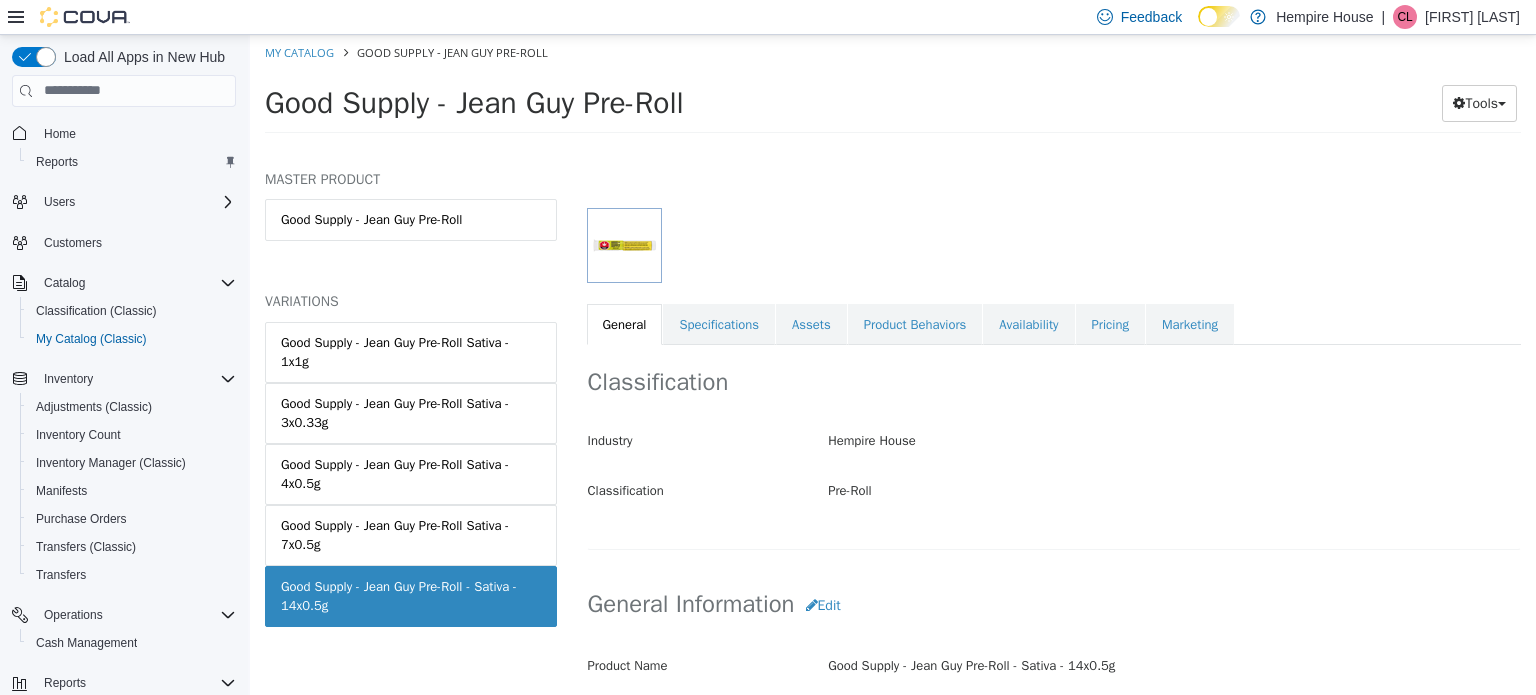 scroll, scrollTop: 300, scrollLeft: 0, axis: vertical 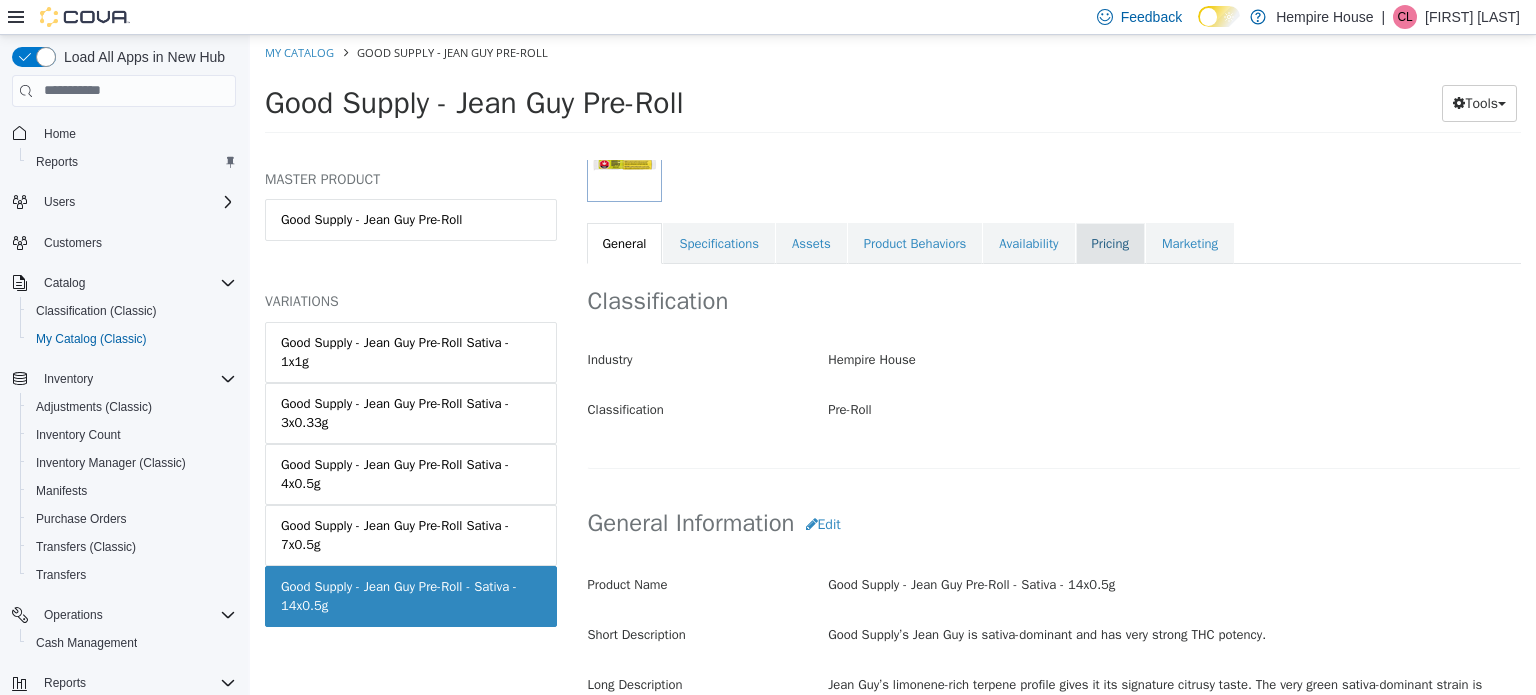 click on "Pricing" at bounding box center (1110, 243) 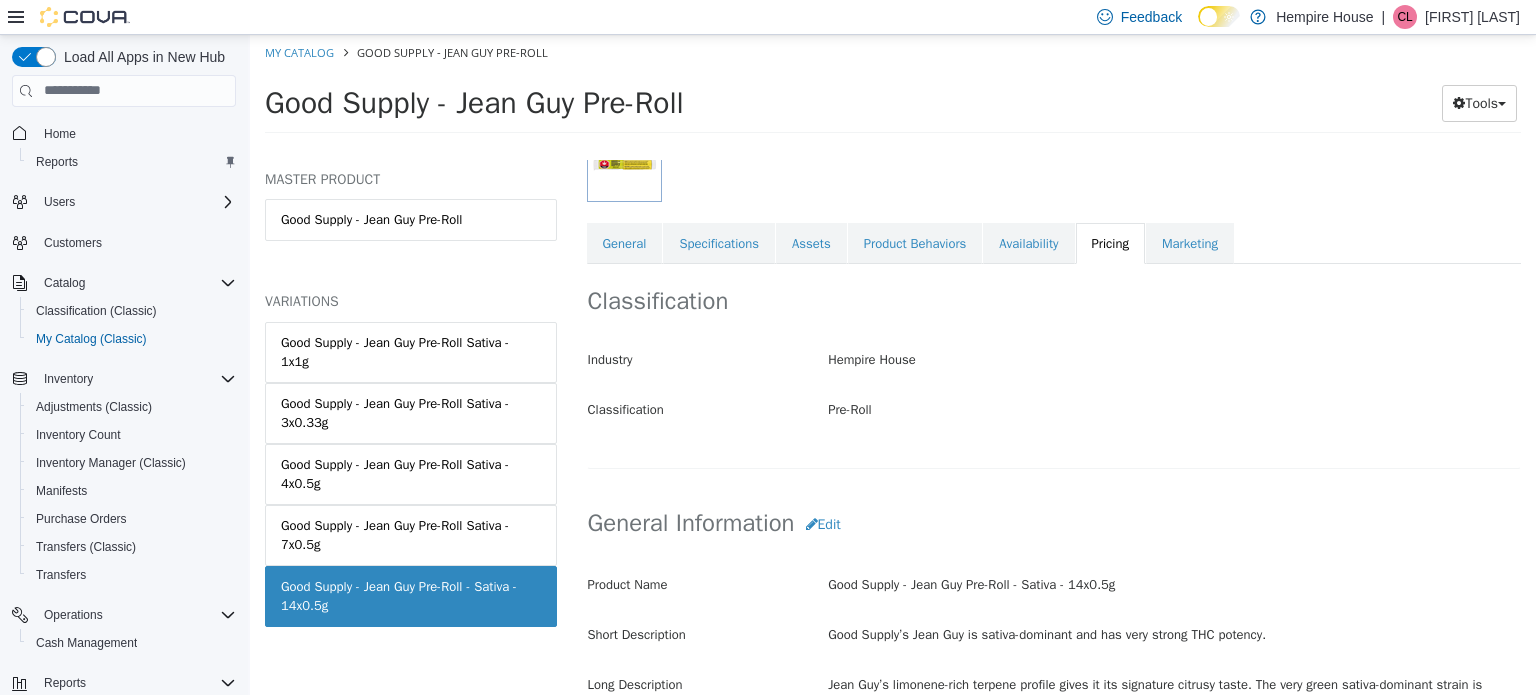 scroll, scrollTop: 179, scrollLeft: 0, axis: vertical 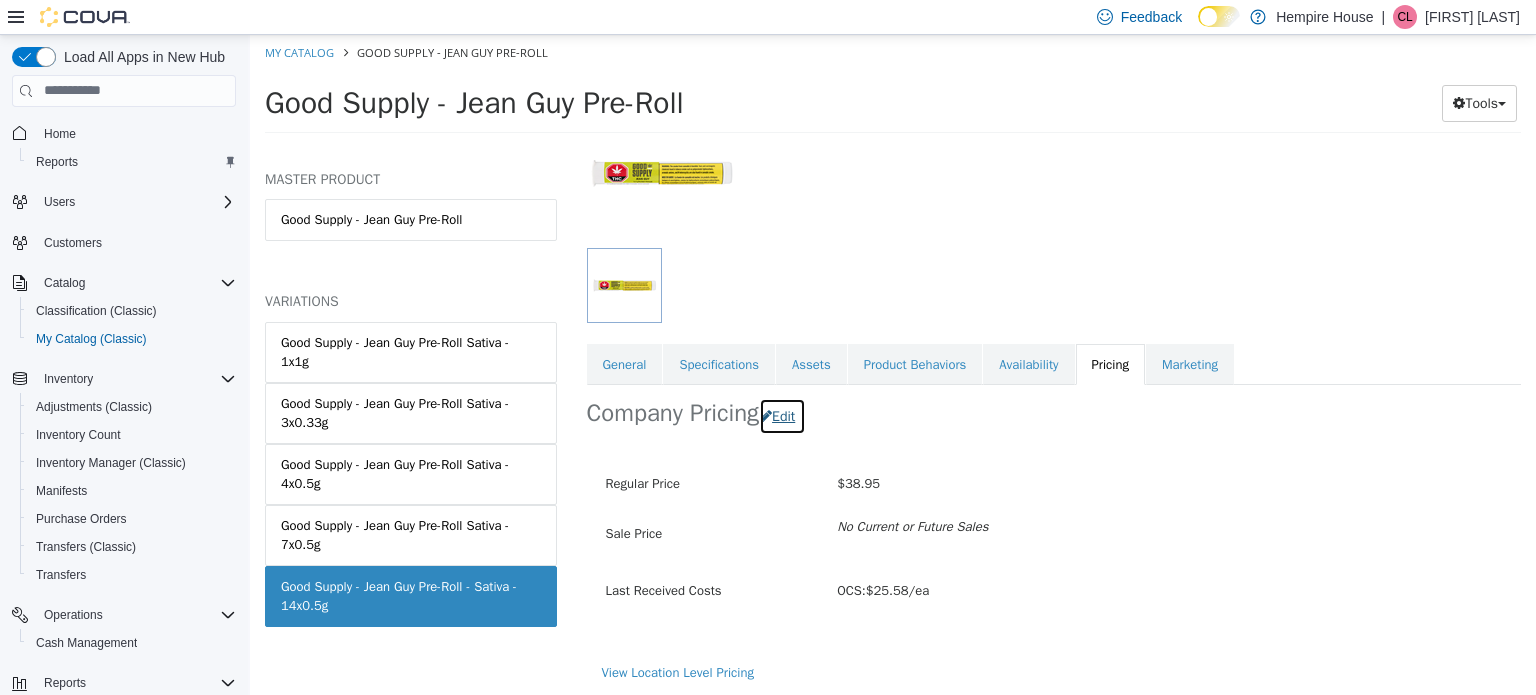 click on "Edit" at bounding box center [782, 415] 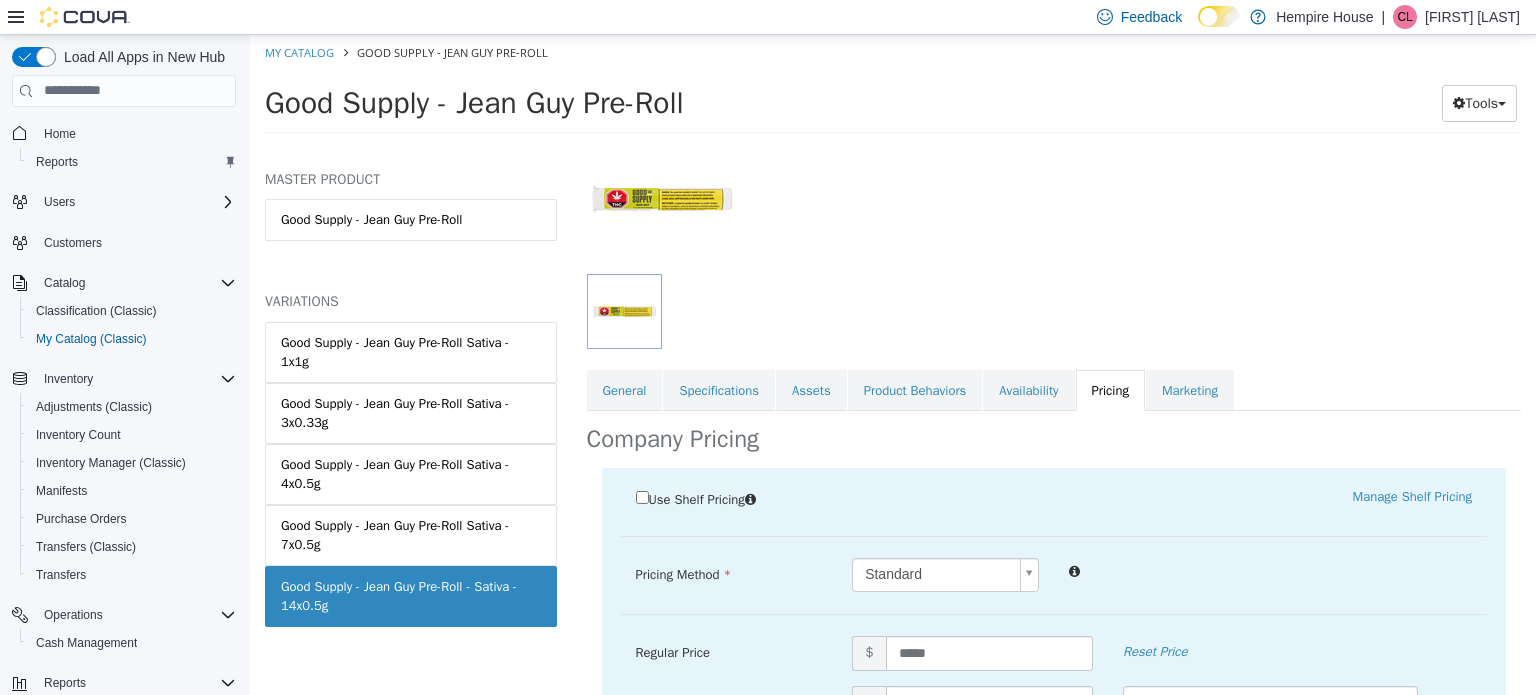scroll, scrollTop: 353, scrollLeft: 0, axis: vertical 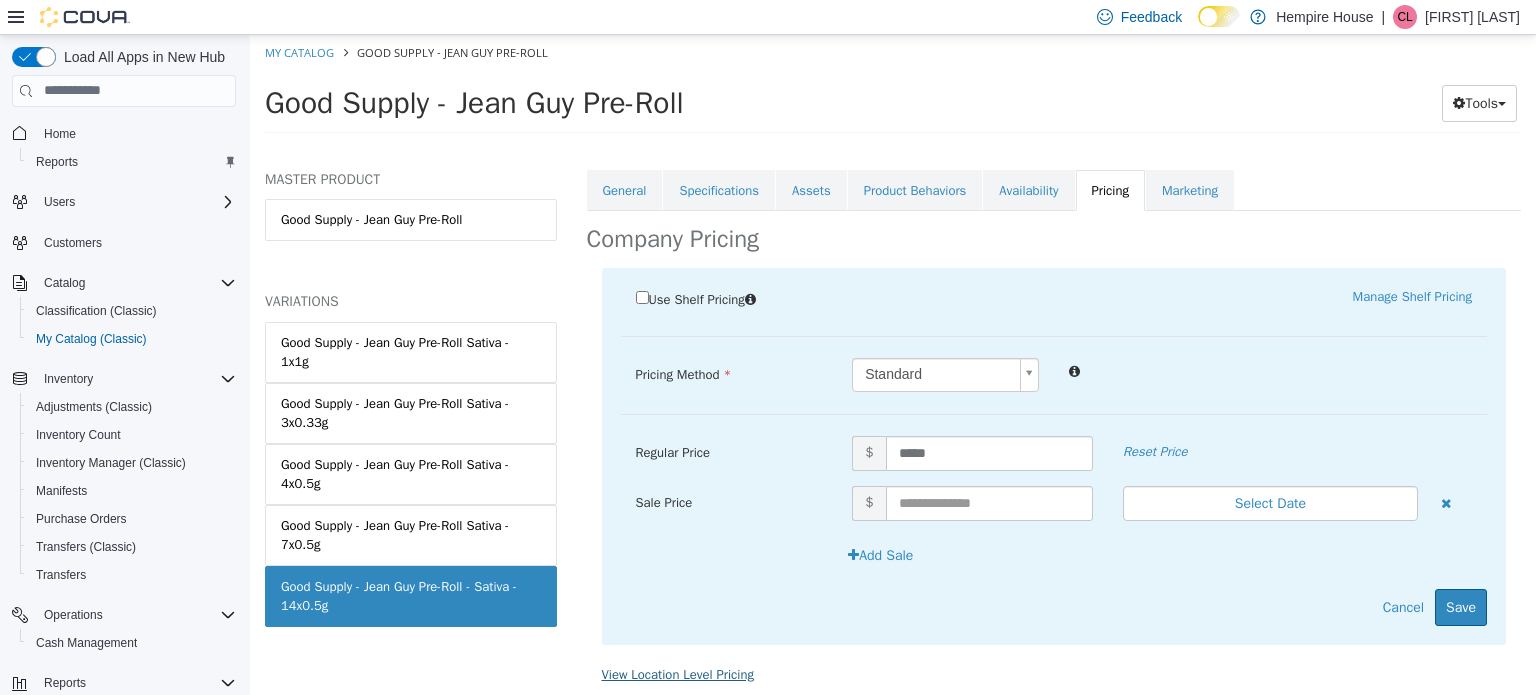 click on "View Location Level Pricing" at bounding box center [678, 673] 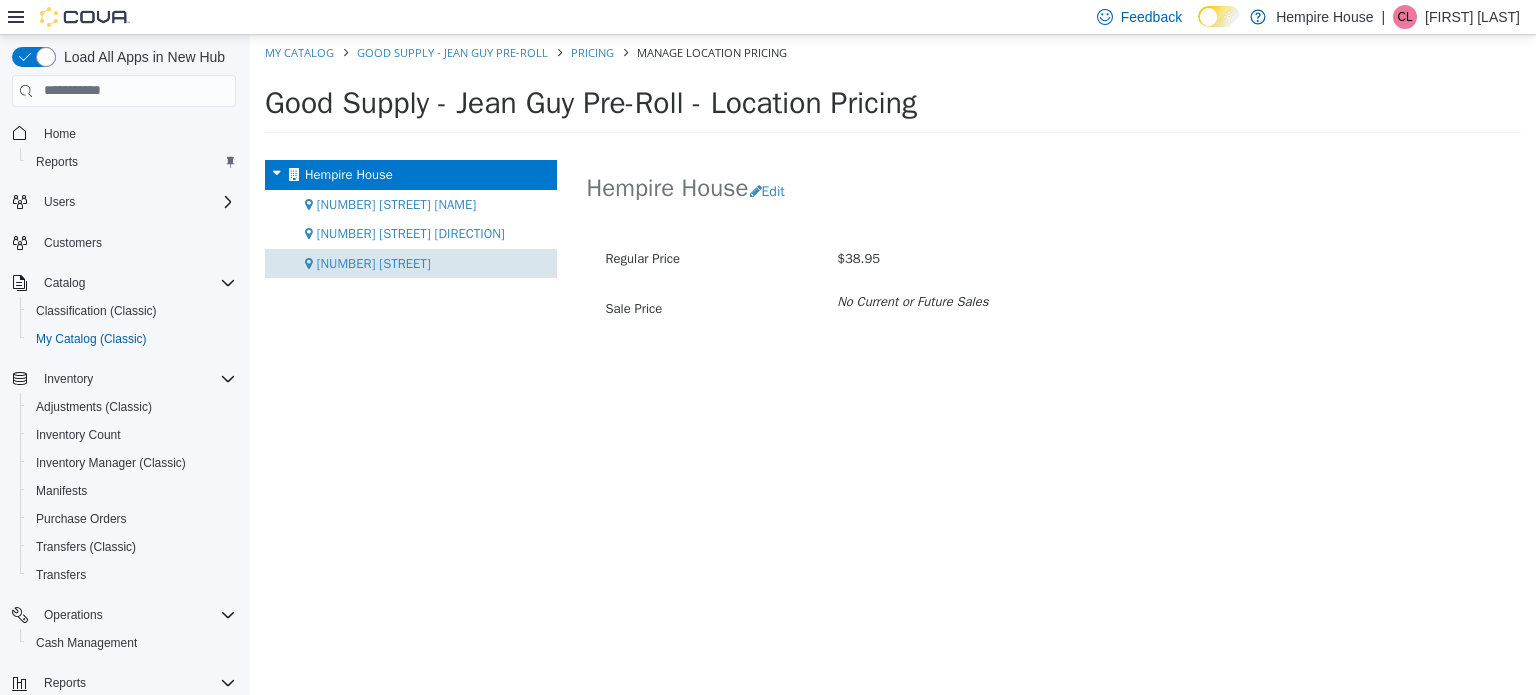click on "[NUMBER] [STREET]" at bounding box center (374, 262) 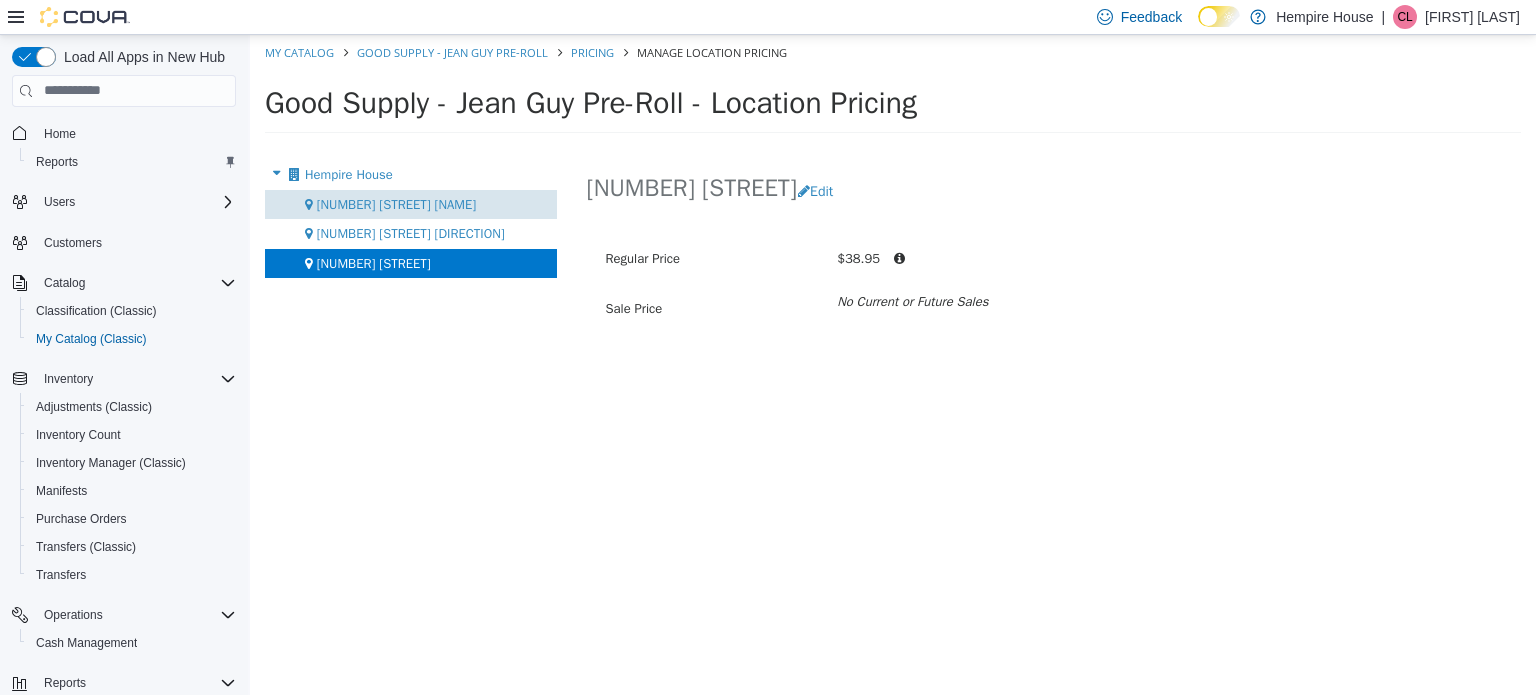 click on "[NUMBER] [STREET] [NAME]" at bounding box center (397, 203) 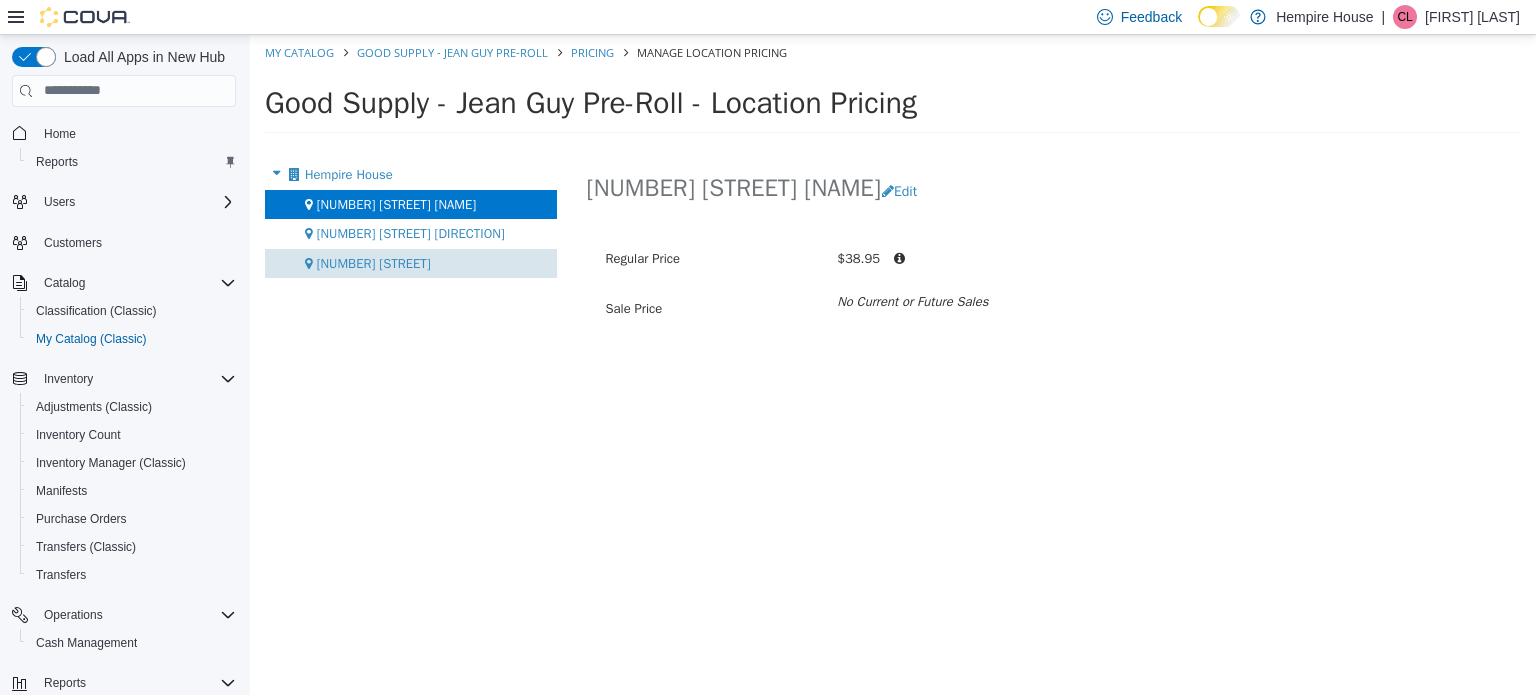 click on "[NUMBER] [STREET]" at bounding box center [374, 262] 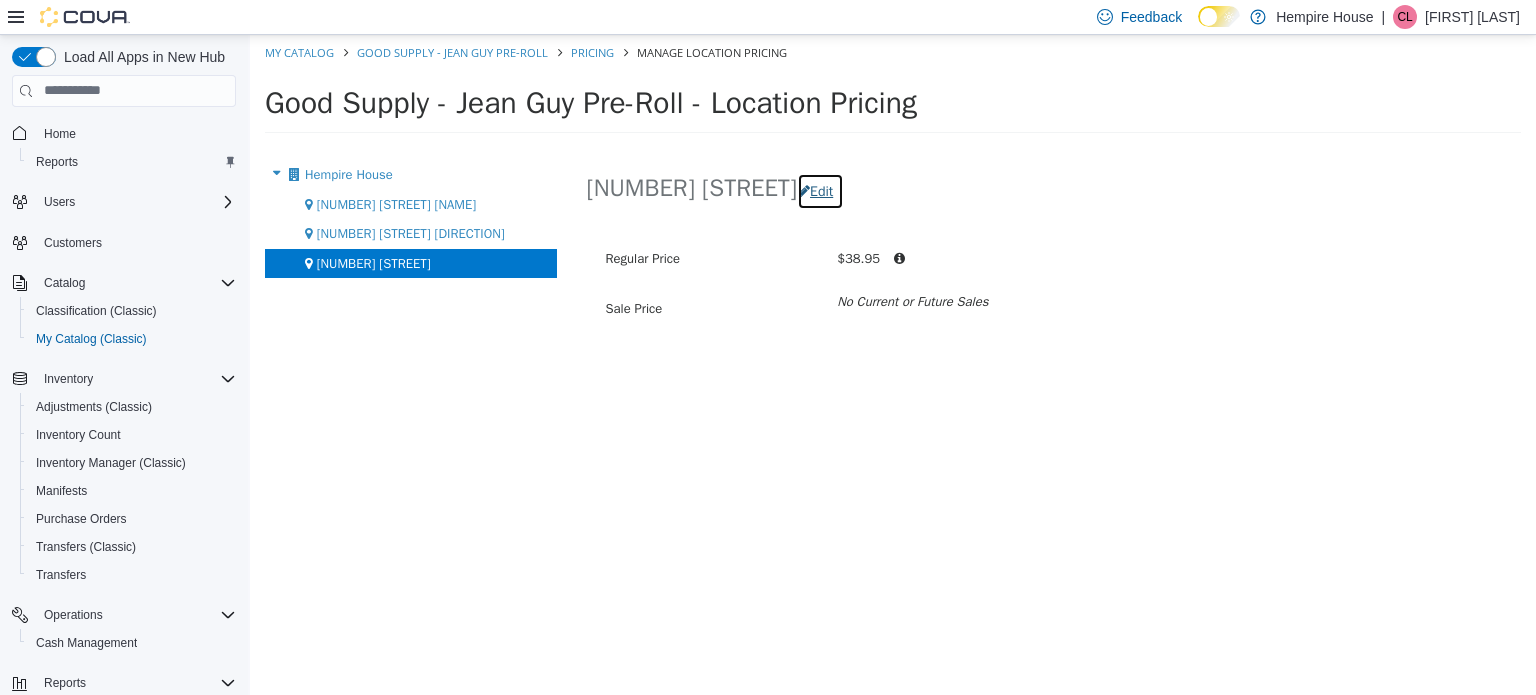 click on "Edit" at bounding box center [820, 190] 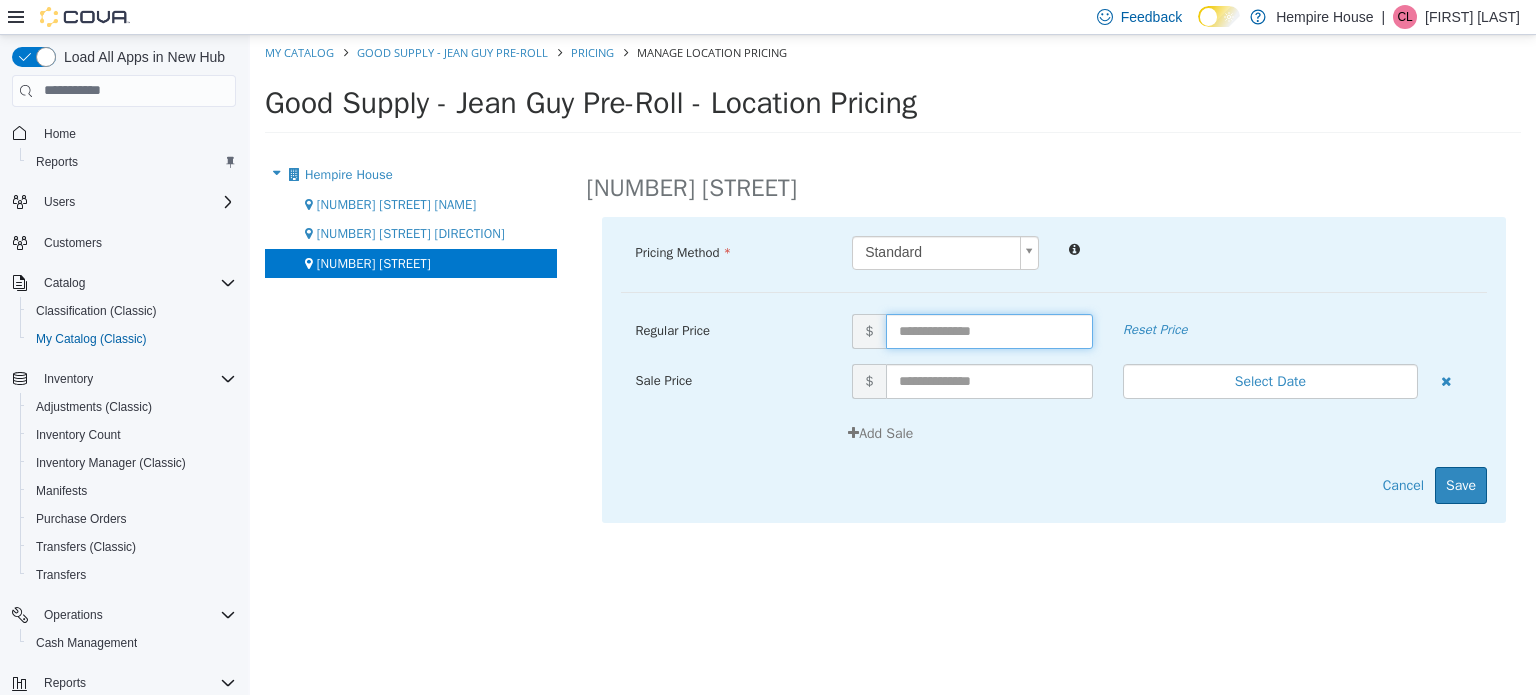 click at bounding box center (989, 330) 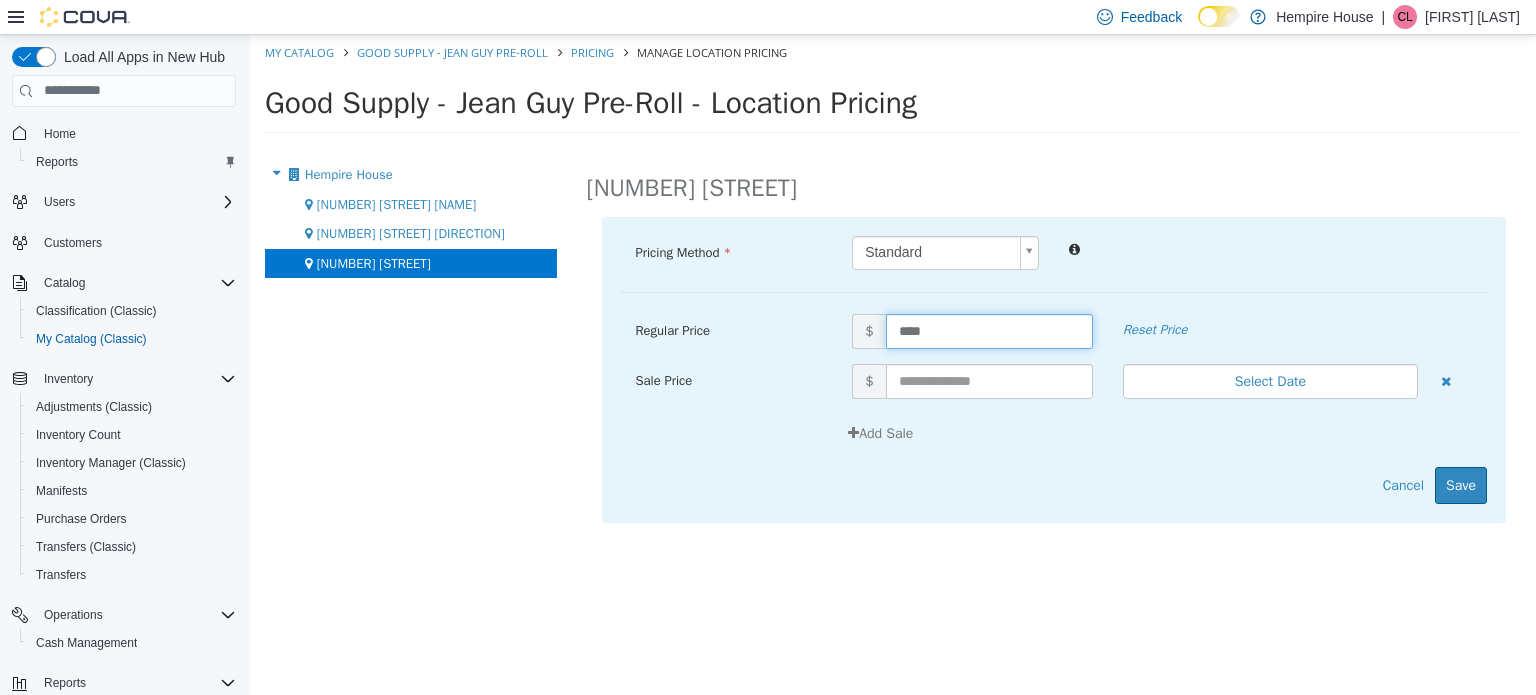type on "*****" 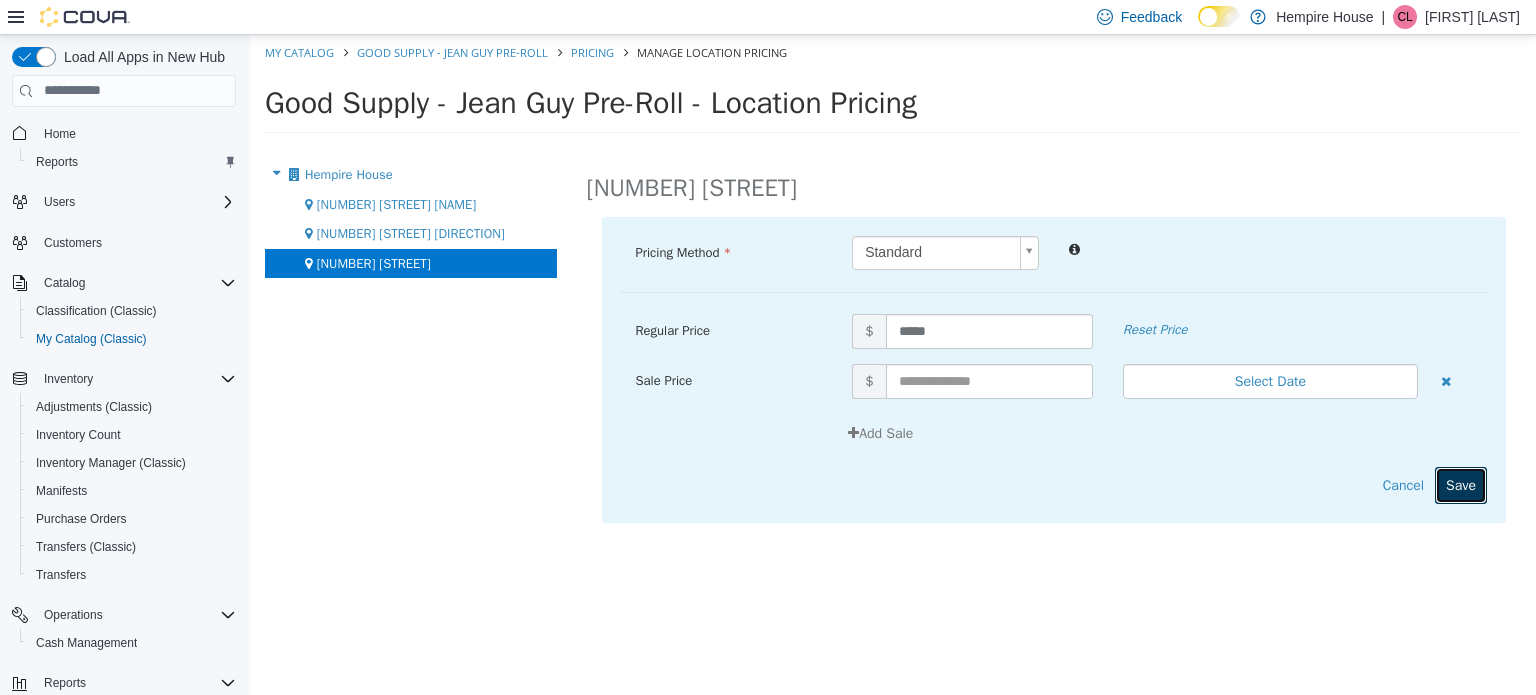 click on "Save" at bounding box center (1461, 484) 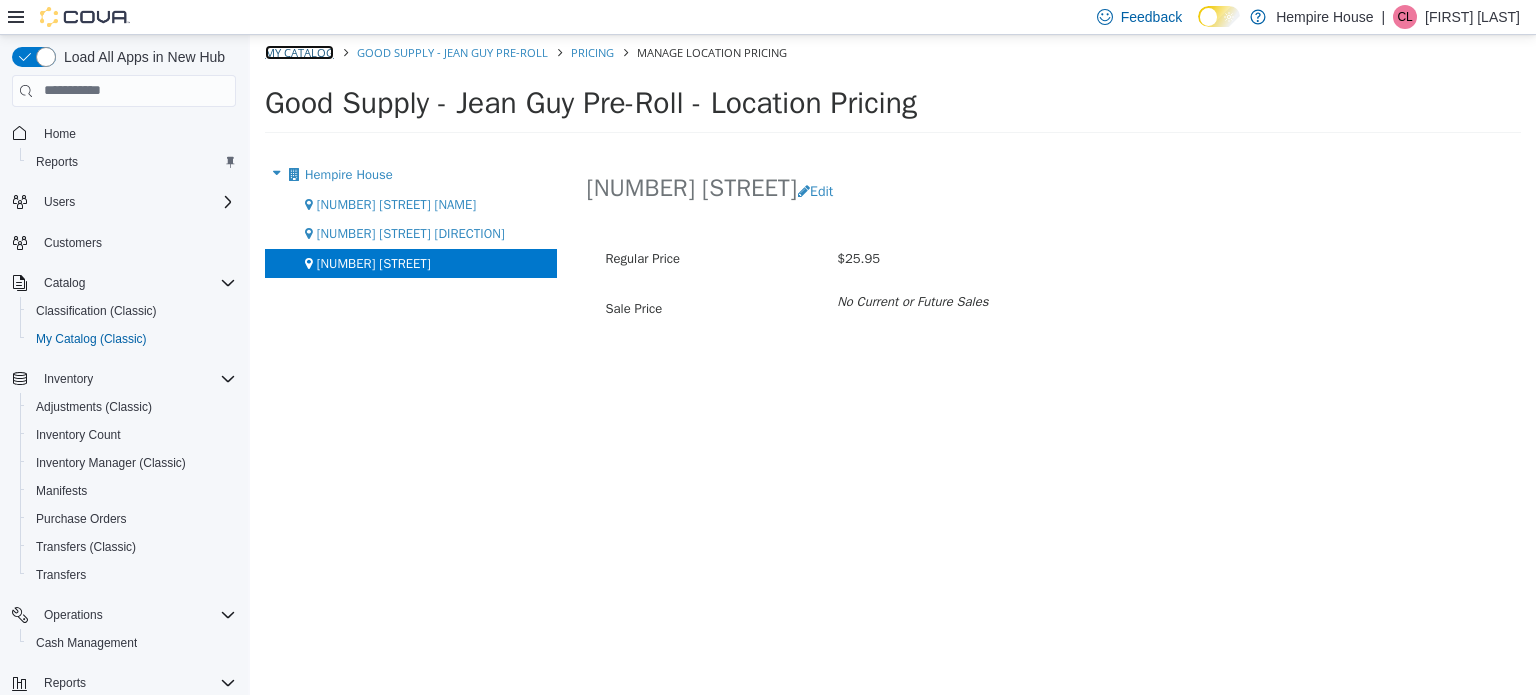 click on "My Catalog" at bounding box center [299, 51] 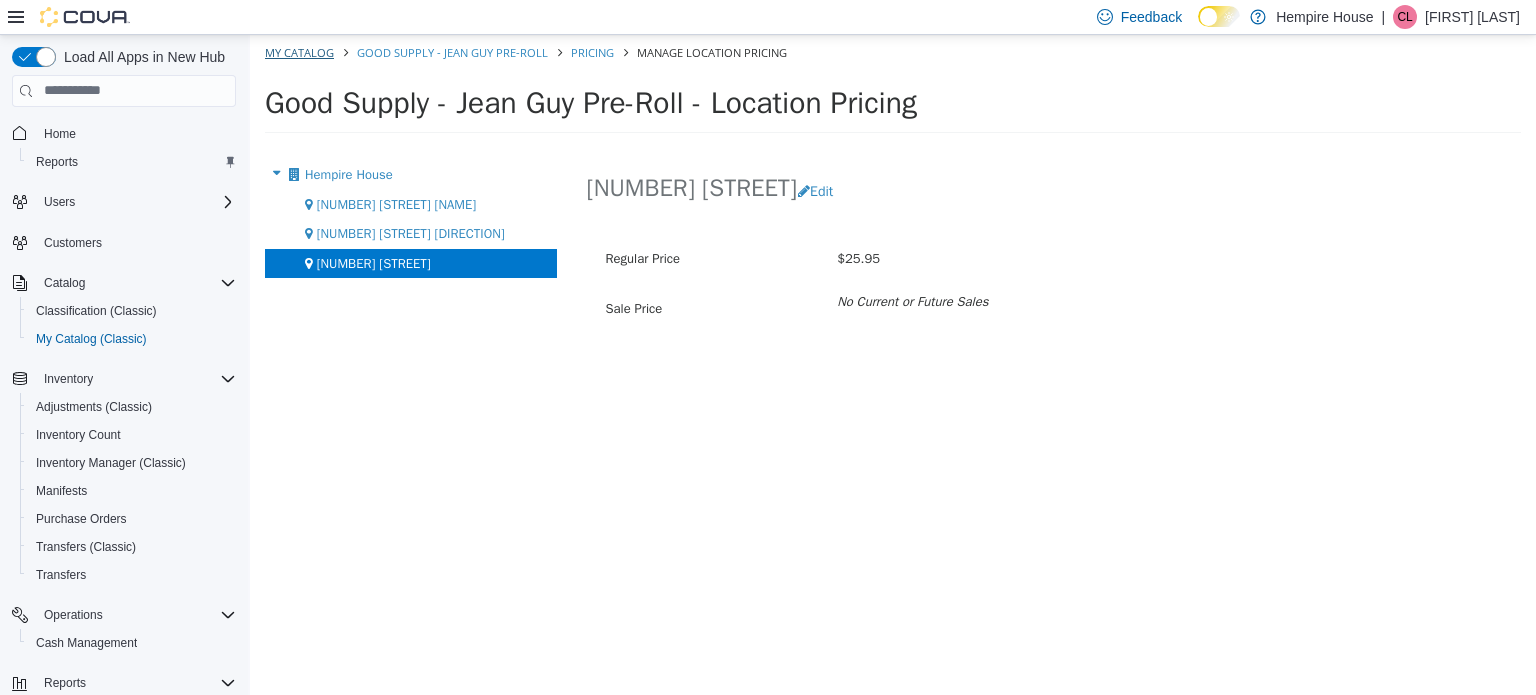 select on "**********" 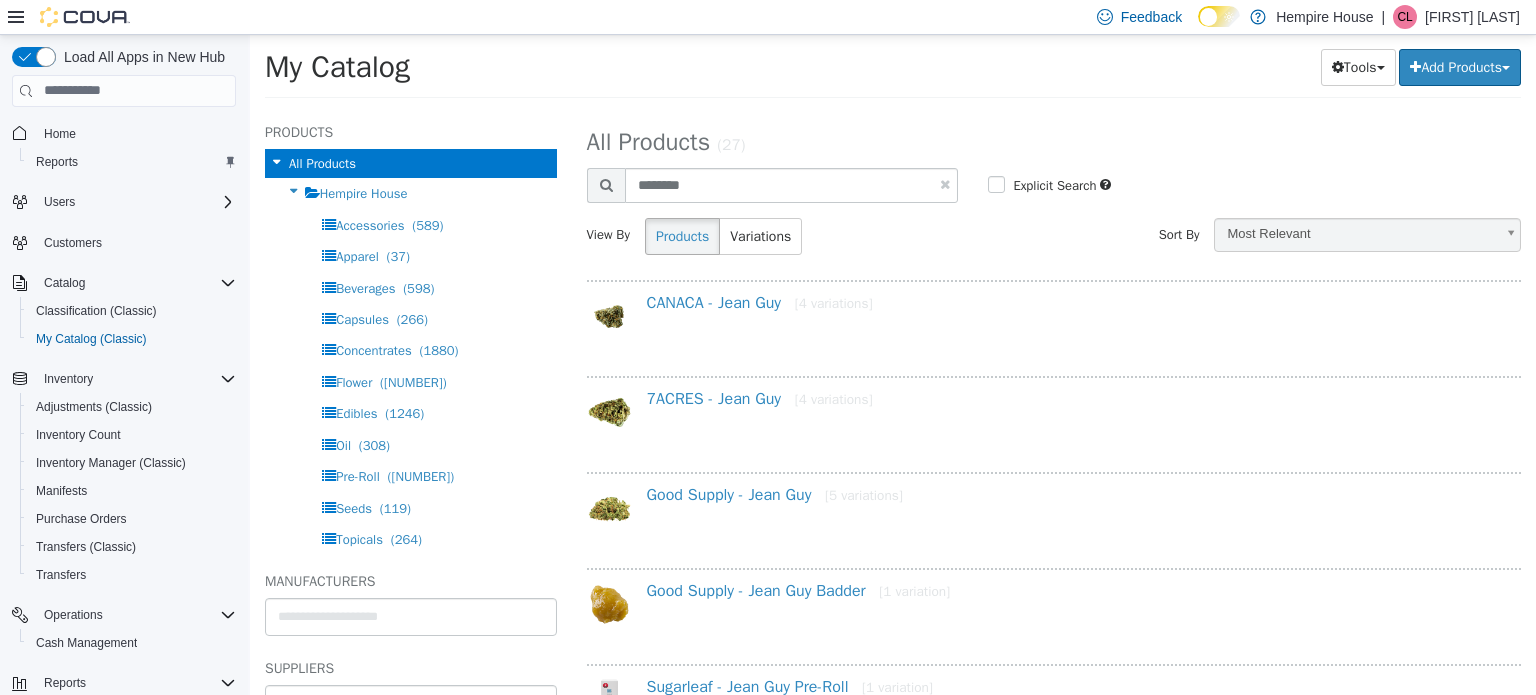 click at bounding box center [945, 183] 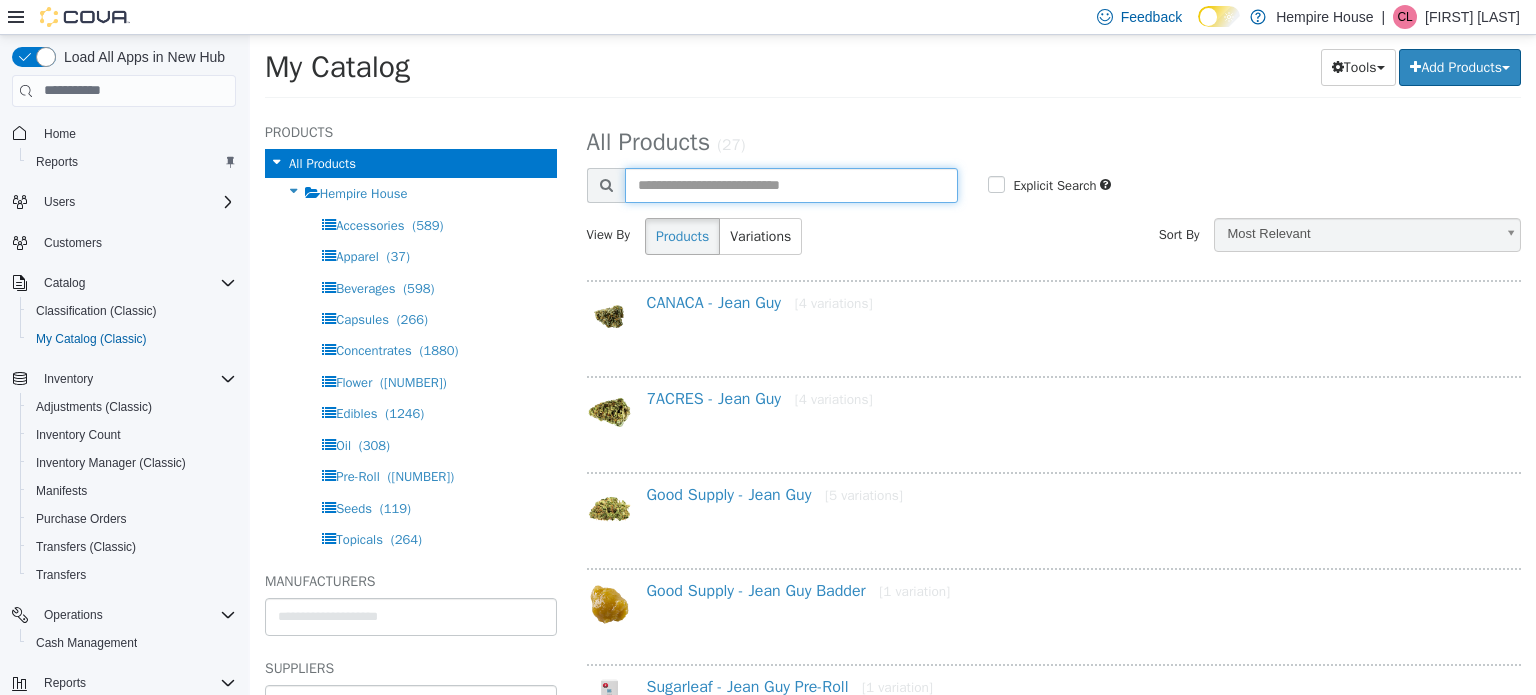 click at bounding box center [792, 184] 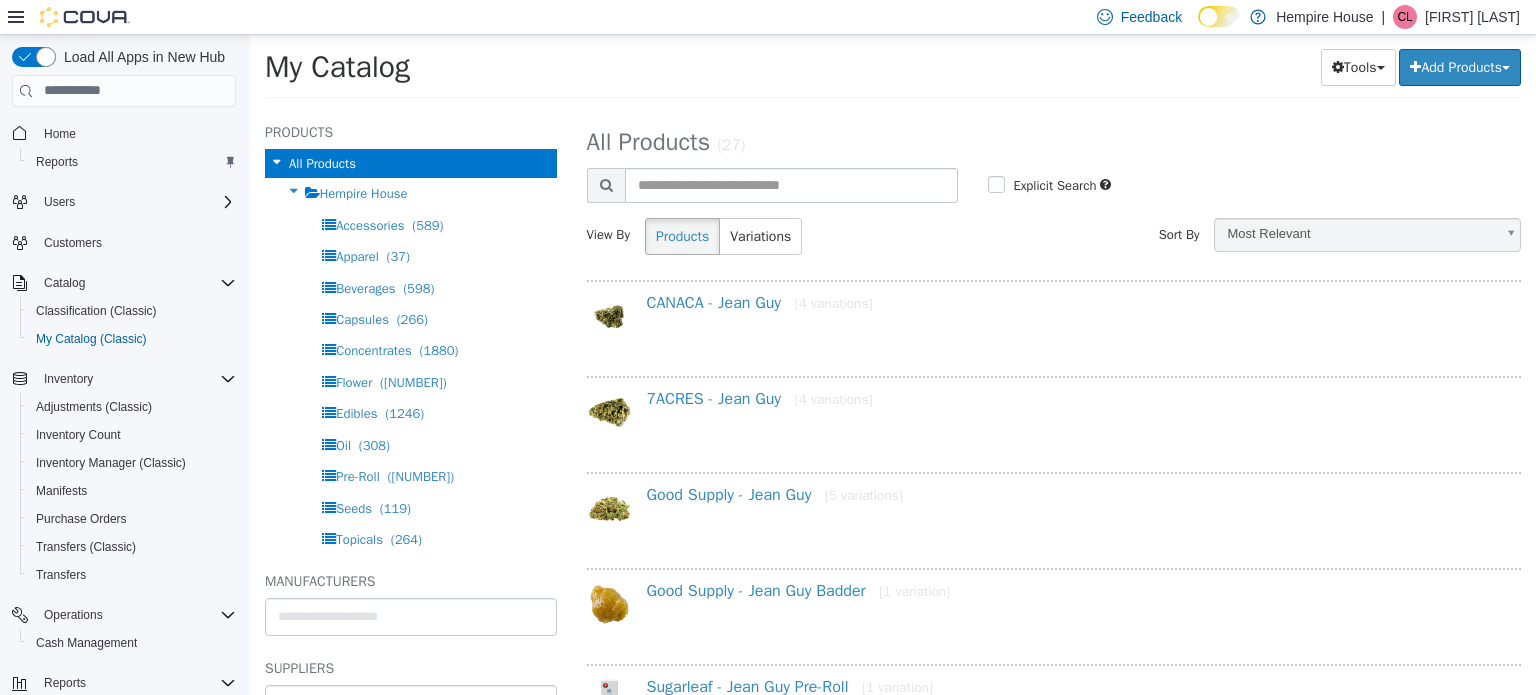 select on "**********" 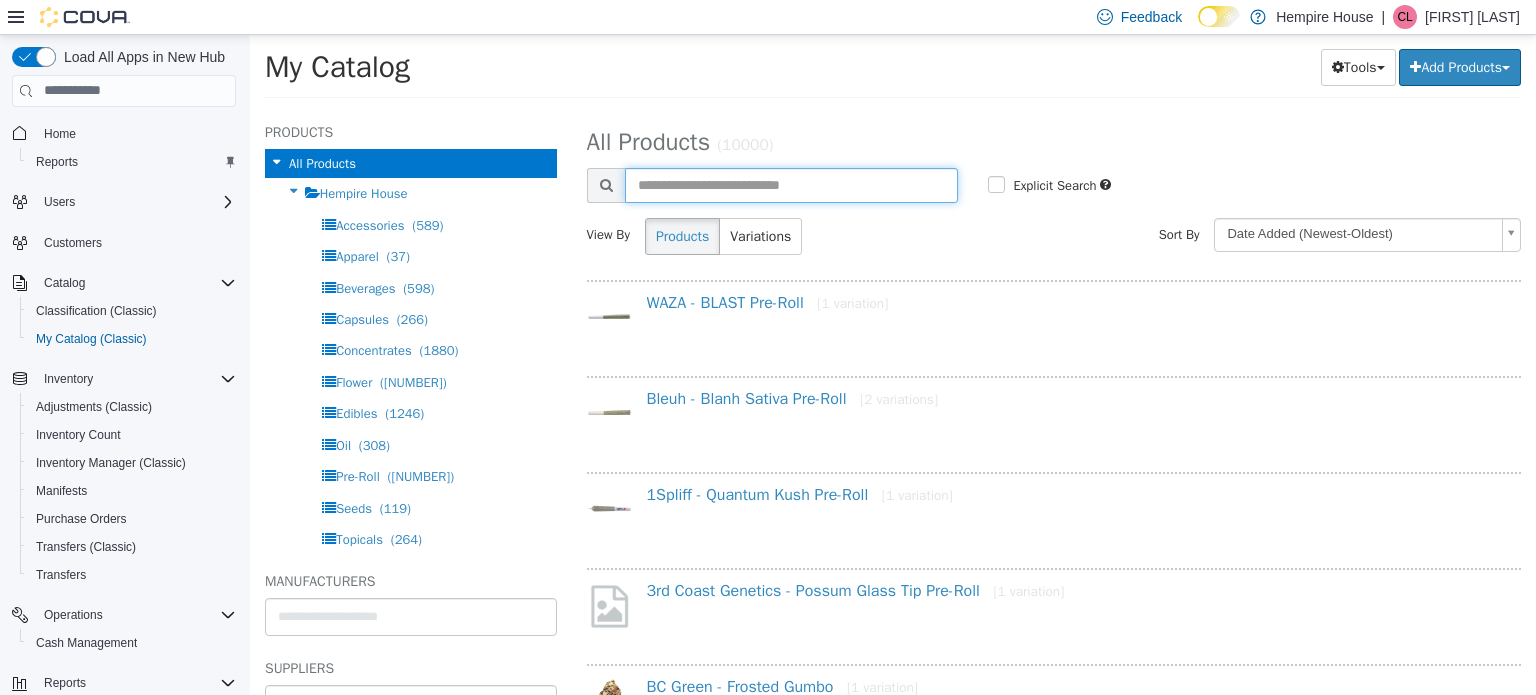 click at bounding box center [792, 184] 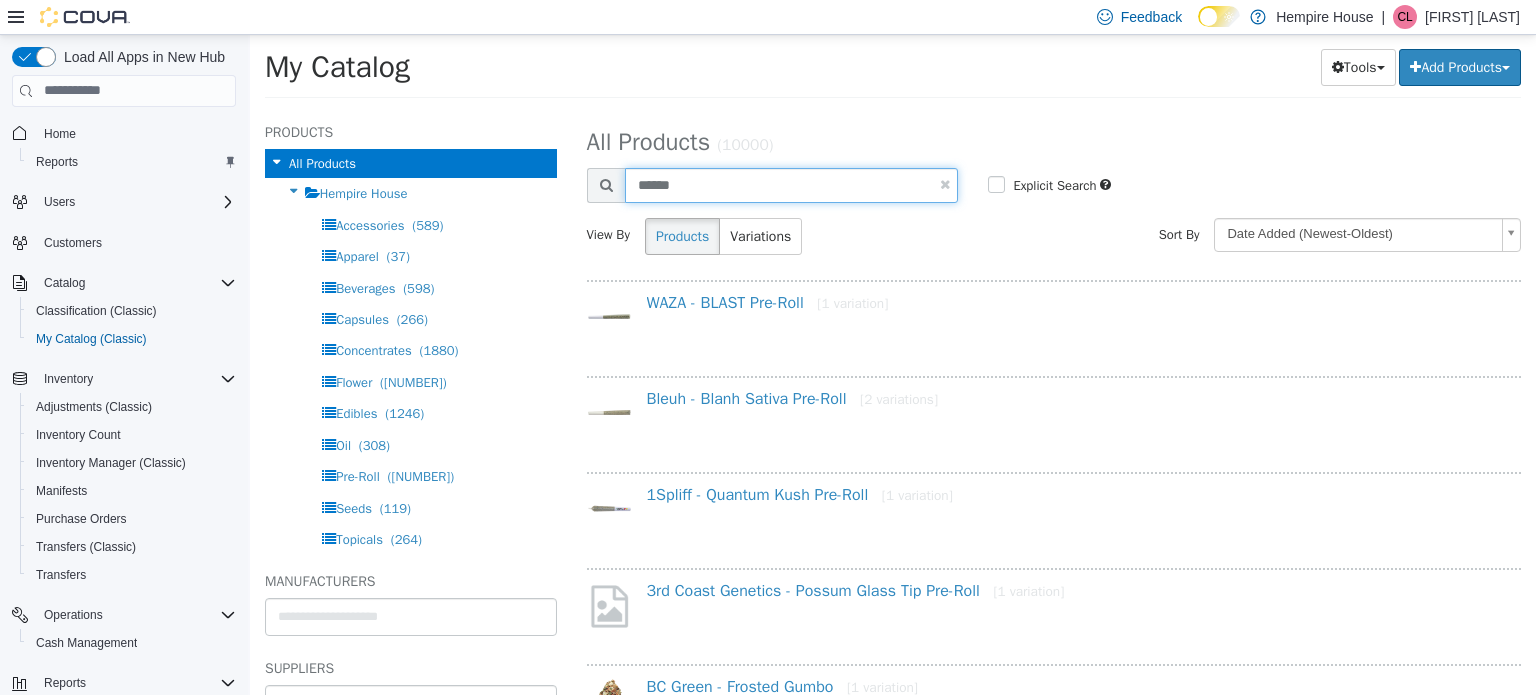 type on "******" 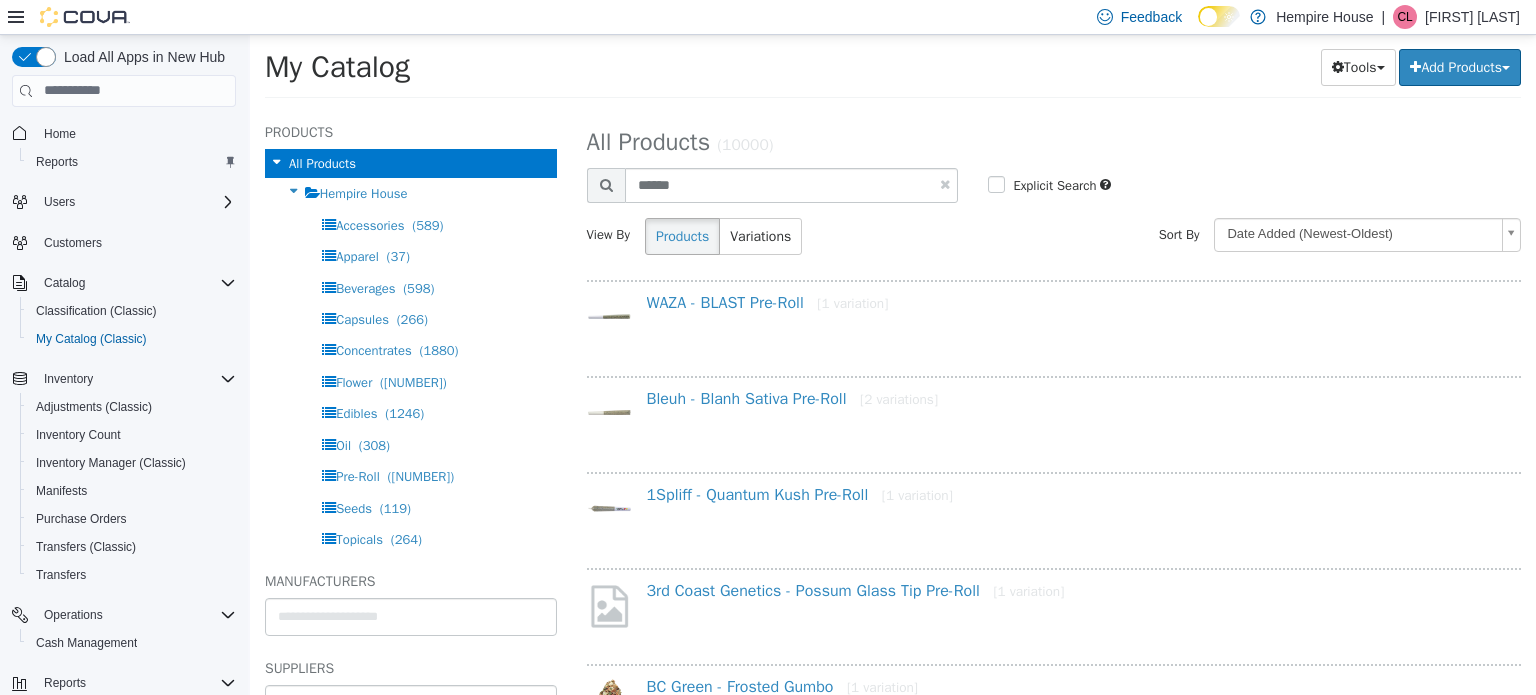 select on "**********" 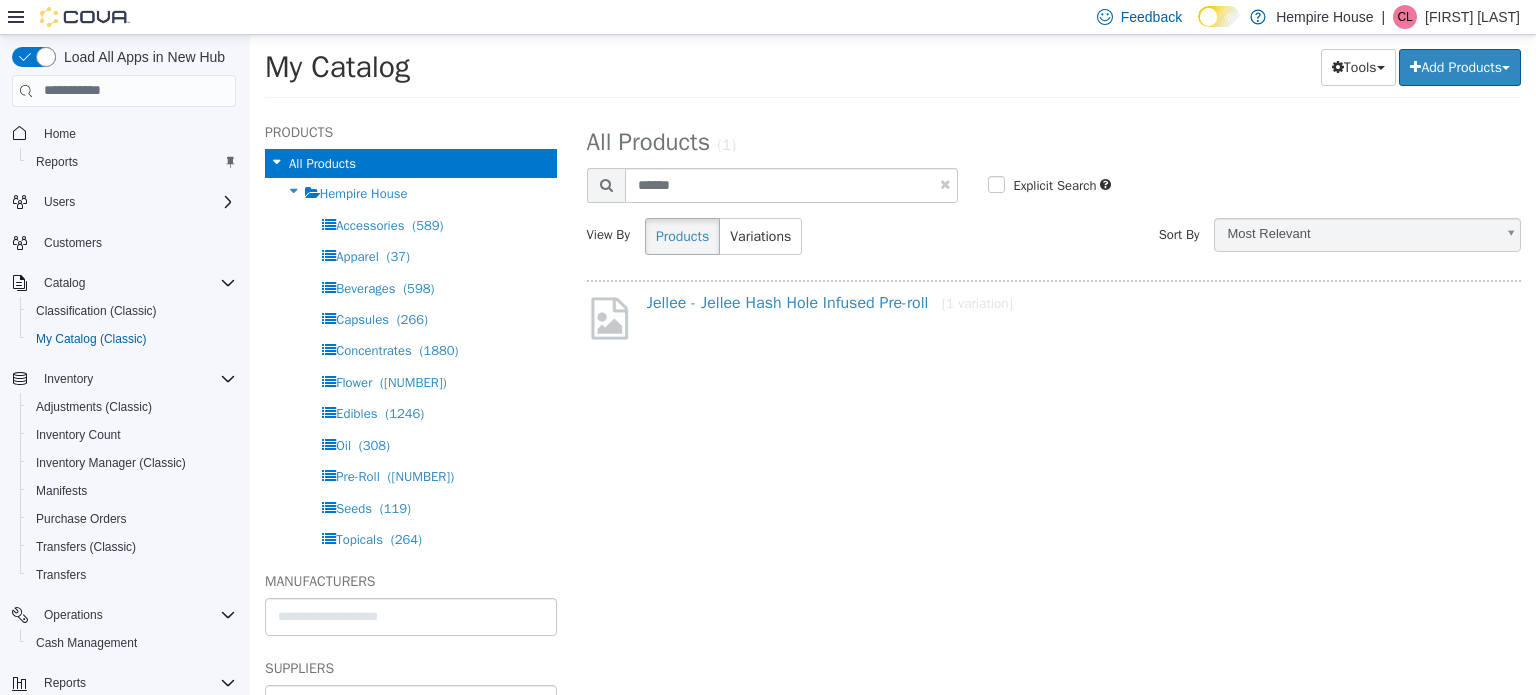 click on "Jellee - Jellee Hash Hole Infused Pre-roll
[1 variation]" at bounding box center (1054, 322) 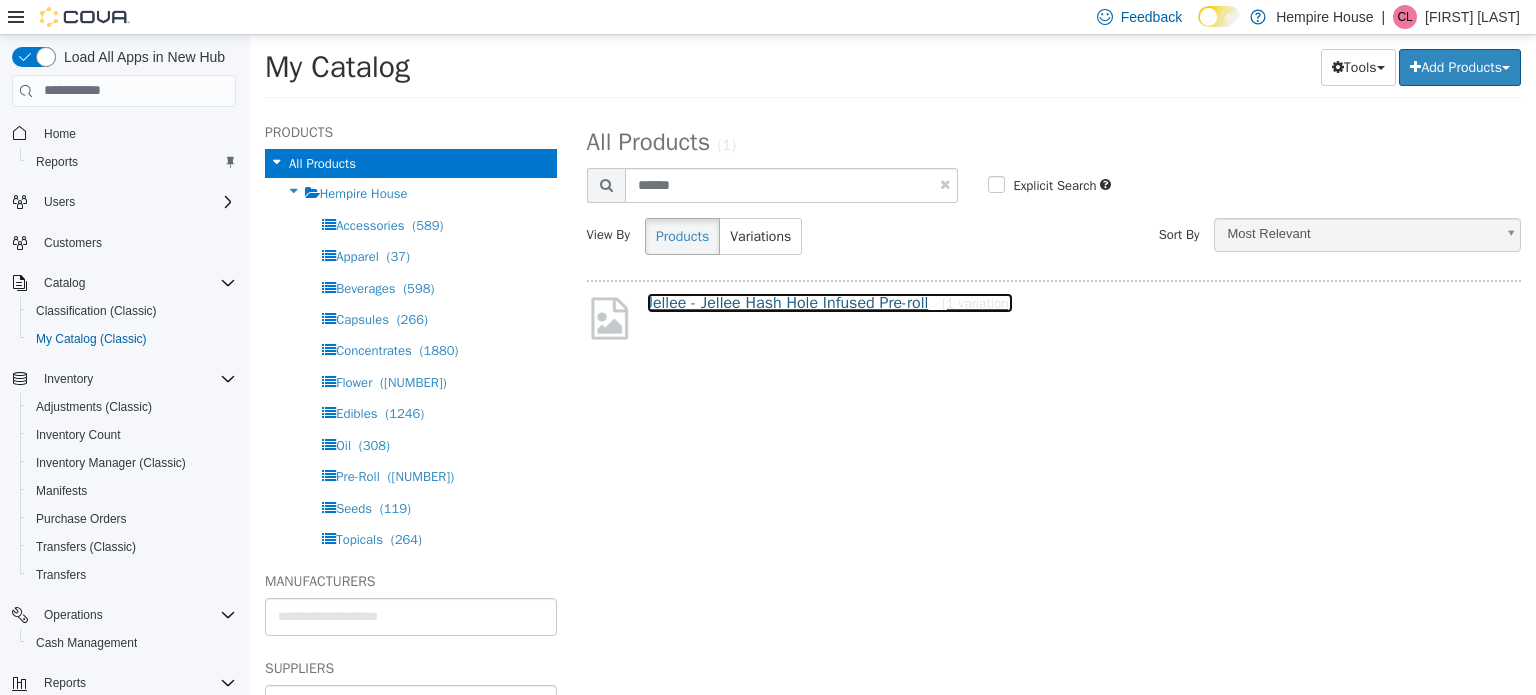 click on "Jellee - Jellee Hash Hole Infused Pre-roll
[1 variation]" at bounding box center (830, 302) 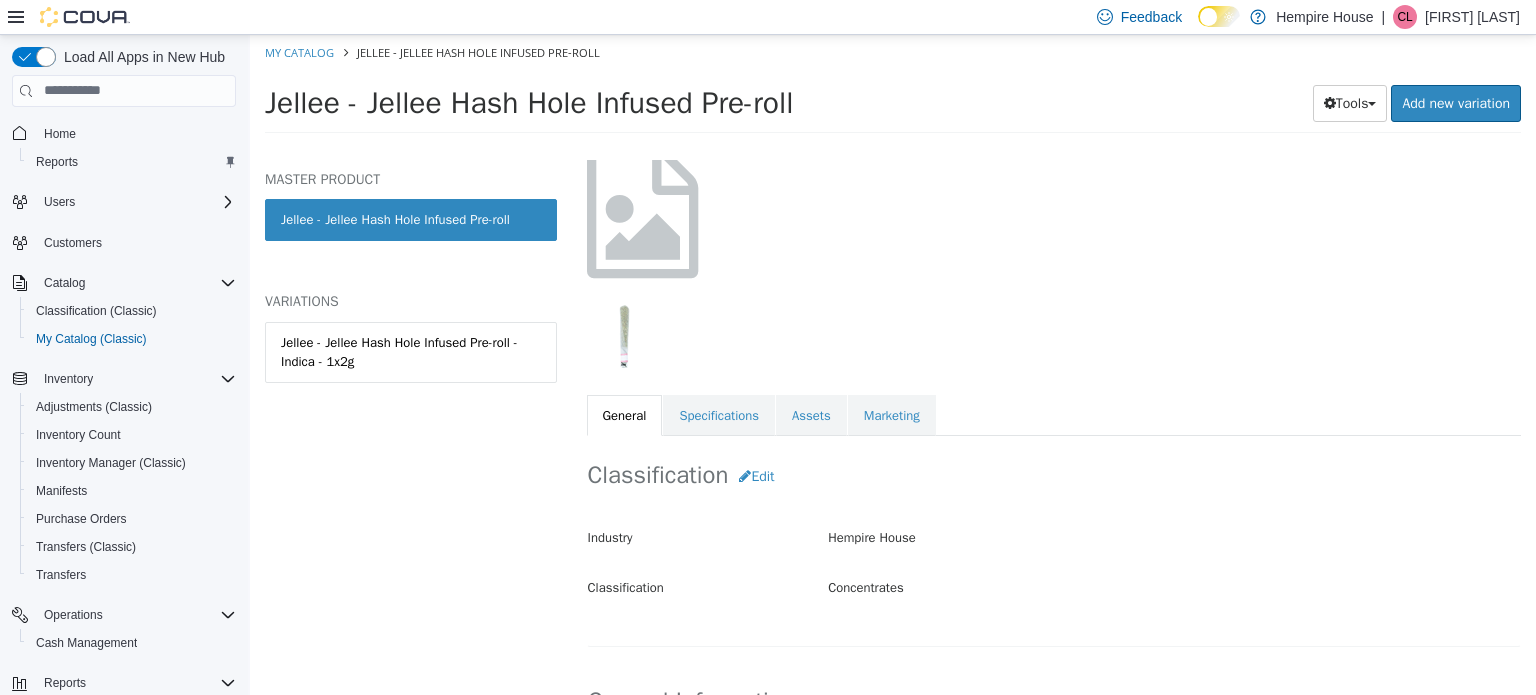 scroll, scrollTop: 402, scrollLeft: 0, axis: vertical 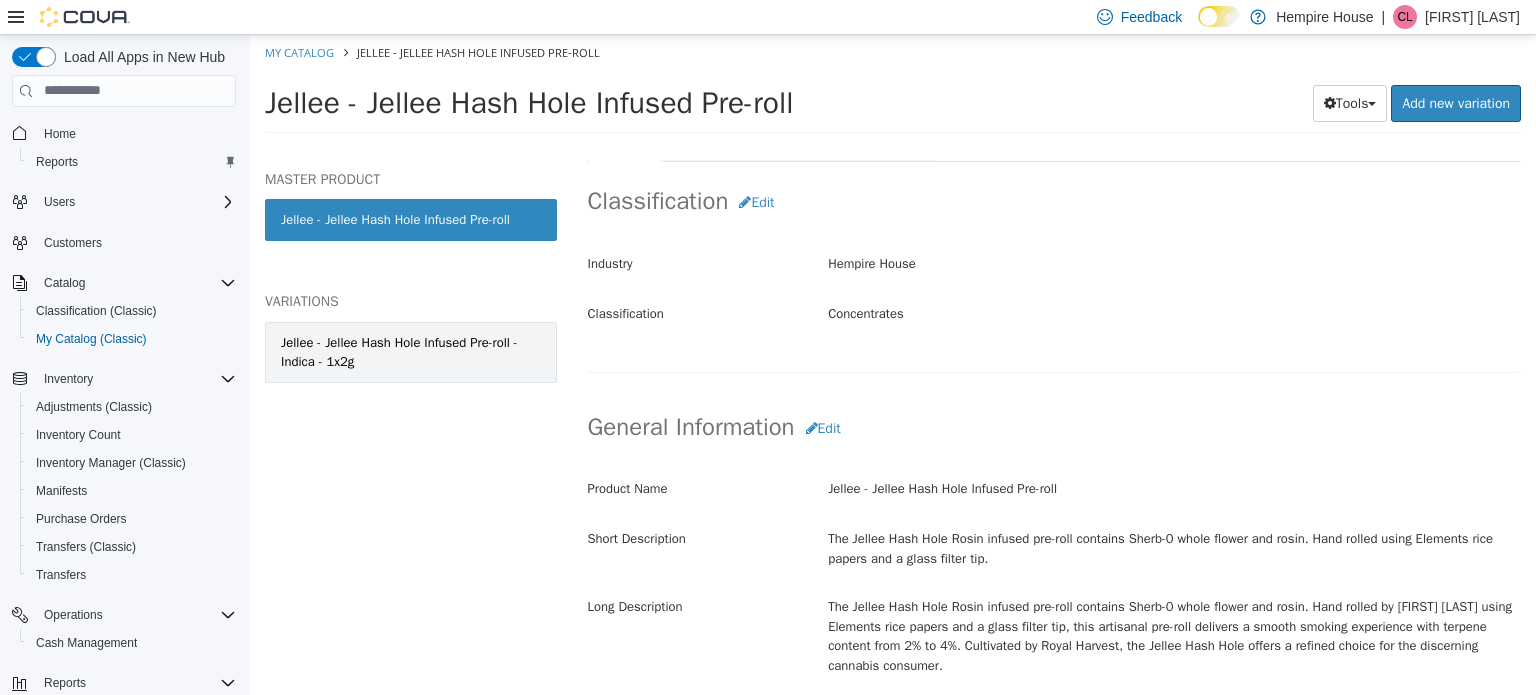click on "Jellee - Jellee Hash Hole Infused Pre-roll - Indica - 1x2g" at bounding box center (411, 351) 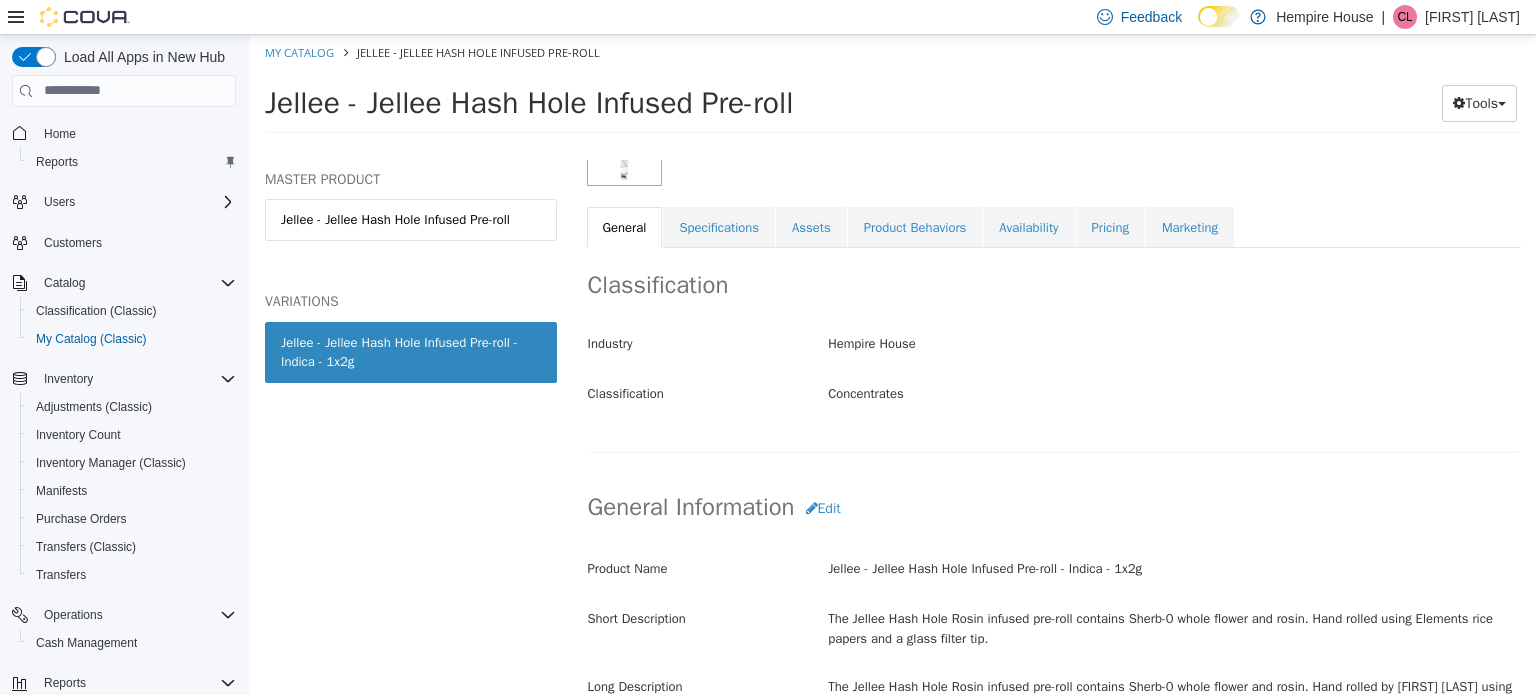 scroll, scrollTop: 100, scrollLeft: 0, axis: vertical 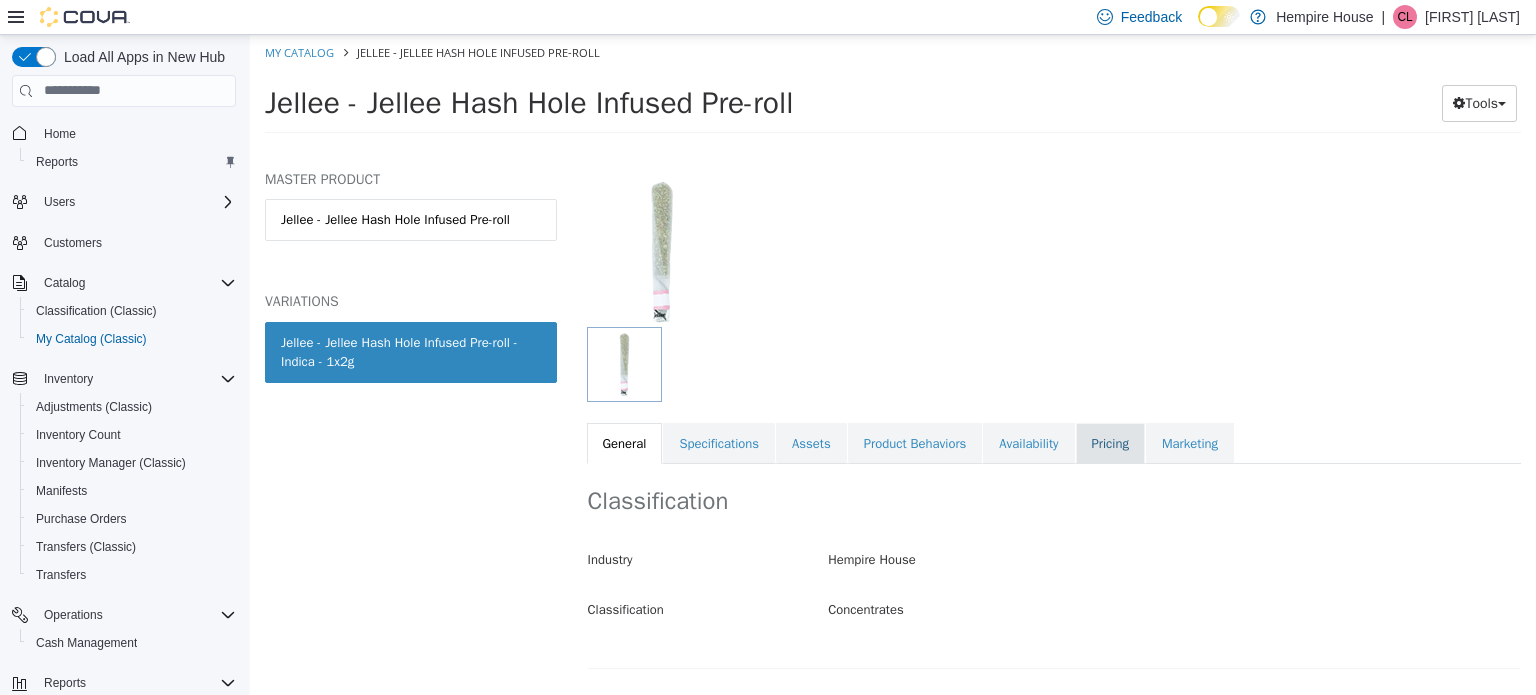 click on "Pricing" at bounding box center (1110, 443) 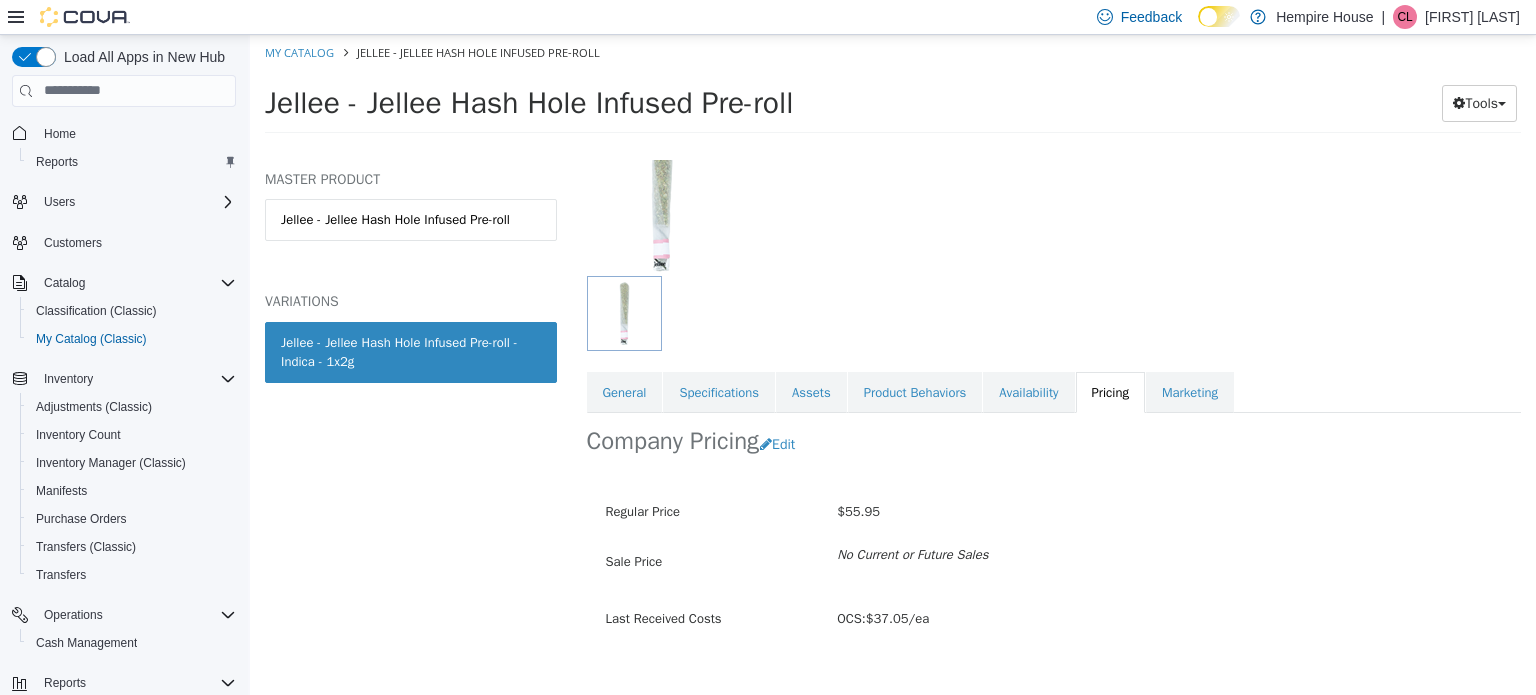 scroll, scrollTop: 179, scrollLeft: 0, axis: vertical 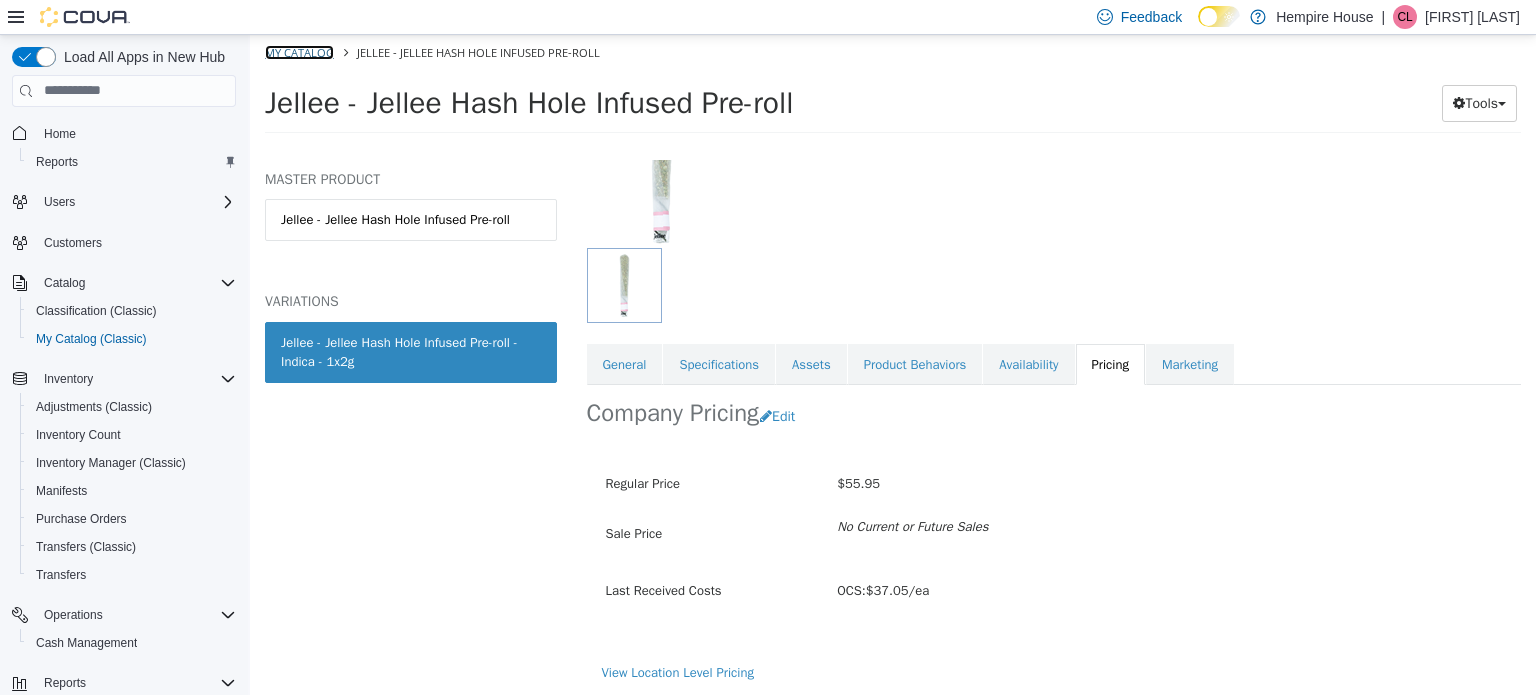click on "My Catalog" at bounding box center (299, 51) 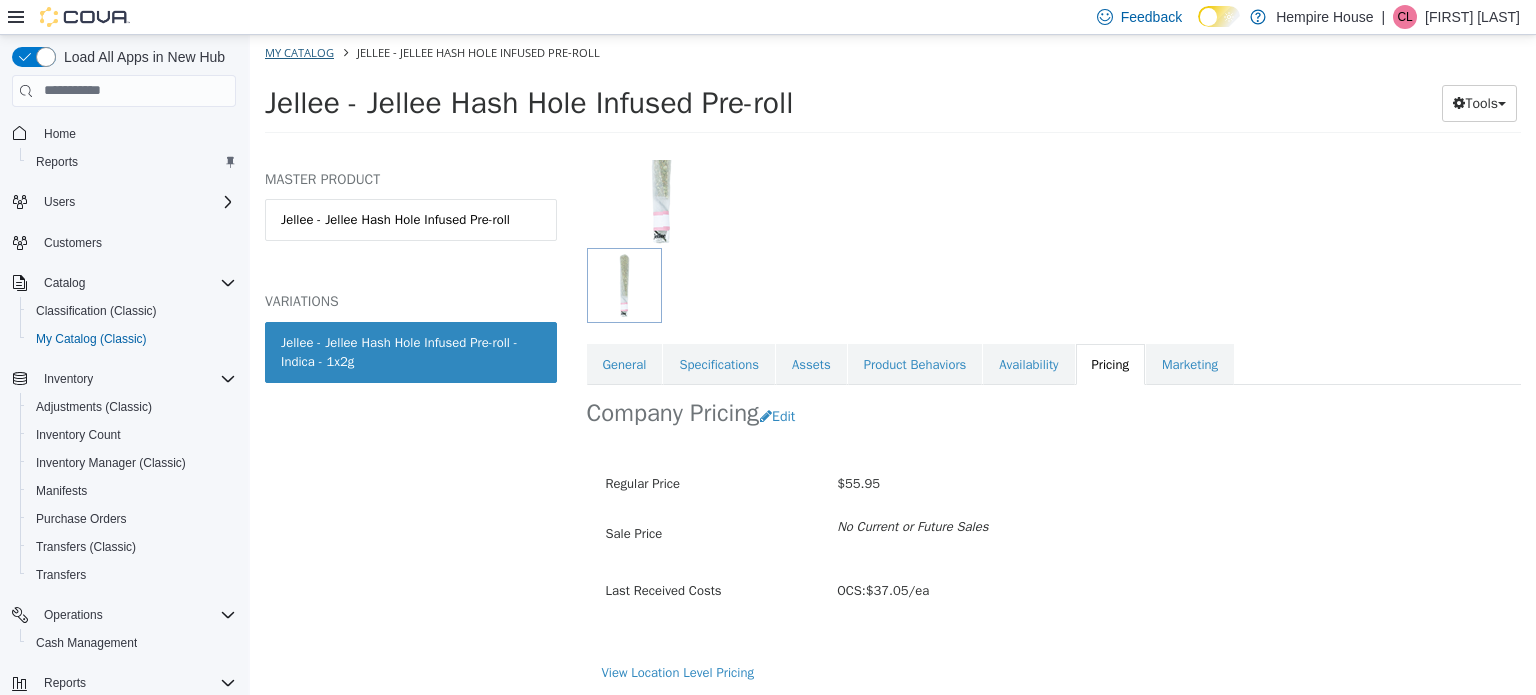select on "**********" 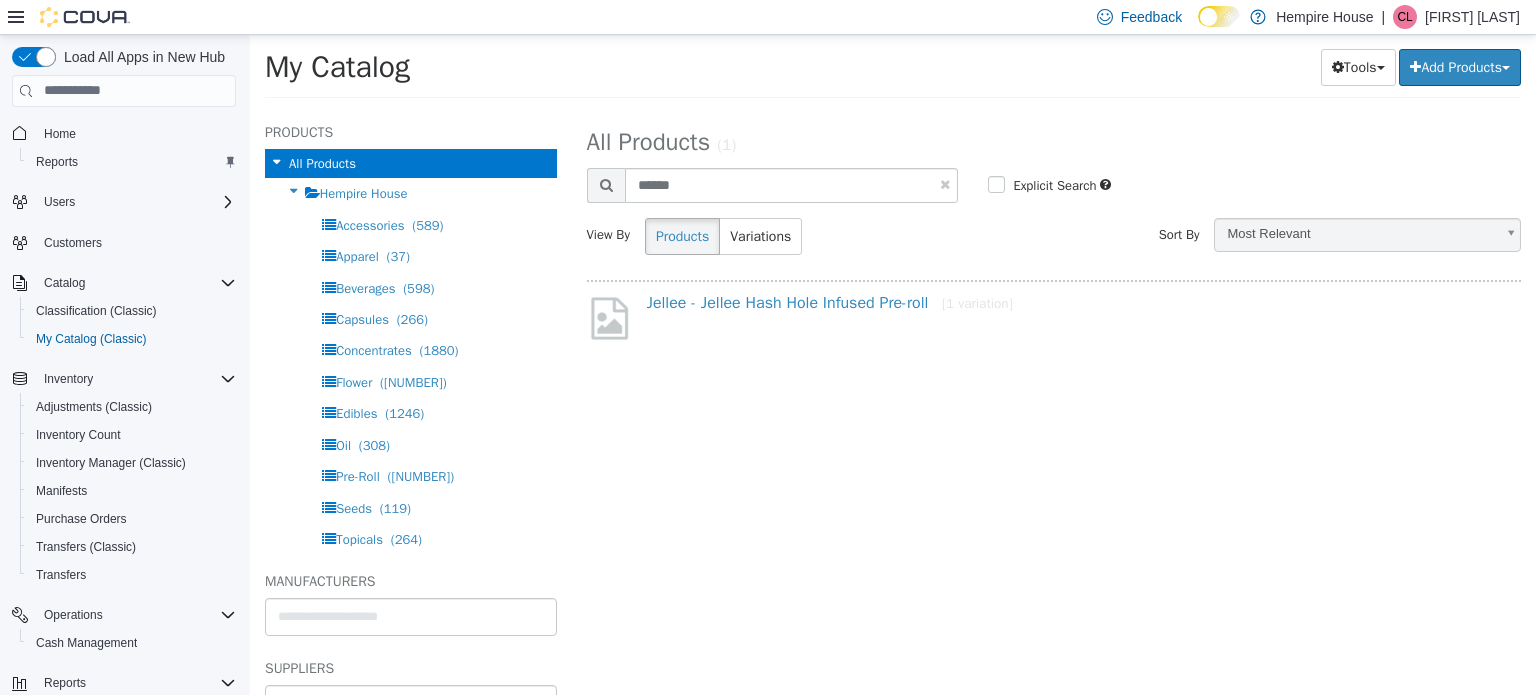 click at bounding box center (945, 183) 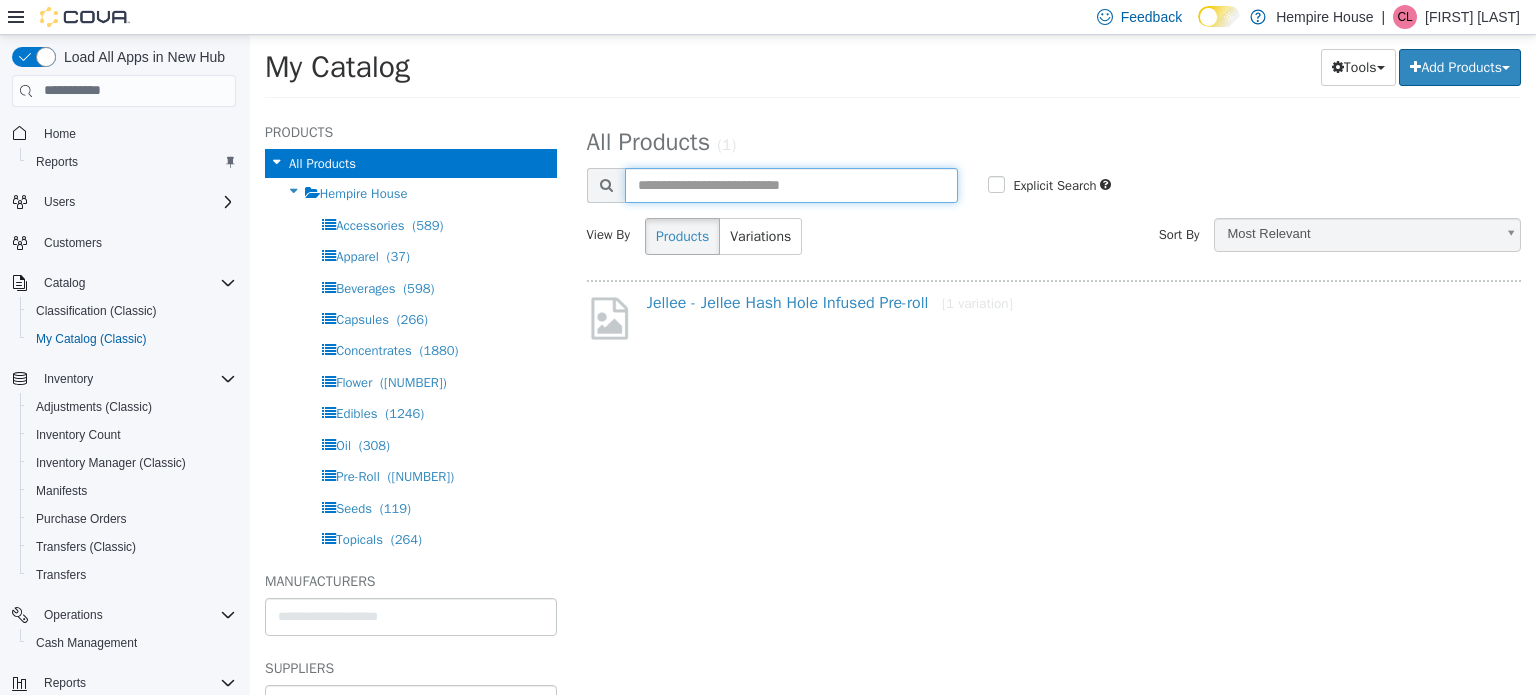 click at bounding box center (792, 184) 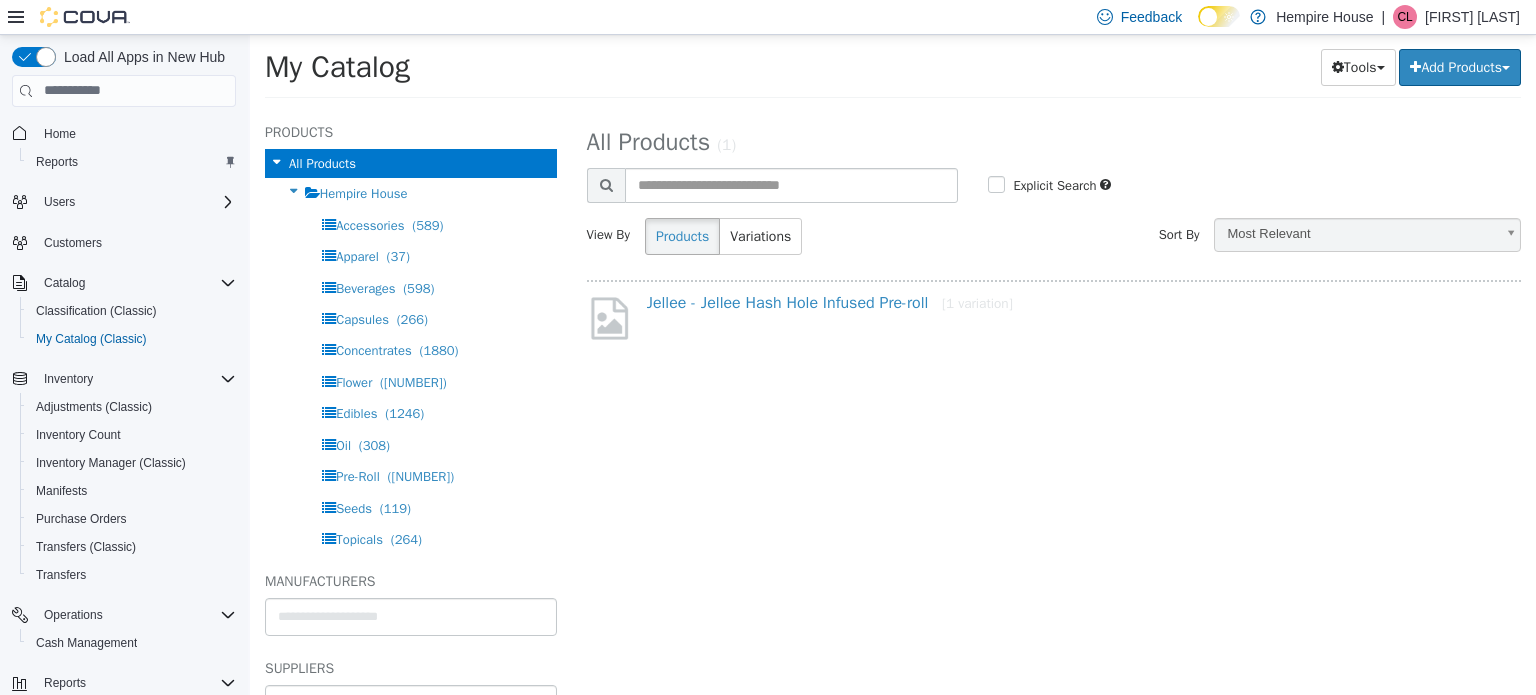 select on "**********" 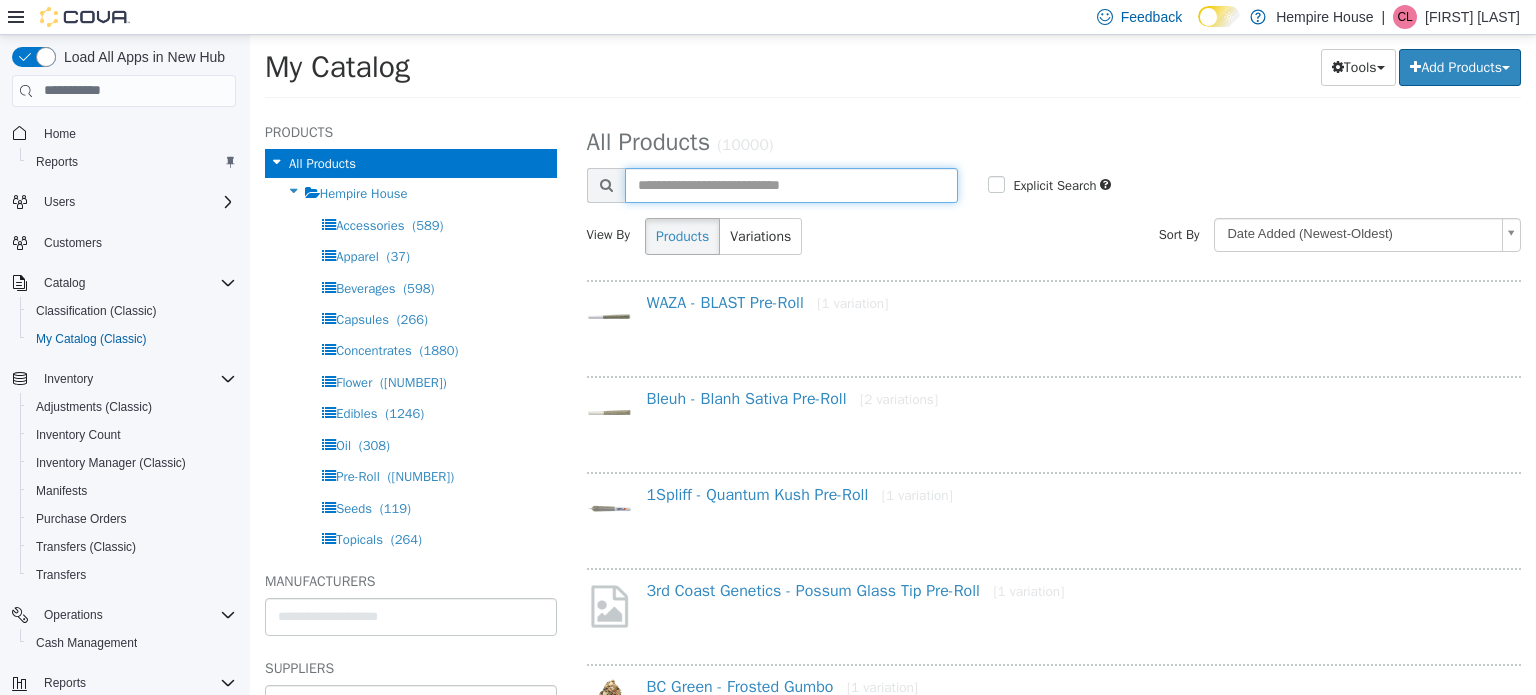click at bounding box center [792, 184] 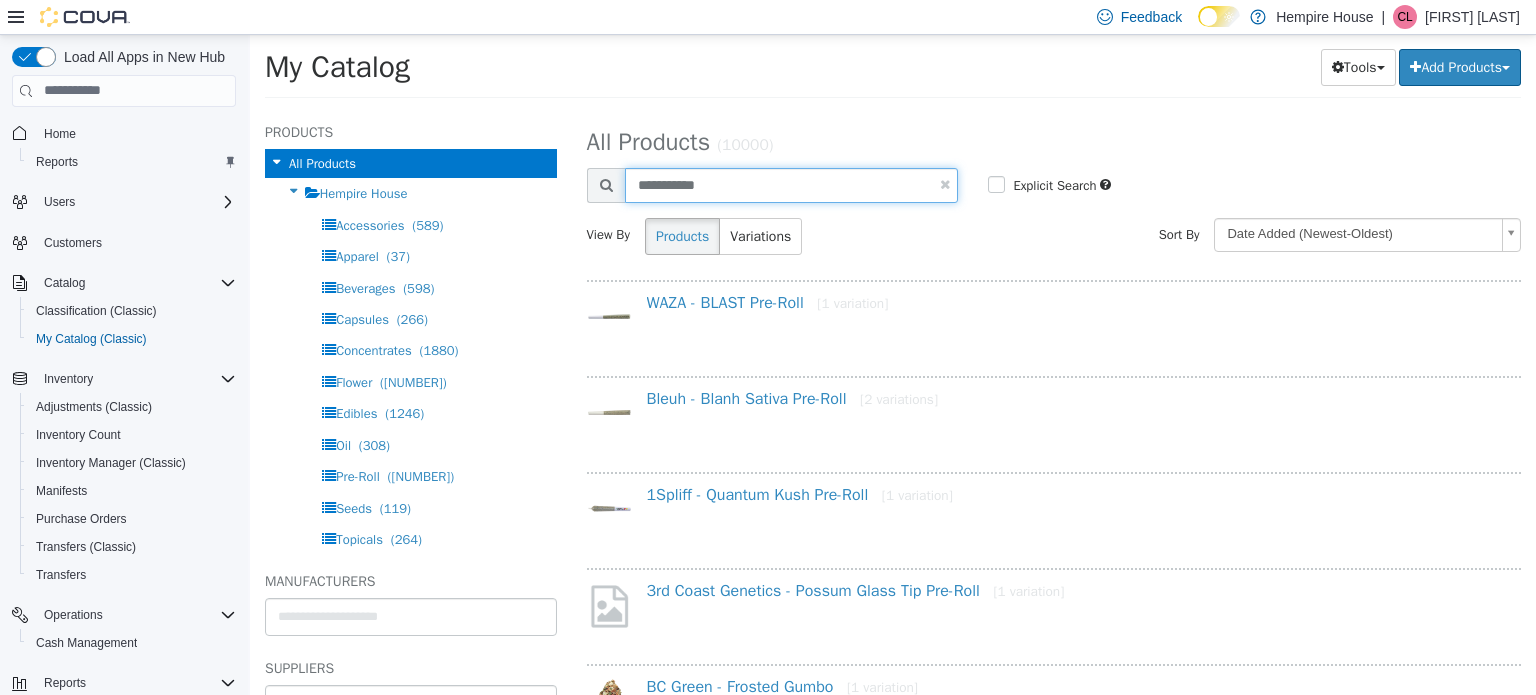 type on "**********" 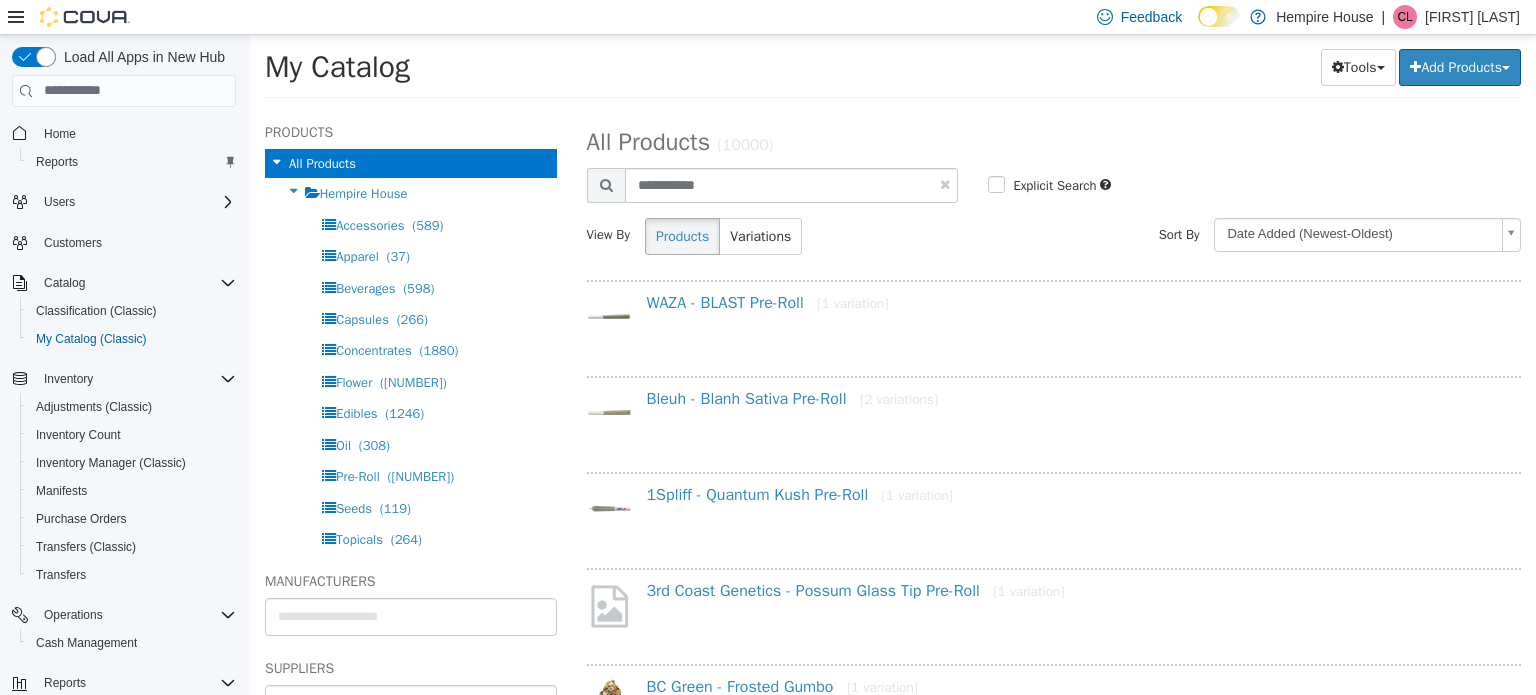 select on "**********" 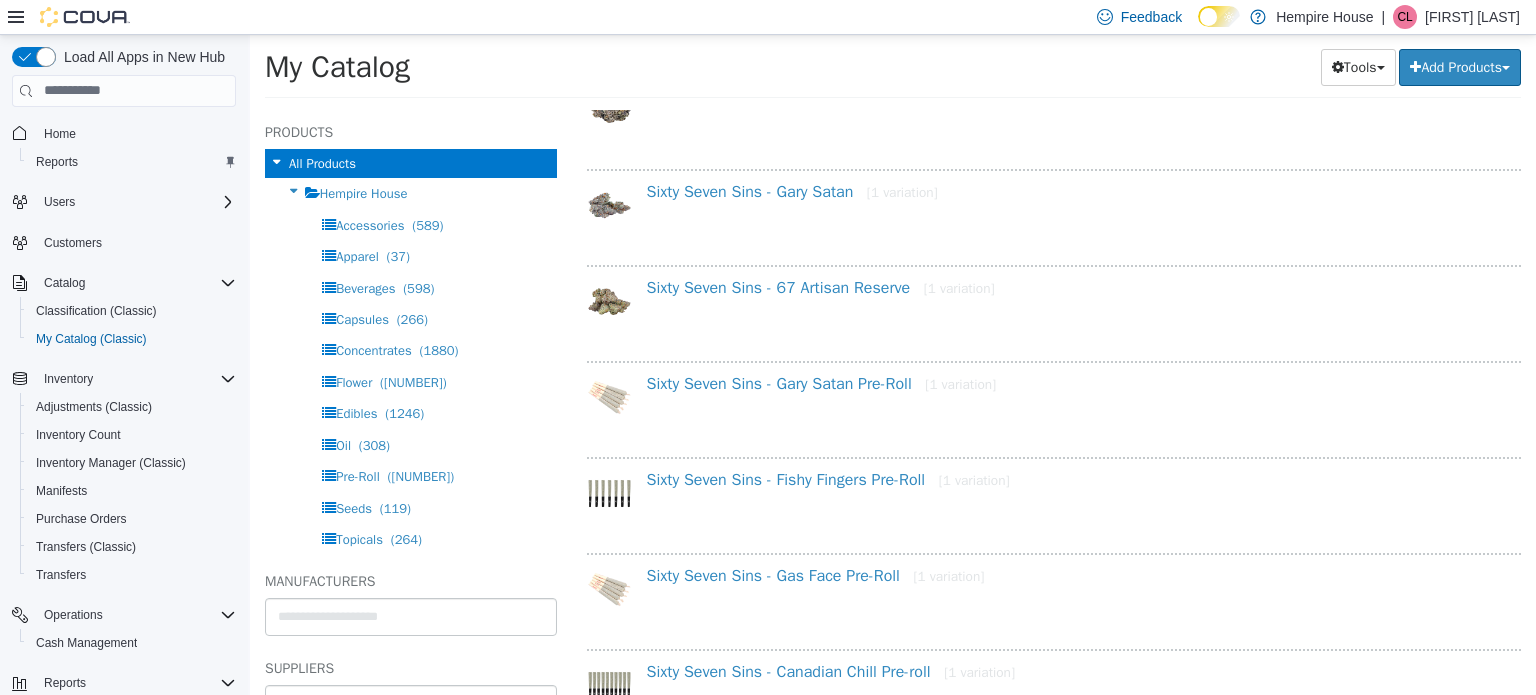 scroll, scrollTop: 0, scrollLeft: 0, axis: both 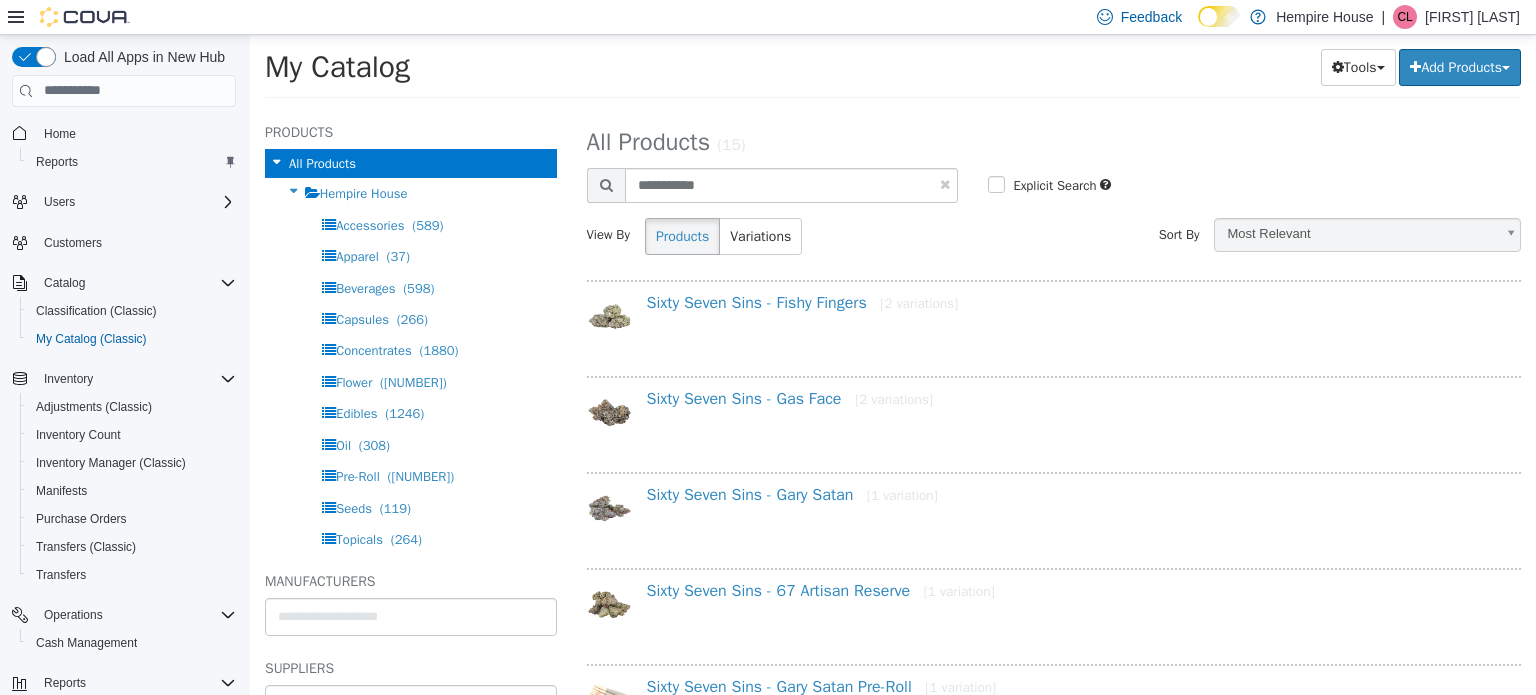 click at bounding box center (945, 183) 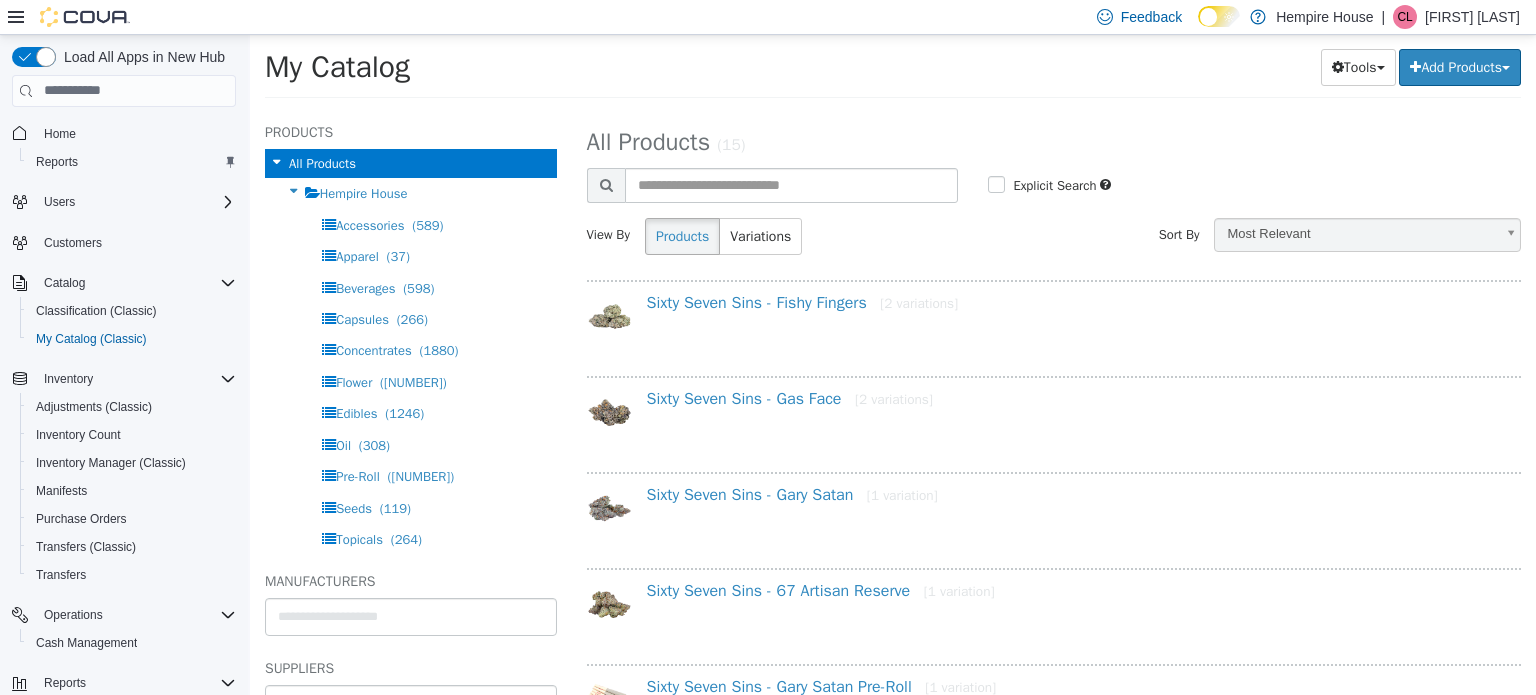 select on "**********" 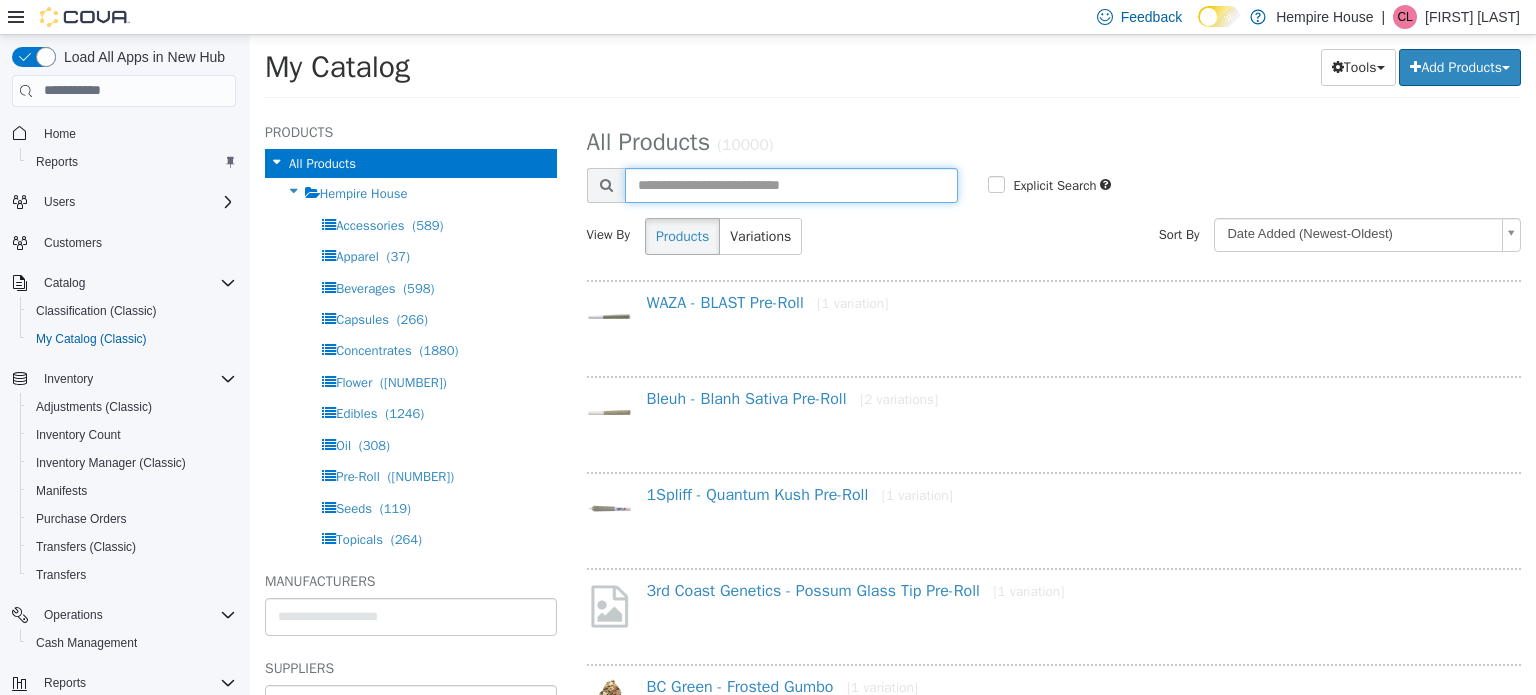 click at bounding box center (792, 184) 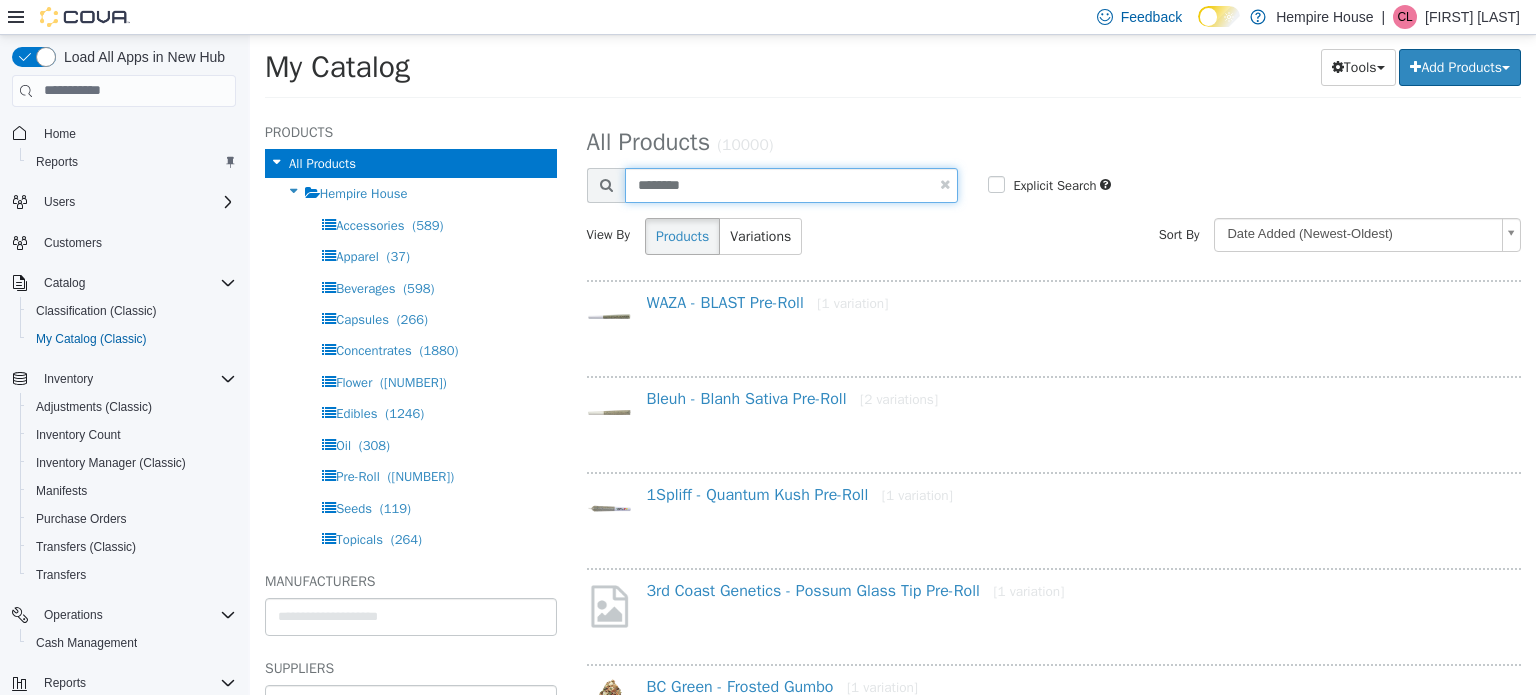 type on "********" 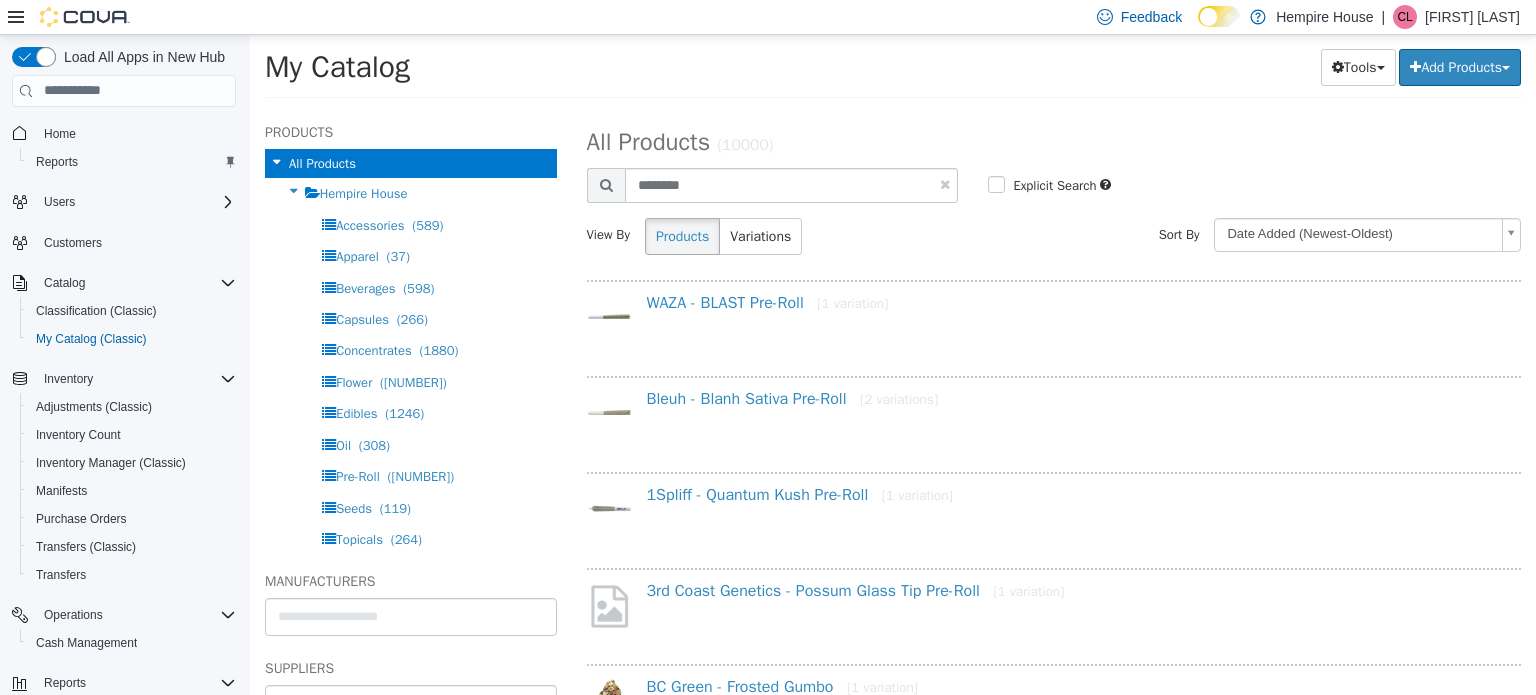 select on "**********" 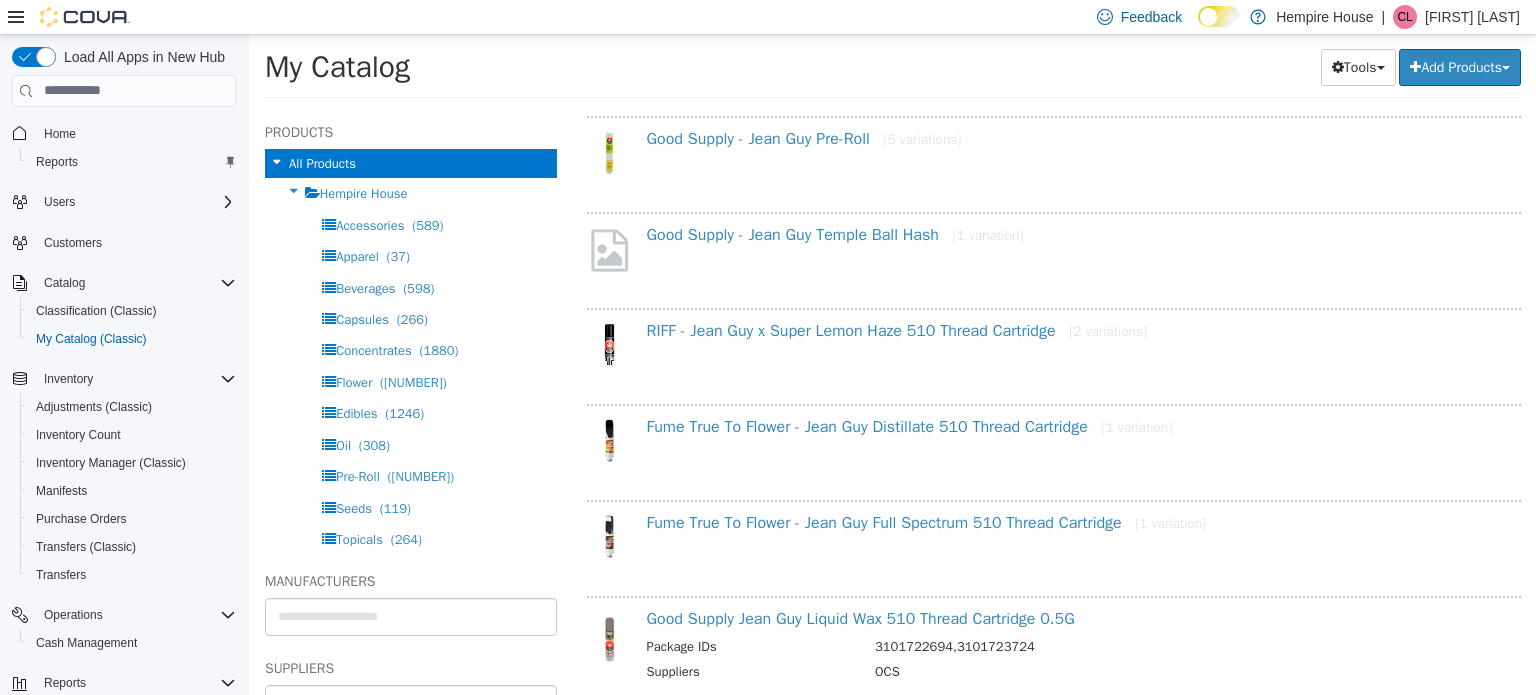 scroll, scrollTop: 800, scrollLeft: 0, axis: vertical 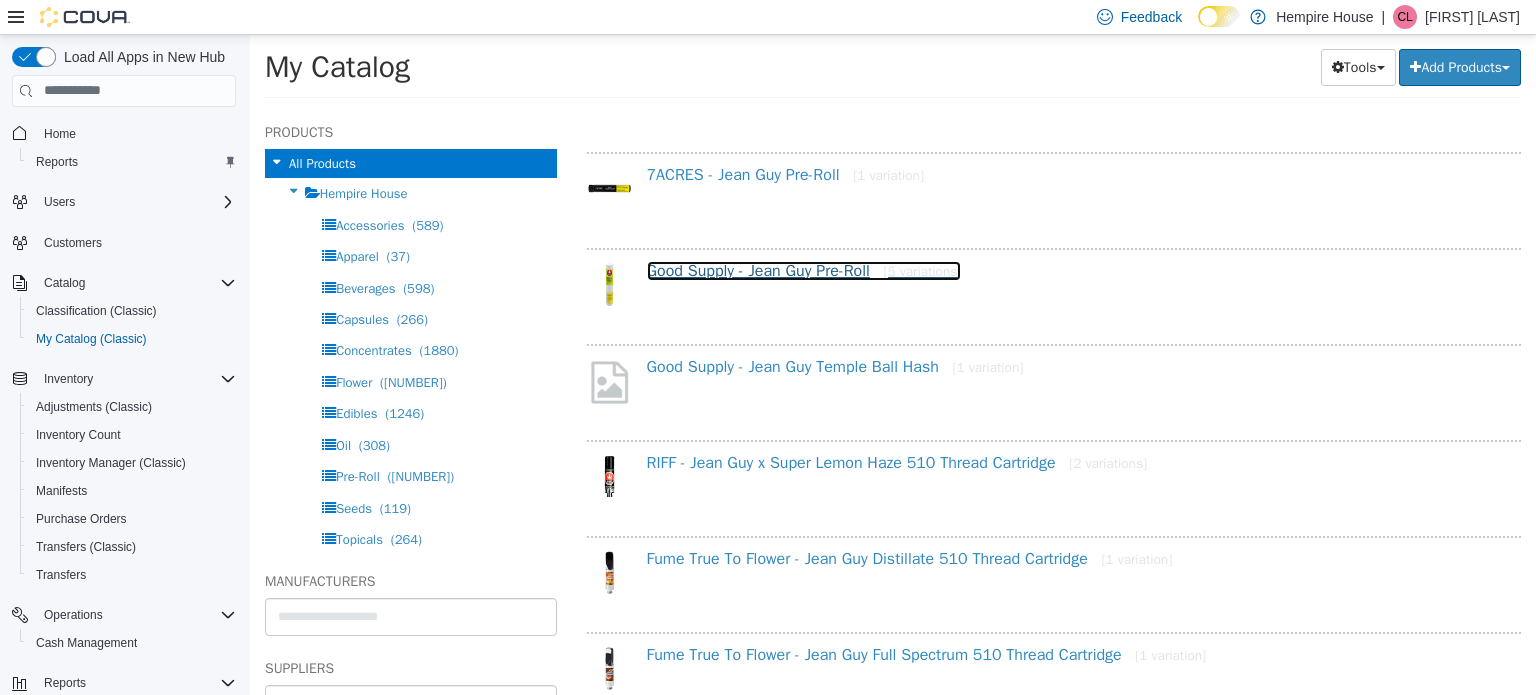 click on "Good Supply - Jean Guy Pre-Roll
[5 variations]" at bounding box center (804, 270) 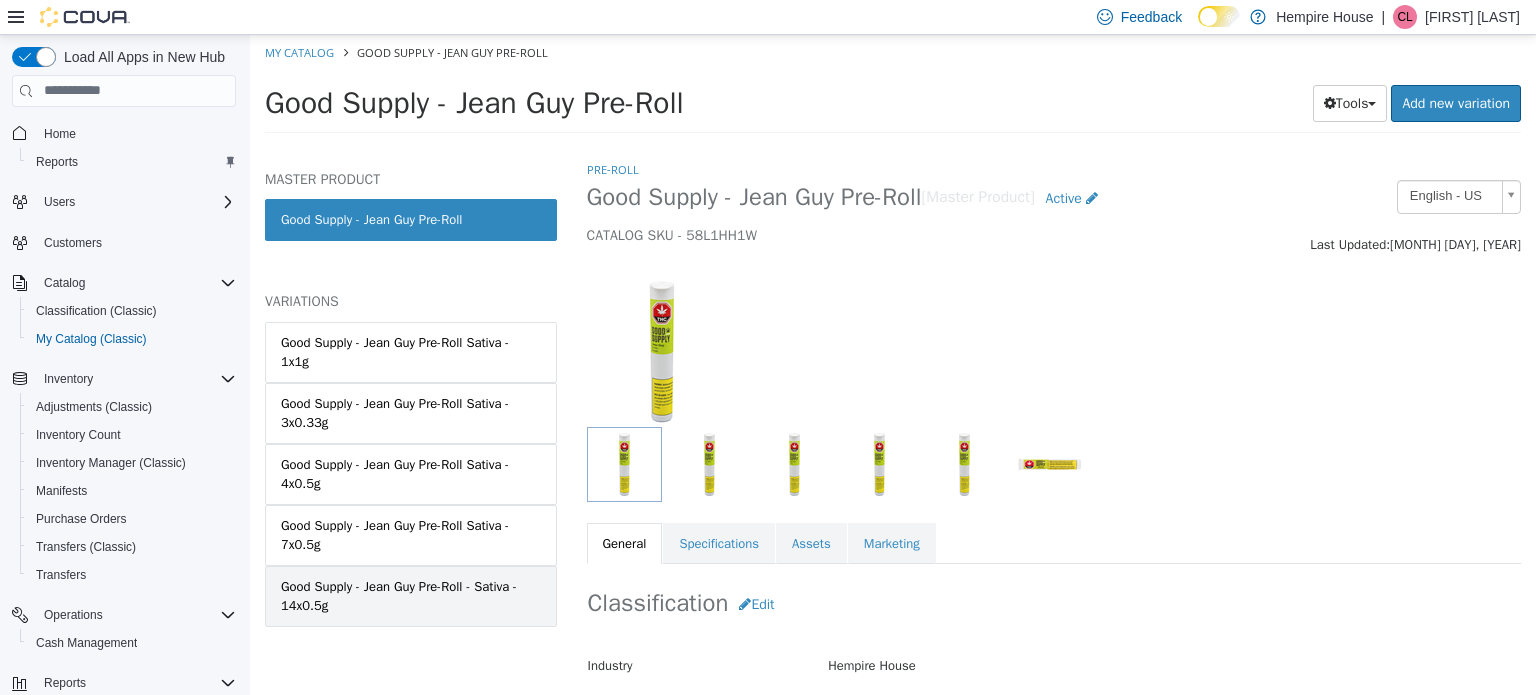 click on "Good Supply - Jean Guy Pre-Roll - Sativa - 14x0.5g" at bounding box center (411, 595) 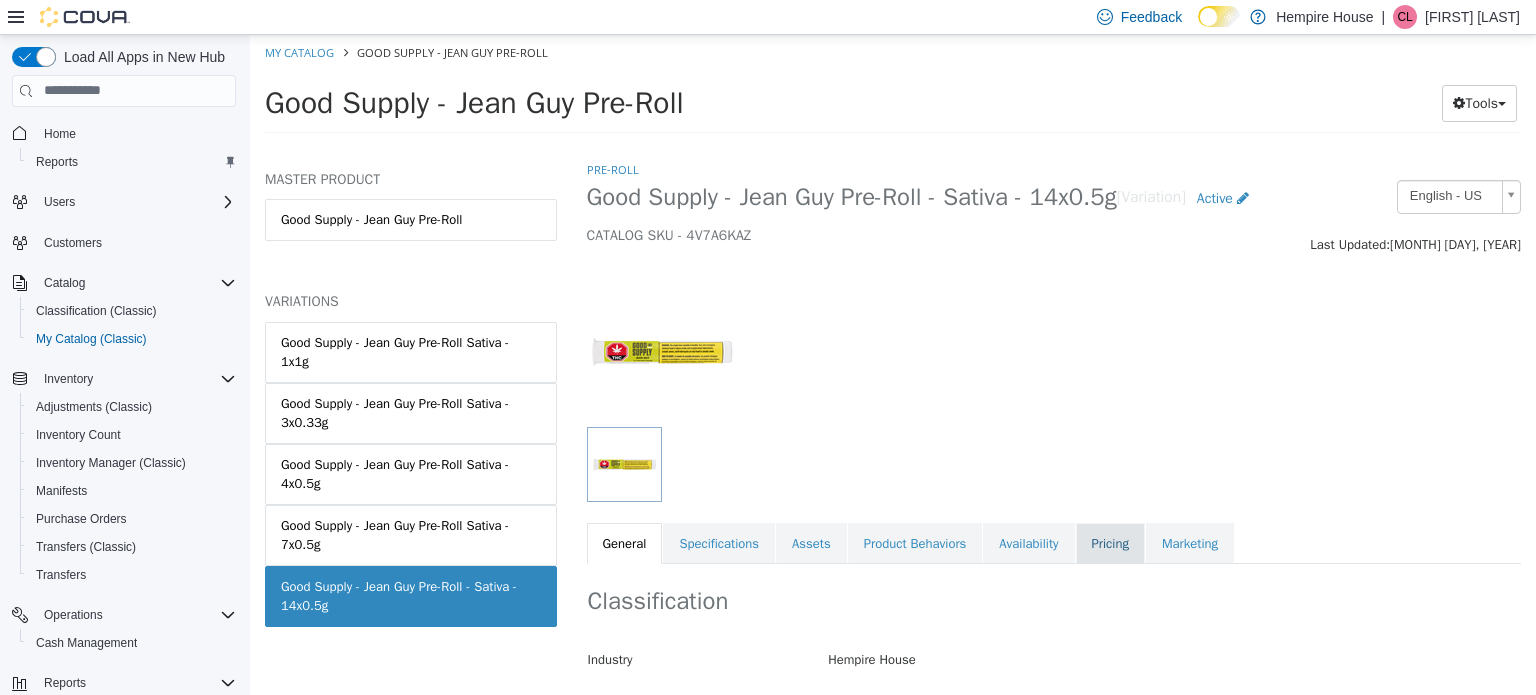 click on "Pricing" at bounding box center [1110, 543] 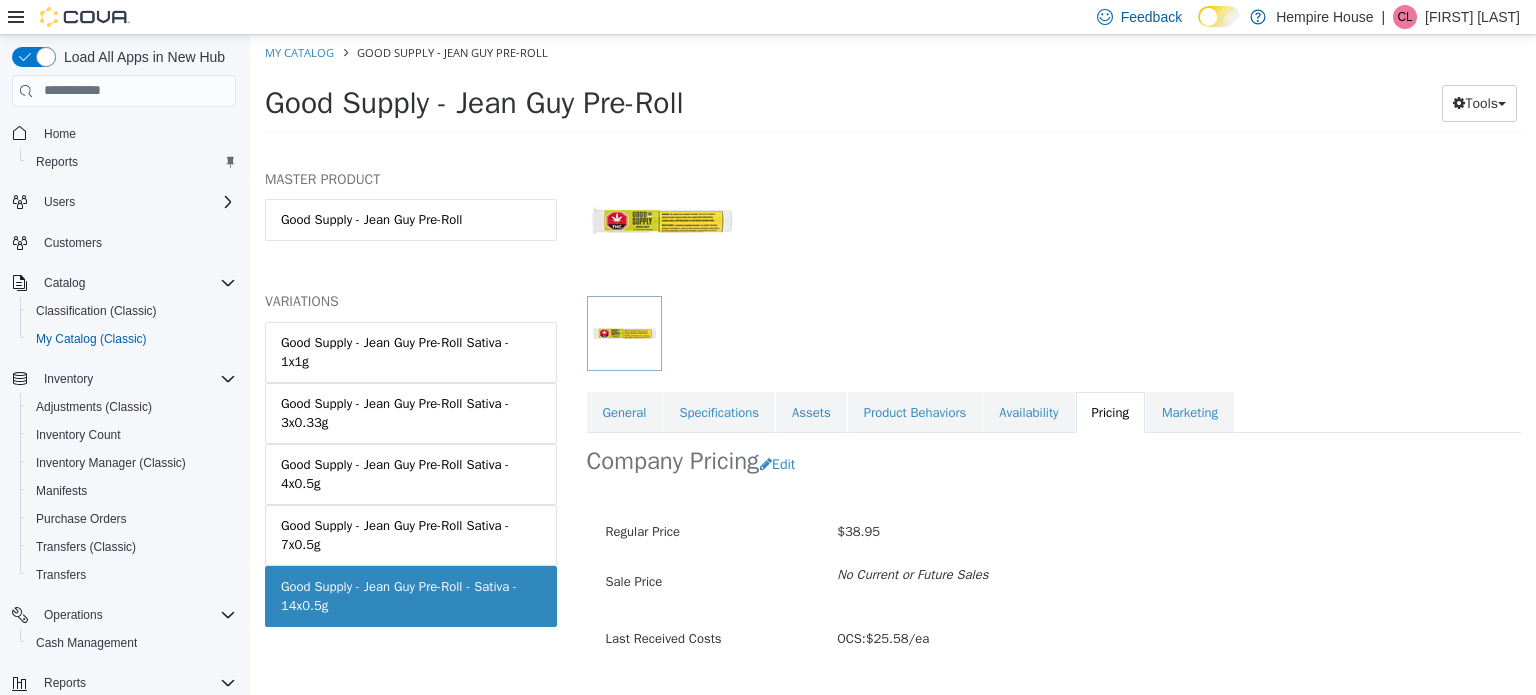 scroll, scrollTop: 179, scrollLeft: 0, axis: vertical 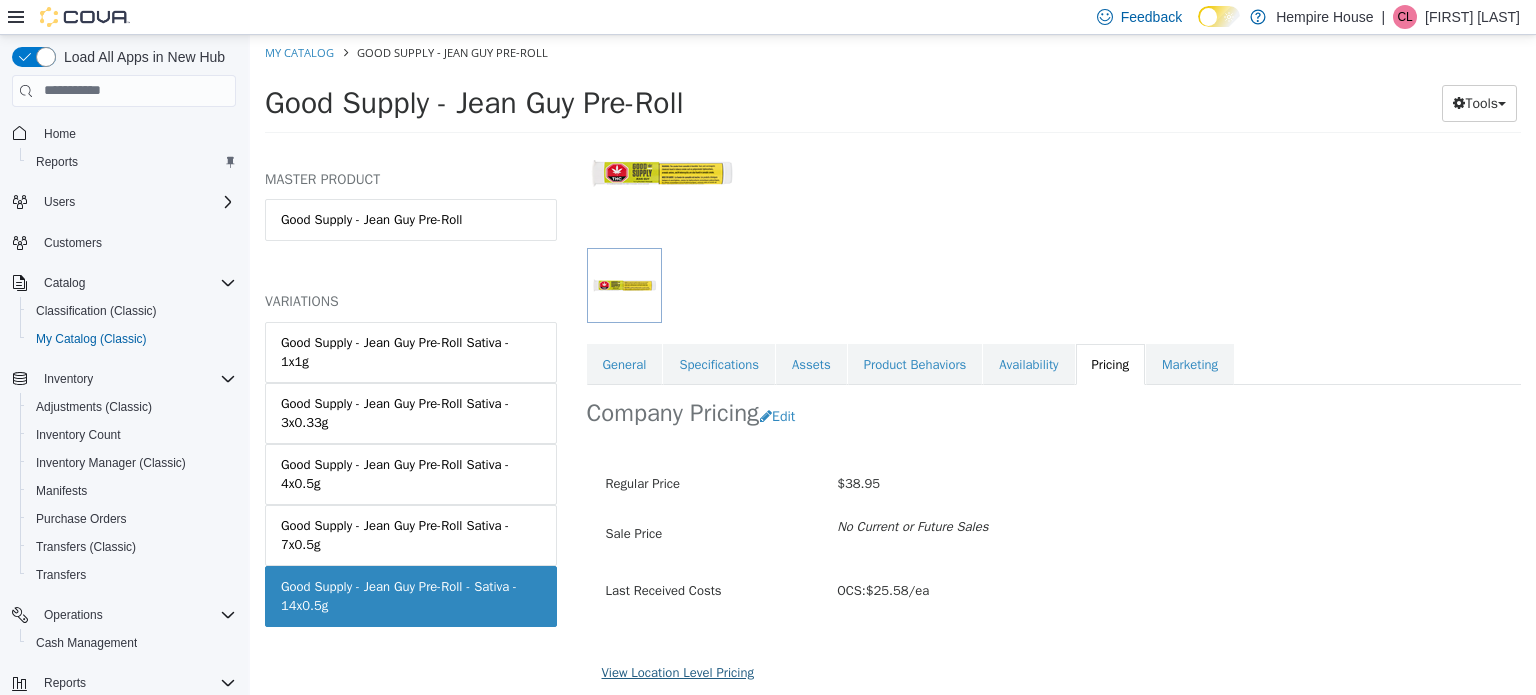 click on "View Location Level Pricing" at bounding box center (678, 671) 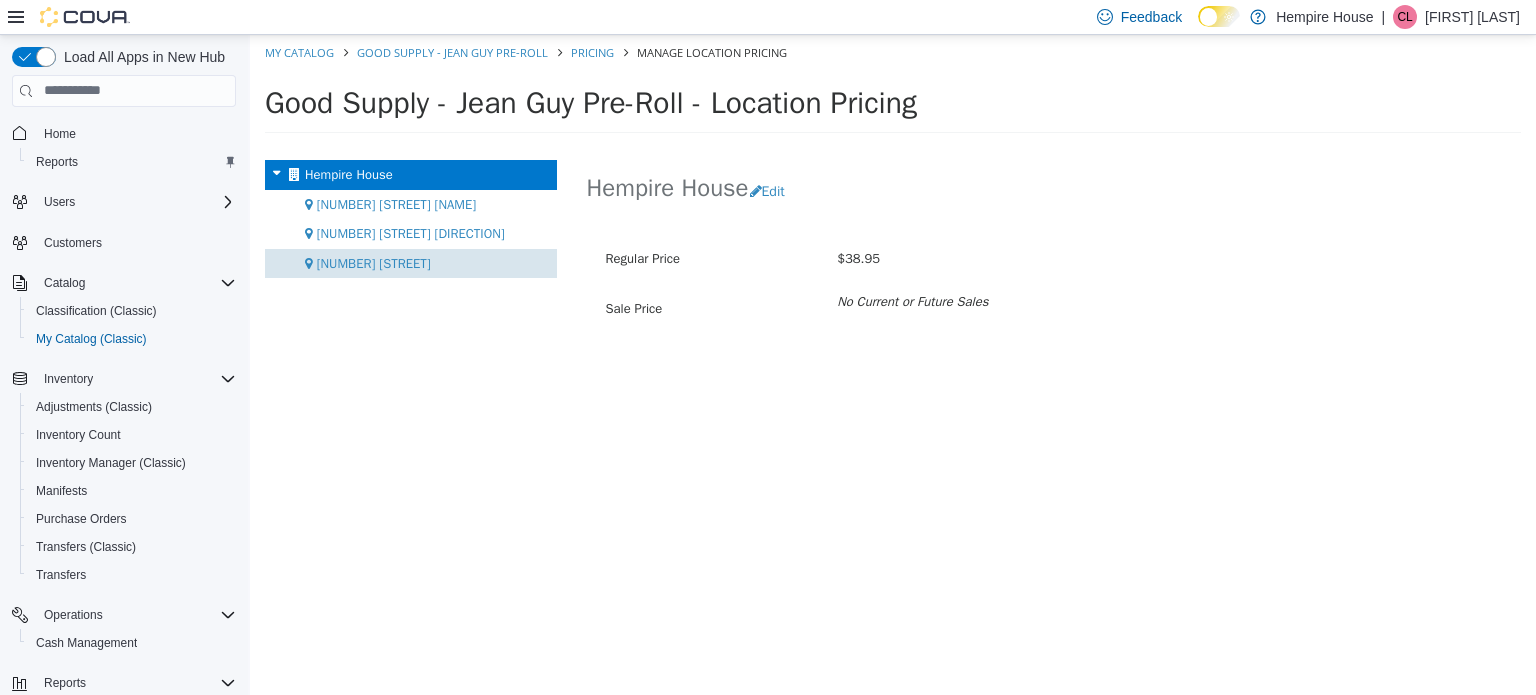 click on "[NUMBER] [STREET]" at bounding box center [374, 262] 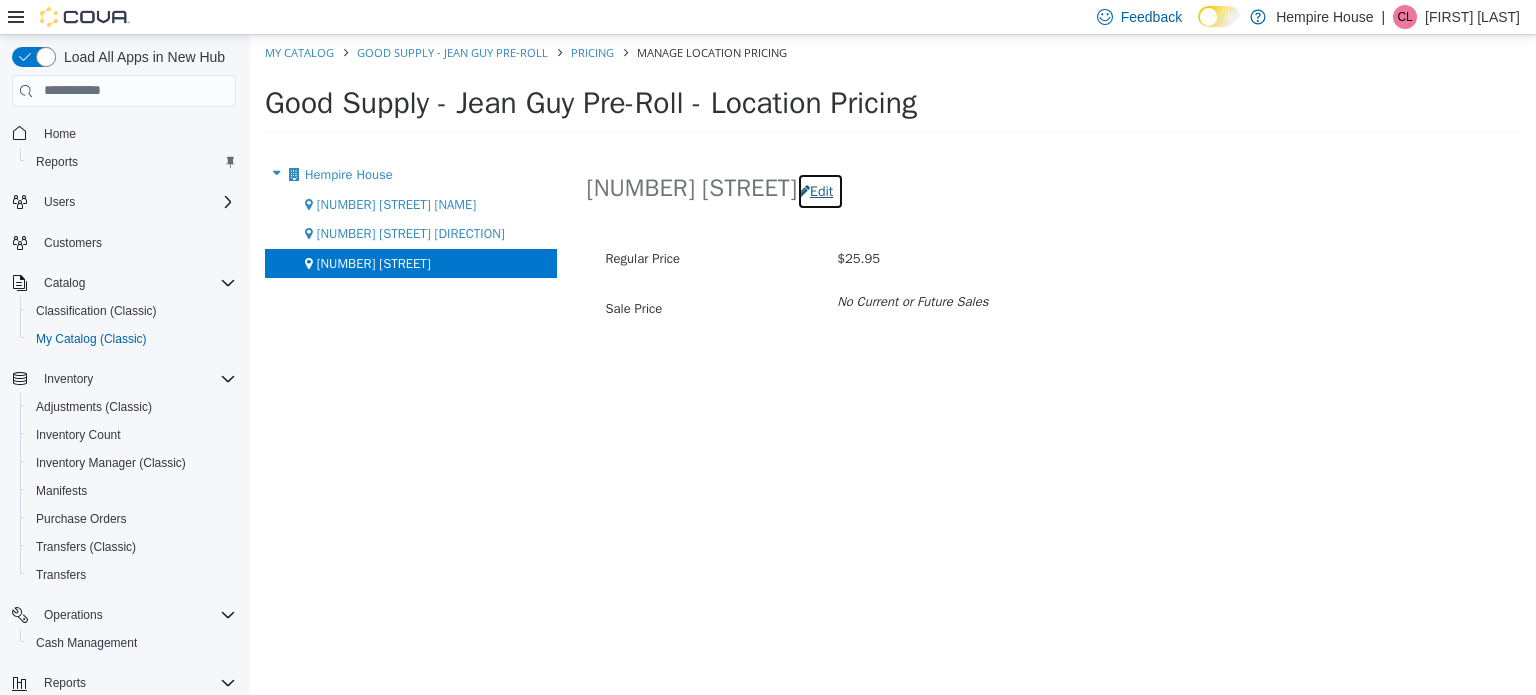 click on "Edit" at bounding box center [820, 190] 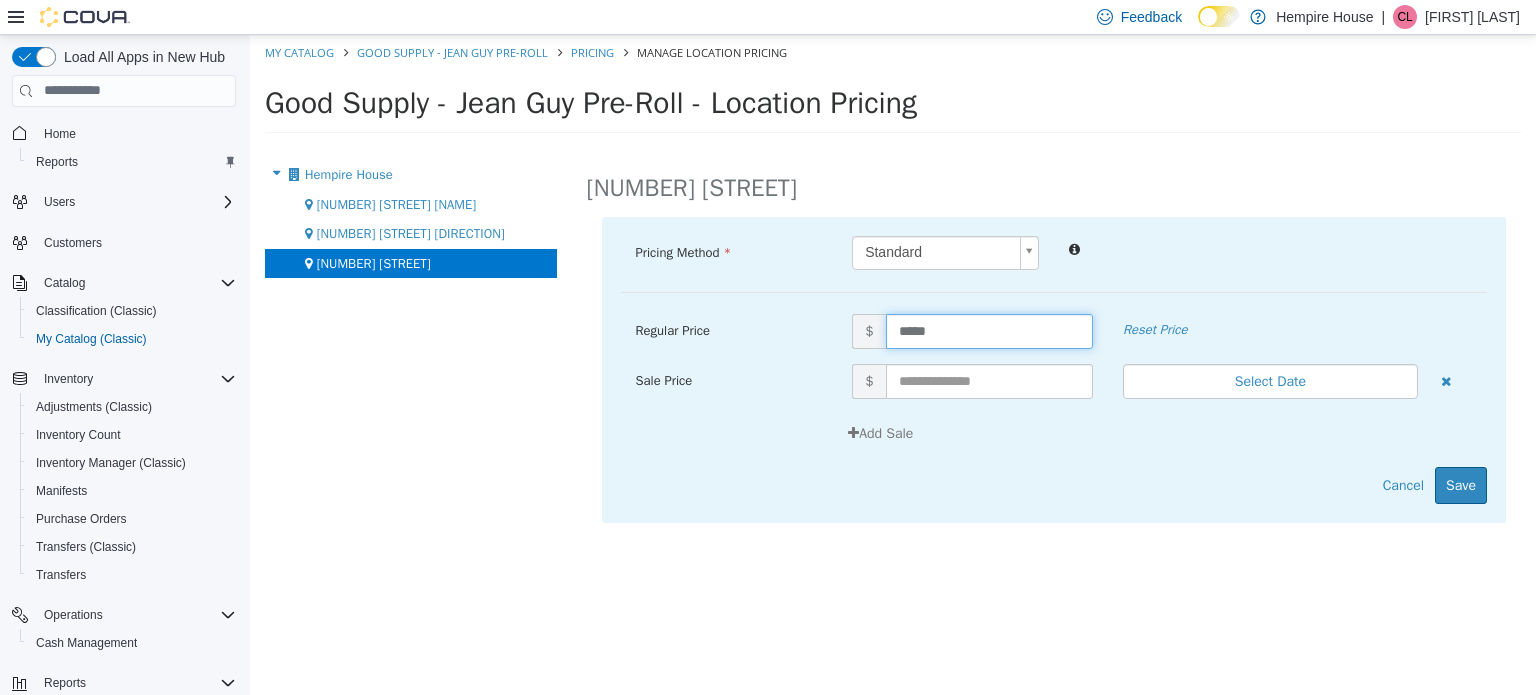 drag, startPoint x: 912, startPoint y: 331, endPoint x: 880, endPoint y: 331, distance: 32 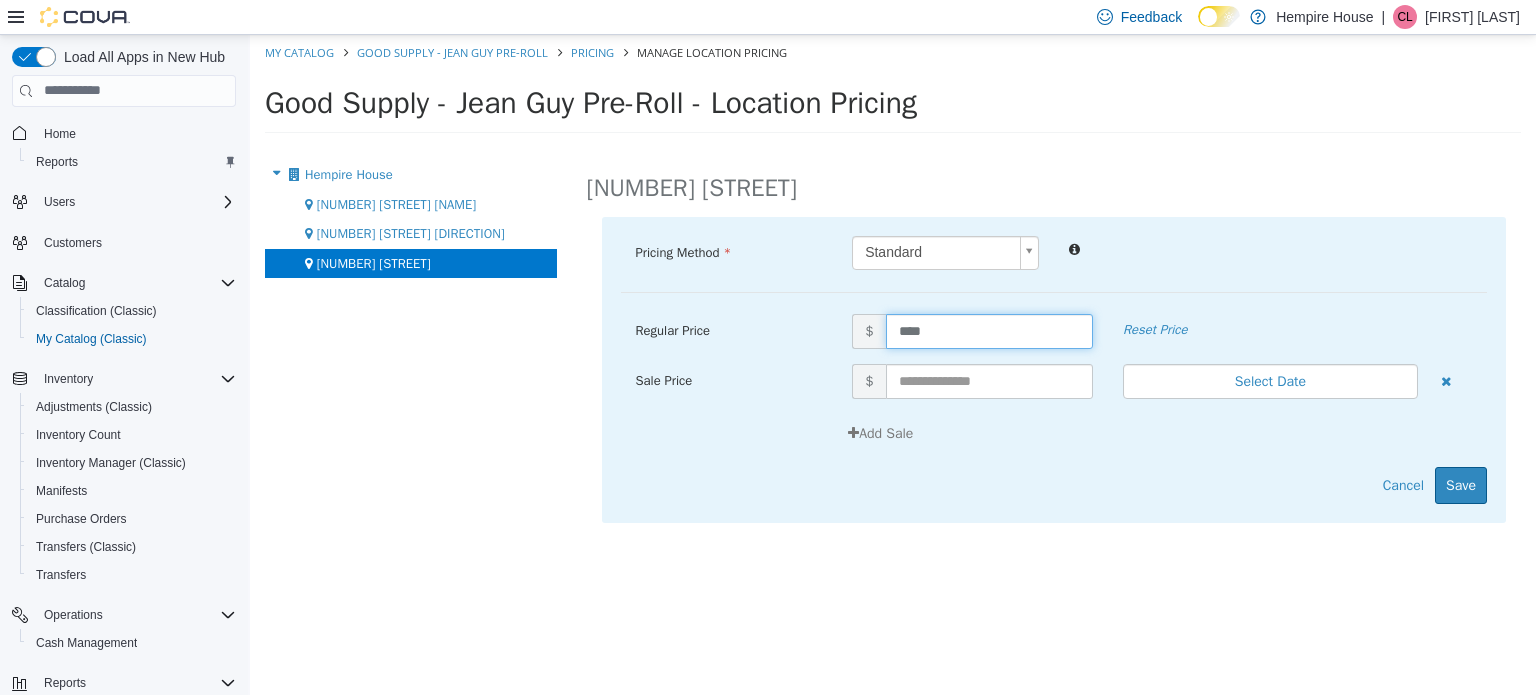type on "*****" 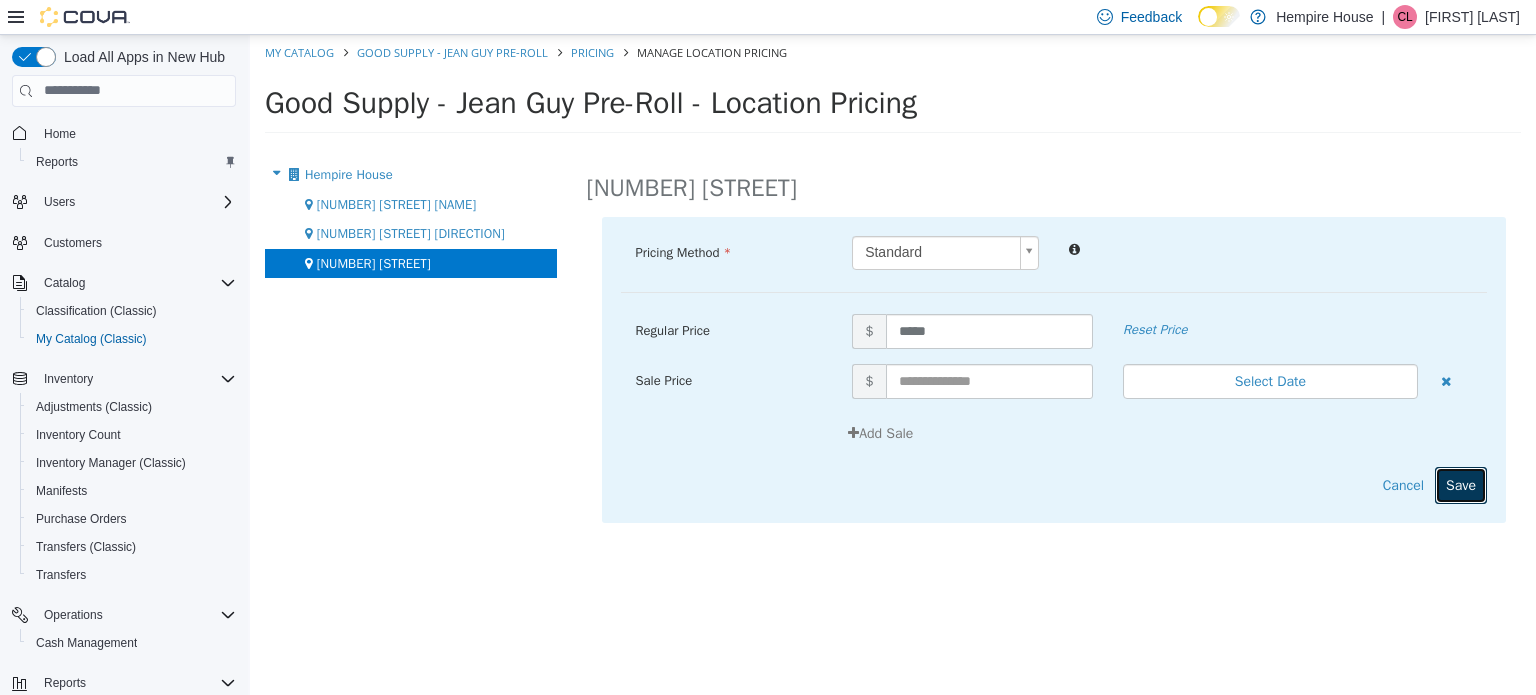 click on "Save" at bounding box center (1461, 484) 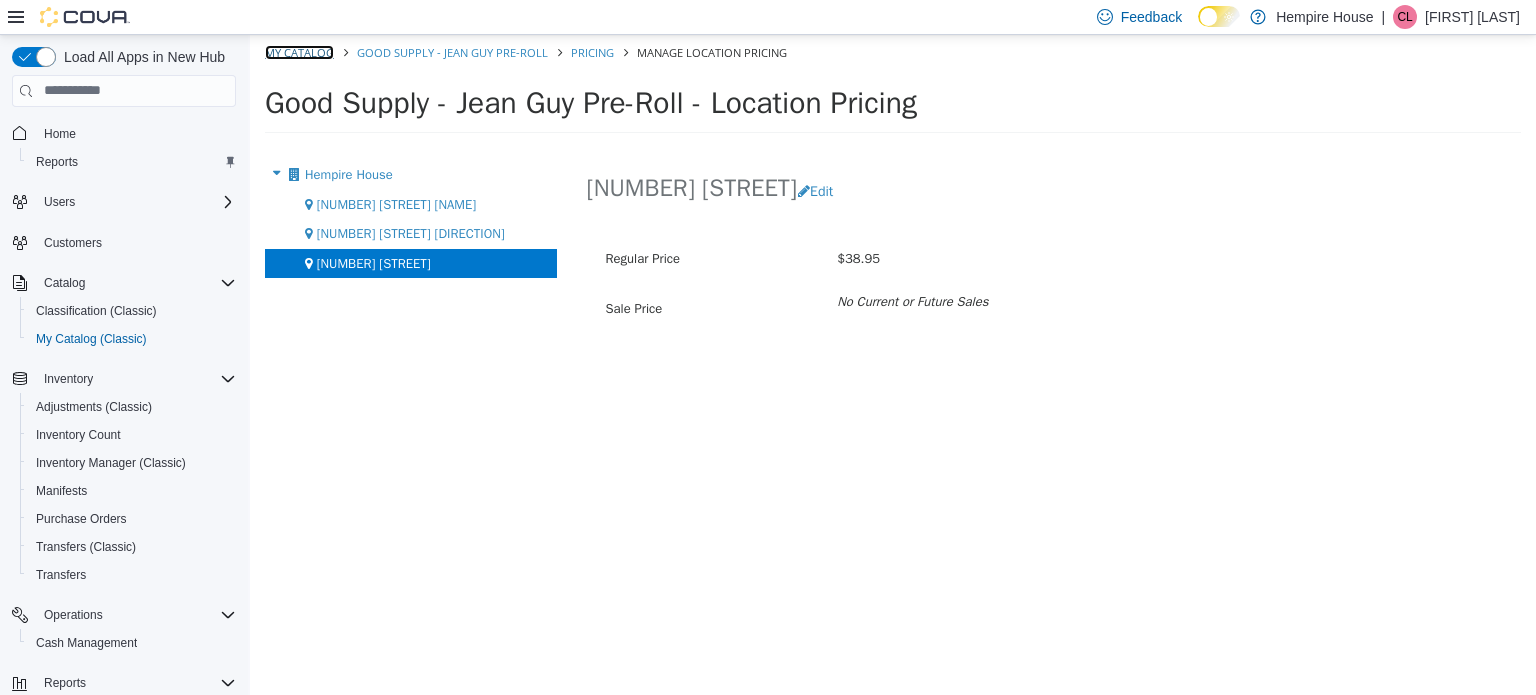 click on "My Catalog" at bounding box center (299, 51) 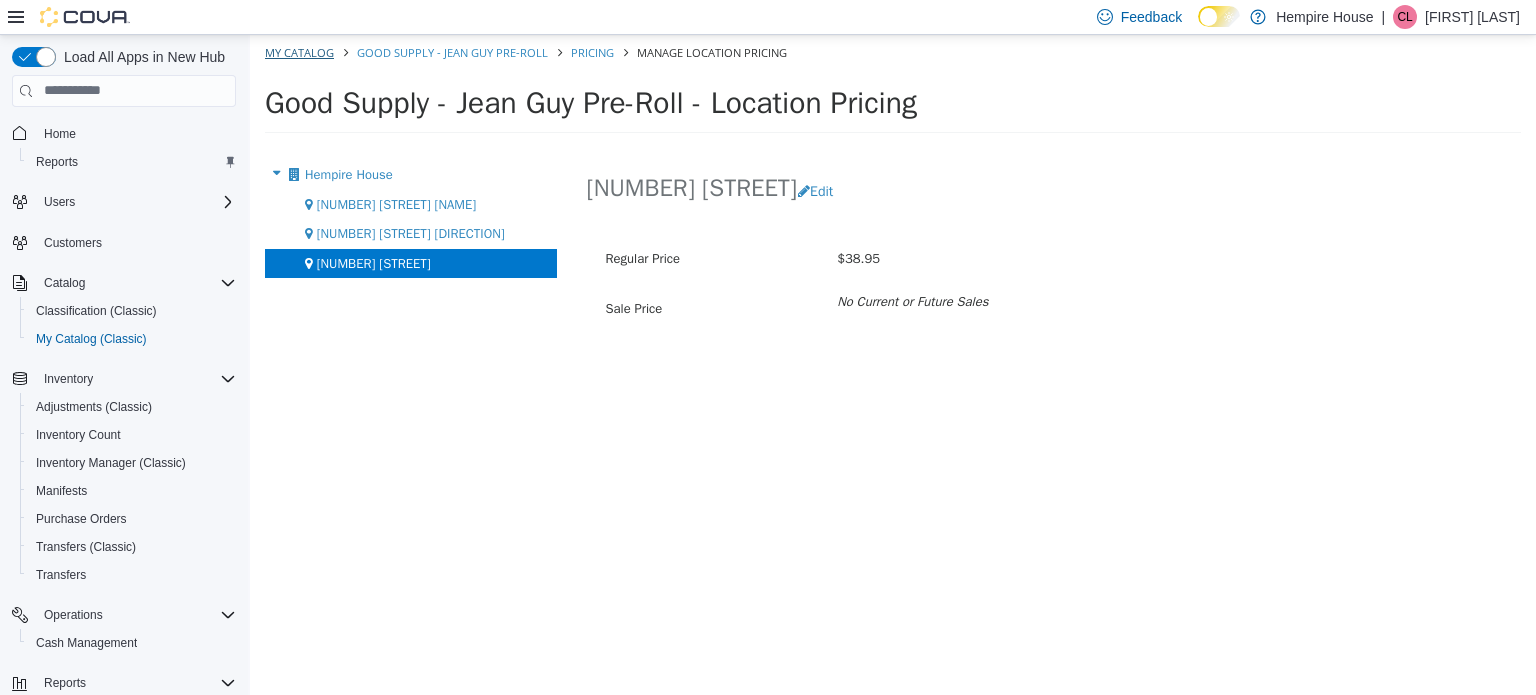 select on "**********" 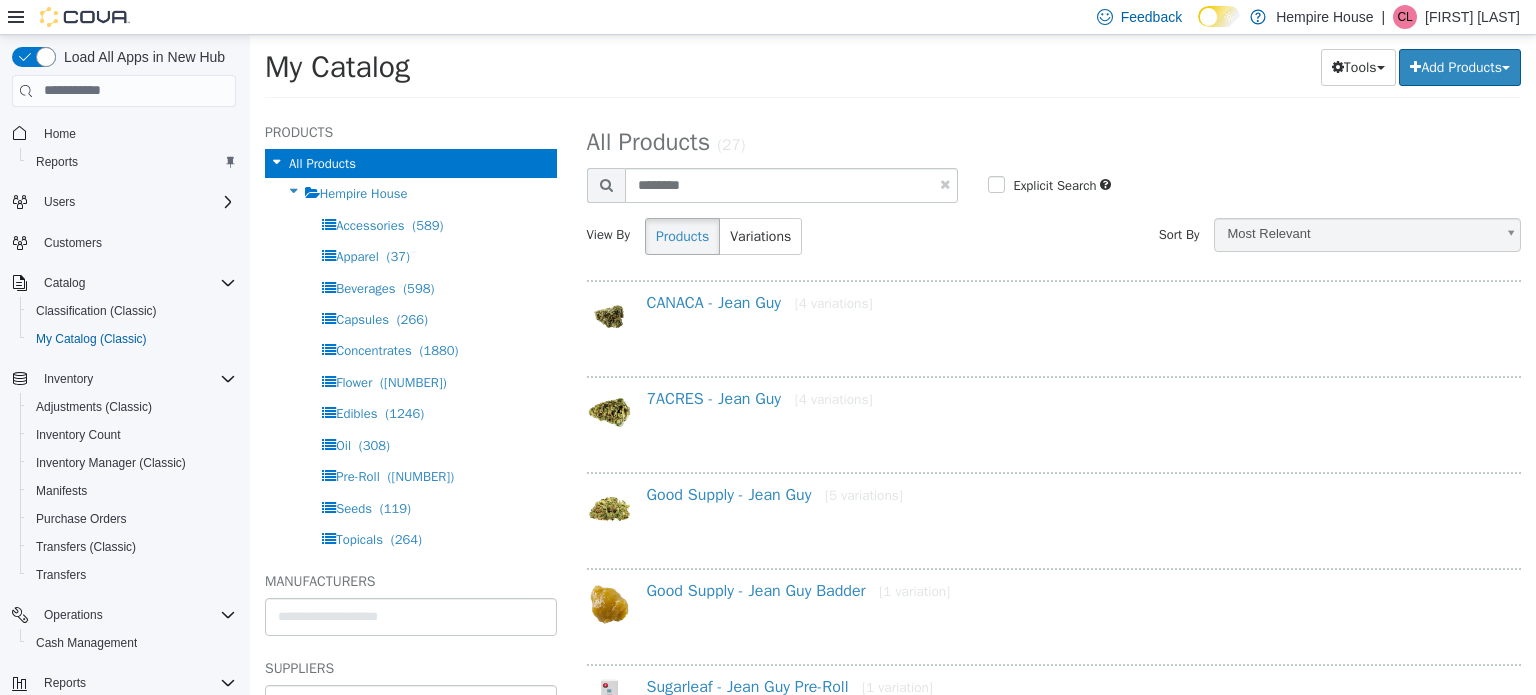 scroll, scrollTop: 38, scrollLeft: 0, axis: vertical 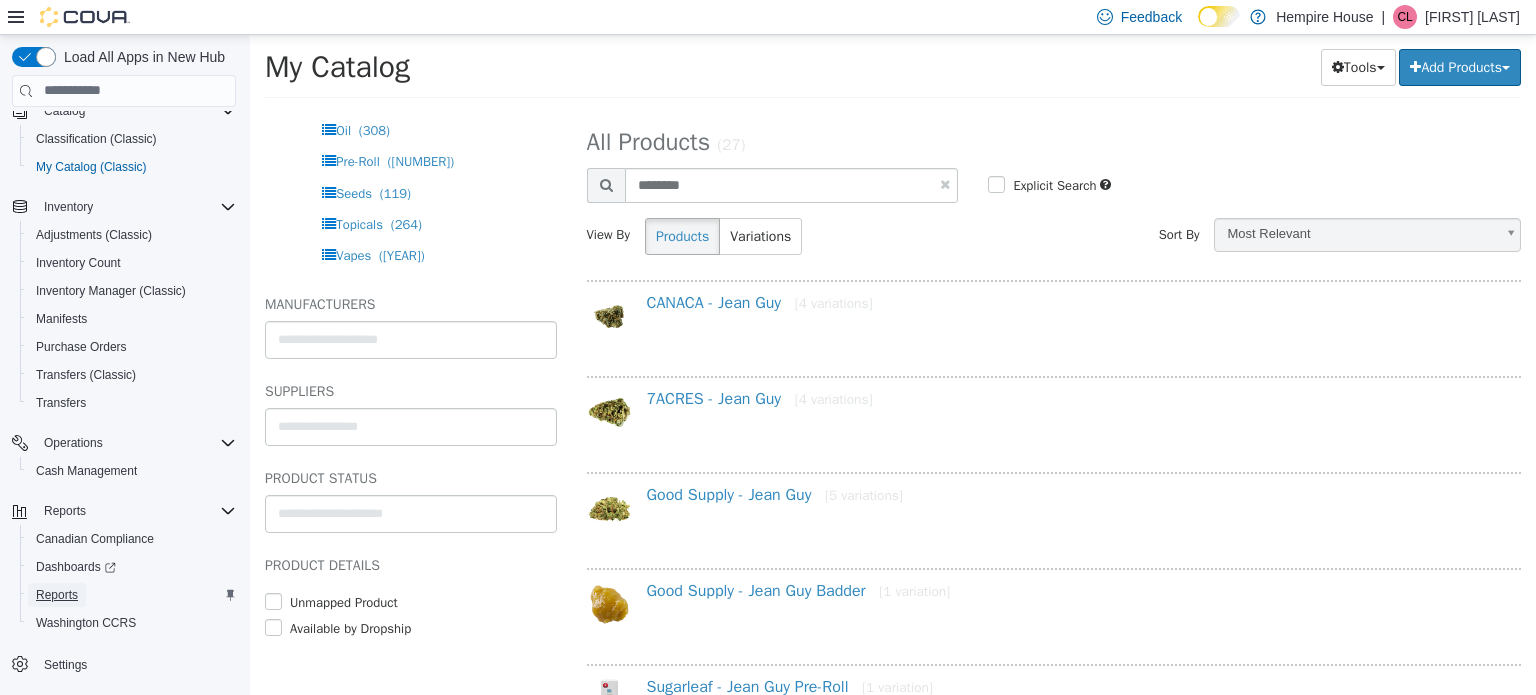 click on "Reports" at bounding box center (57, 595) 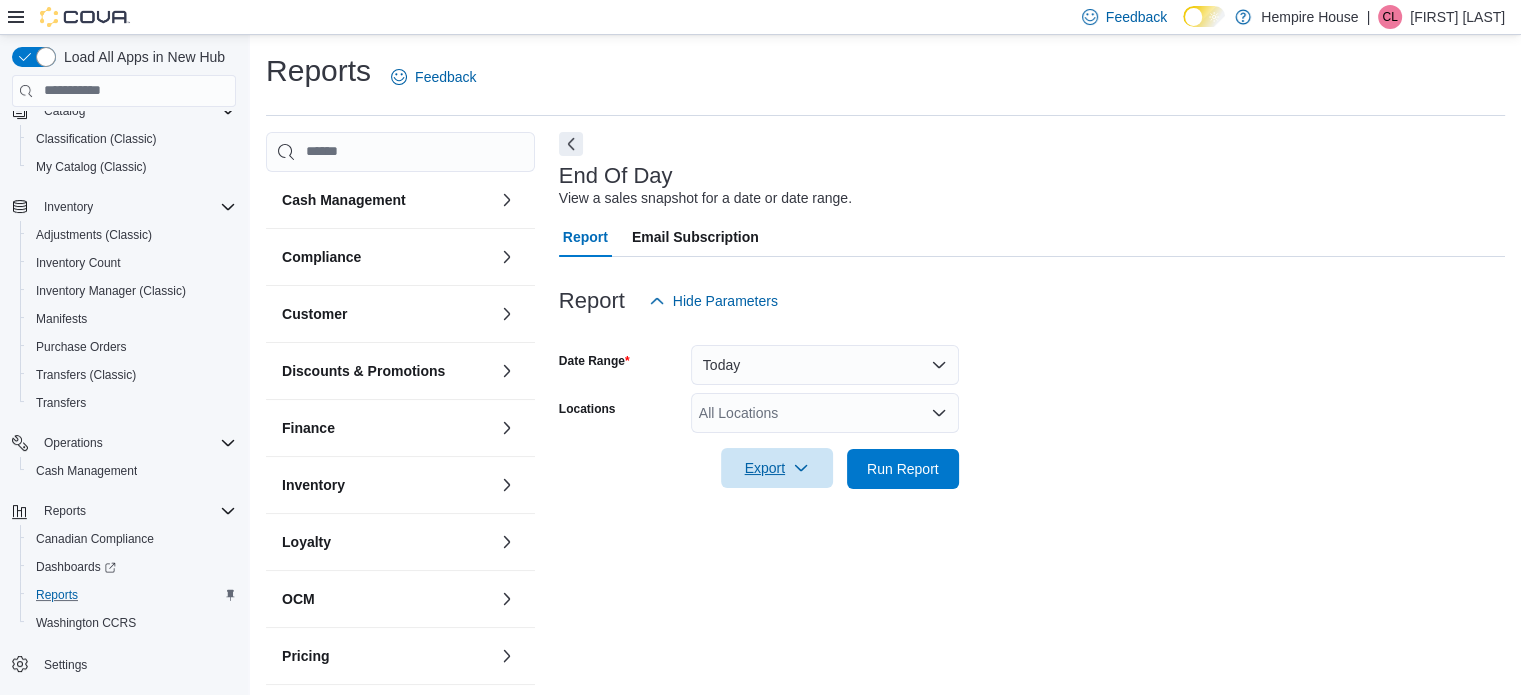 scroll, scrollTop: 13, scrollLeft: 0, axis: vertical 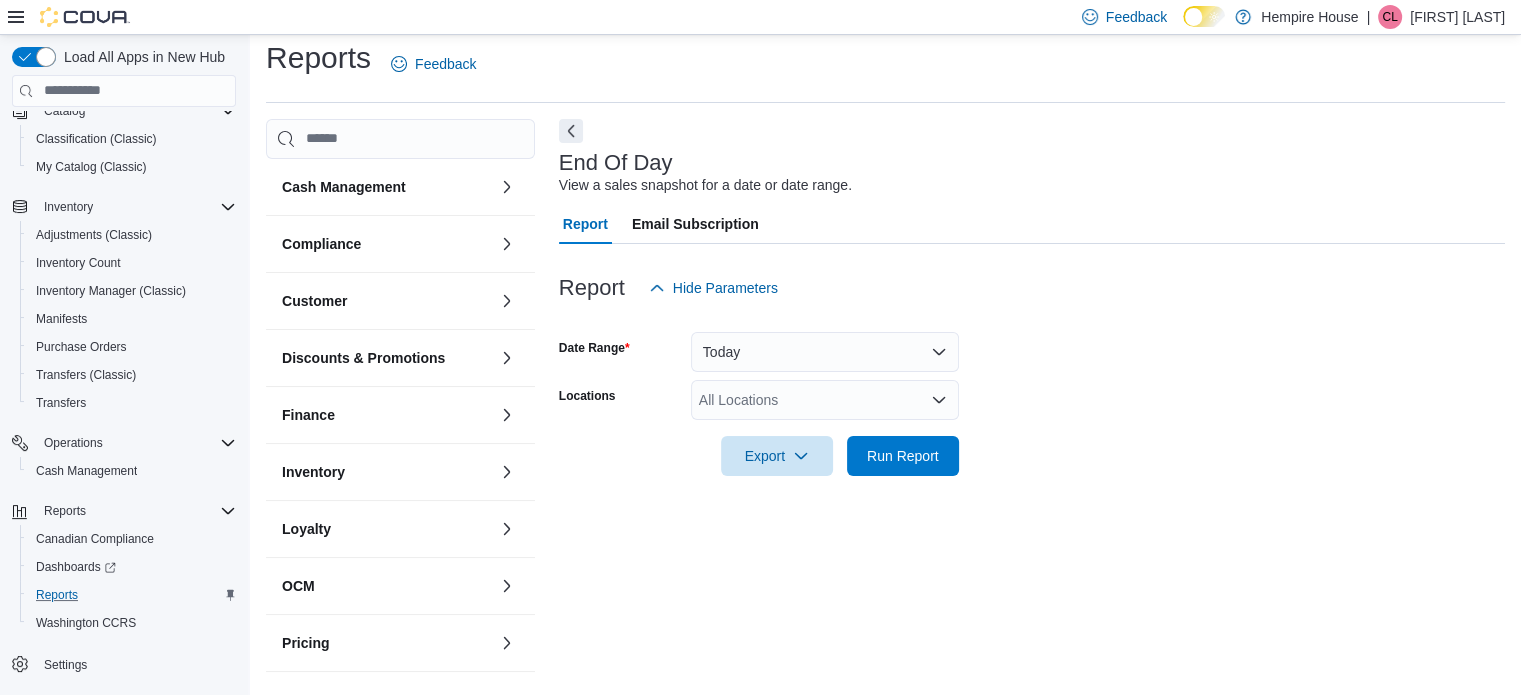 click on "All Locations" at bounding box center [825, 400] 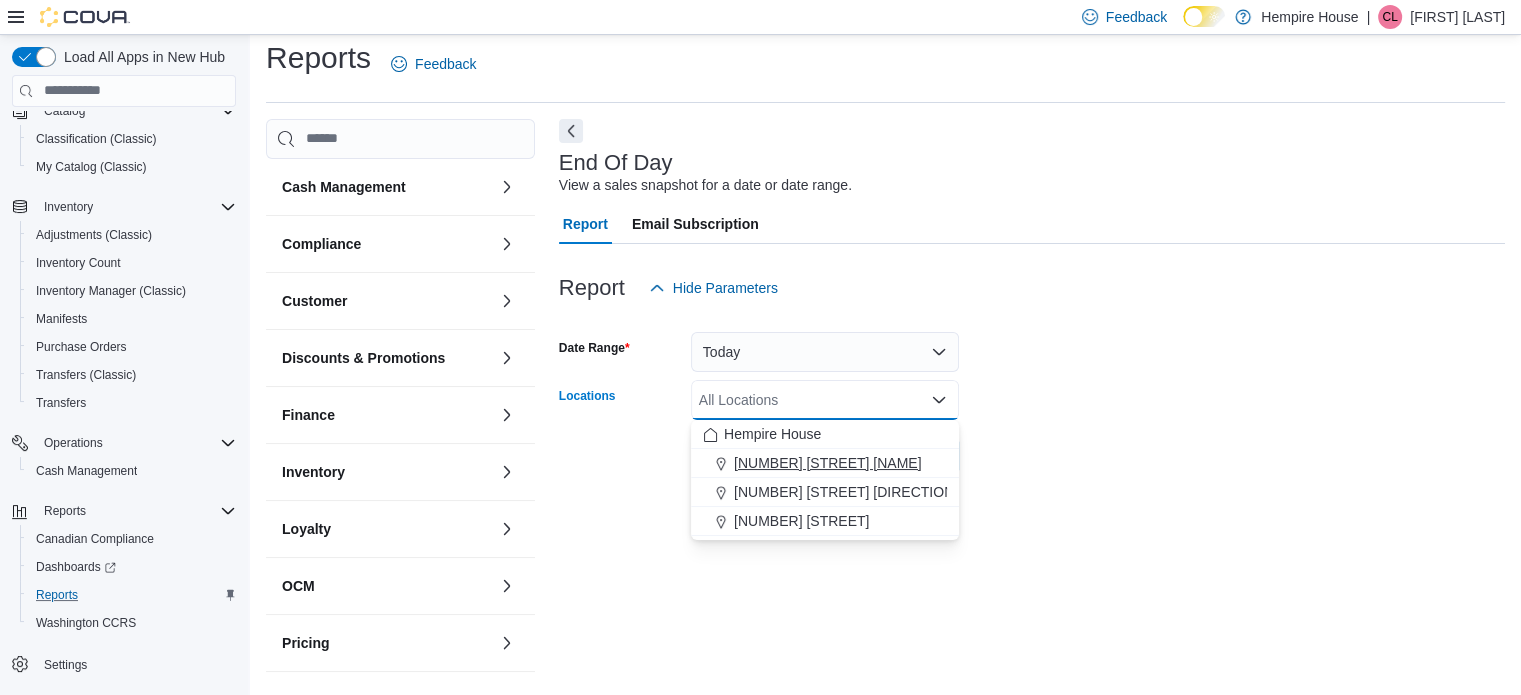 click on "[NUMBER] [STREET] [NAME]" at bounding box center (827, 463) 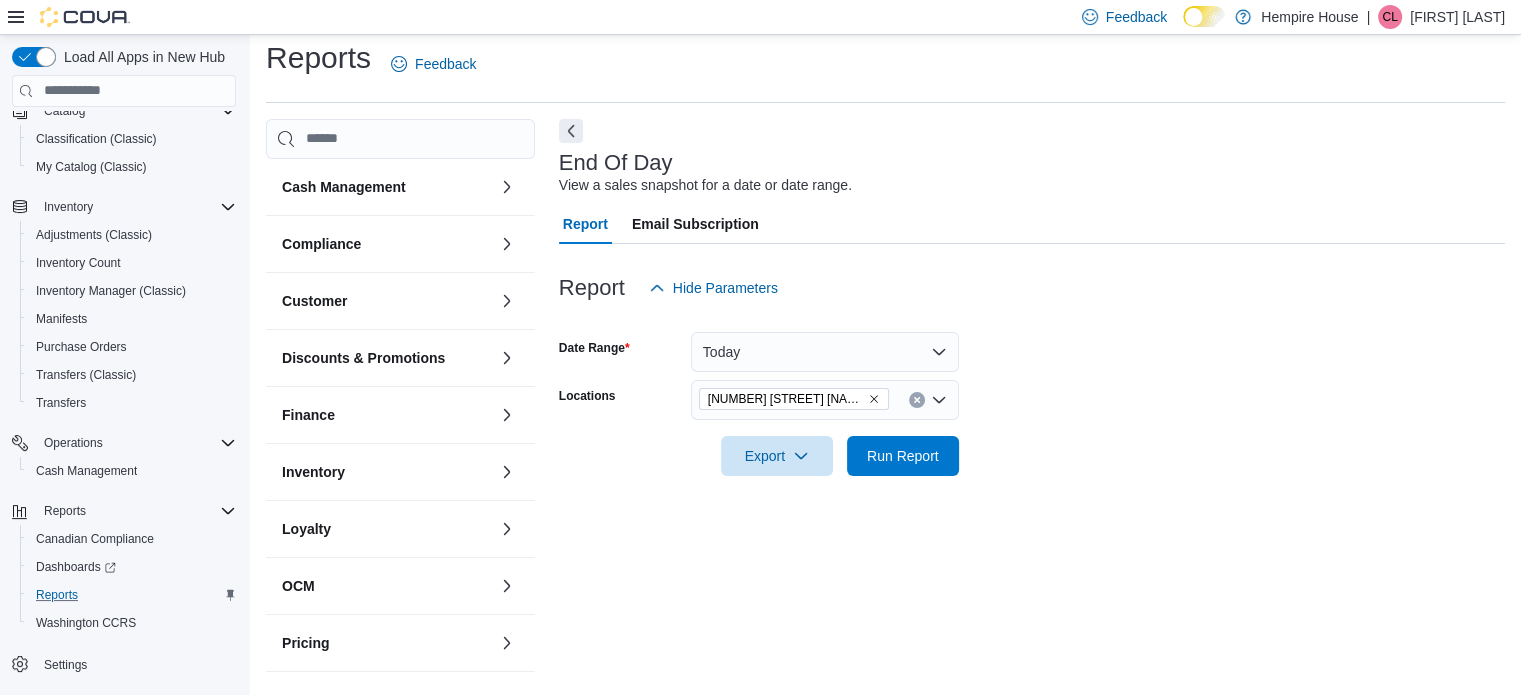 drag, startPoint x: 612, startPoint y: 463, endPoint x: 672, endPoint y: 467, distance: 60.133186 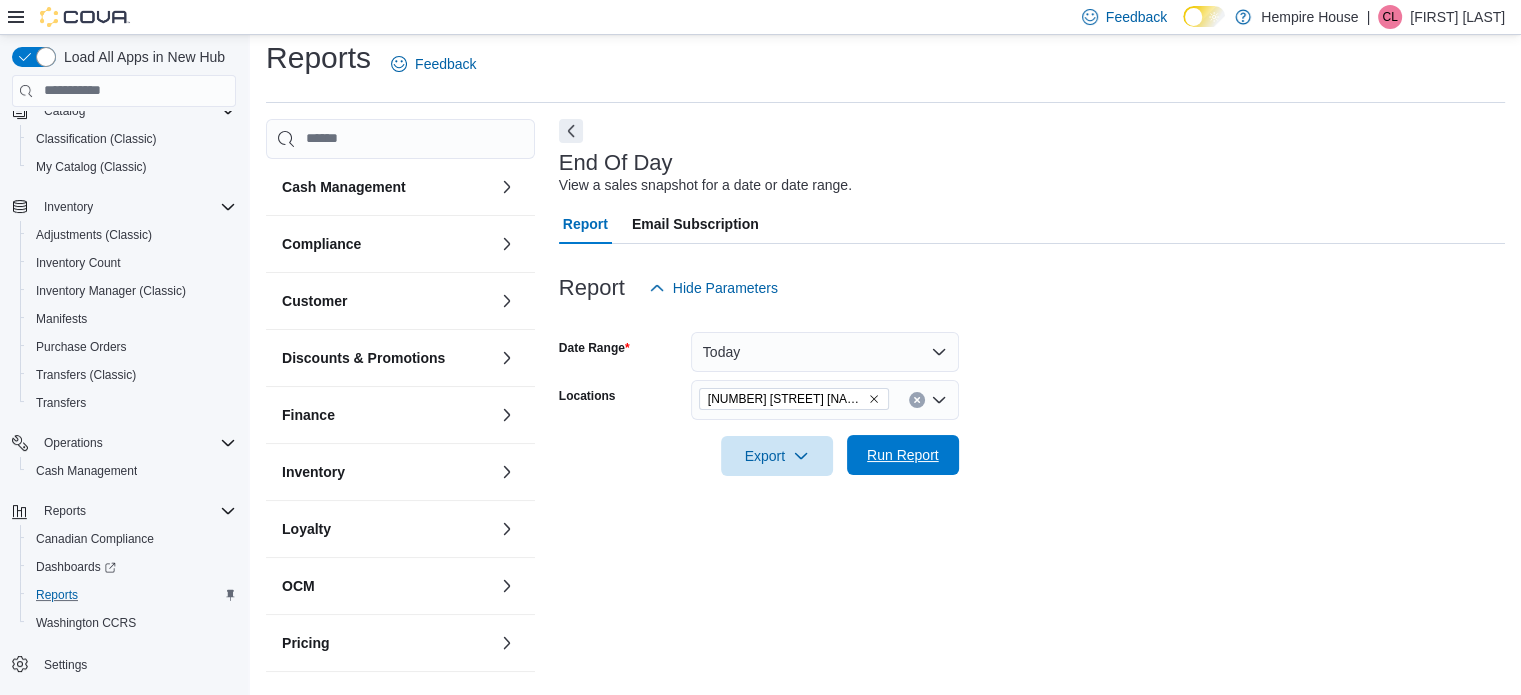 click on "Run Report" at bounding box center [903, 455] 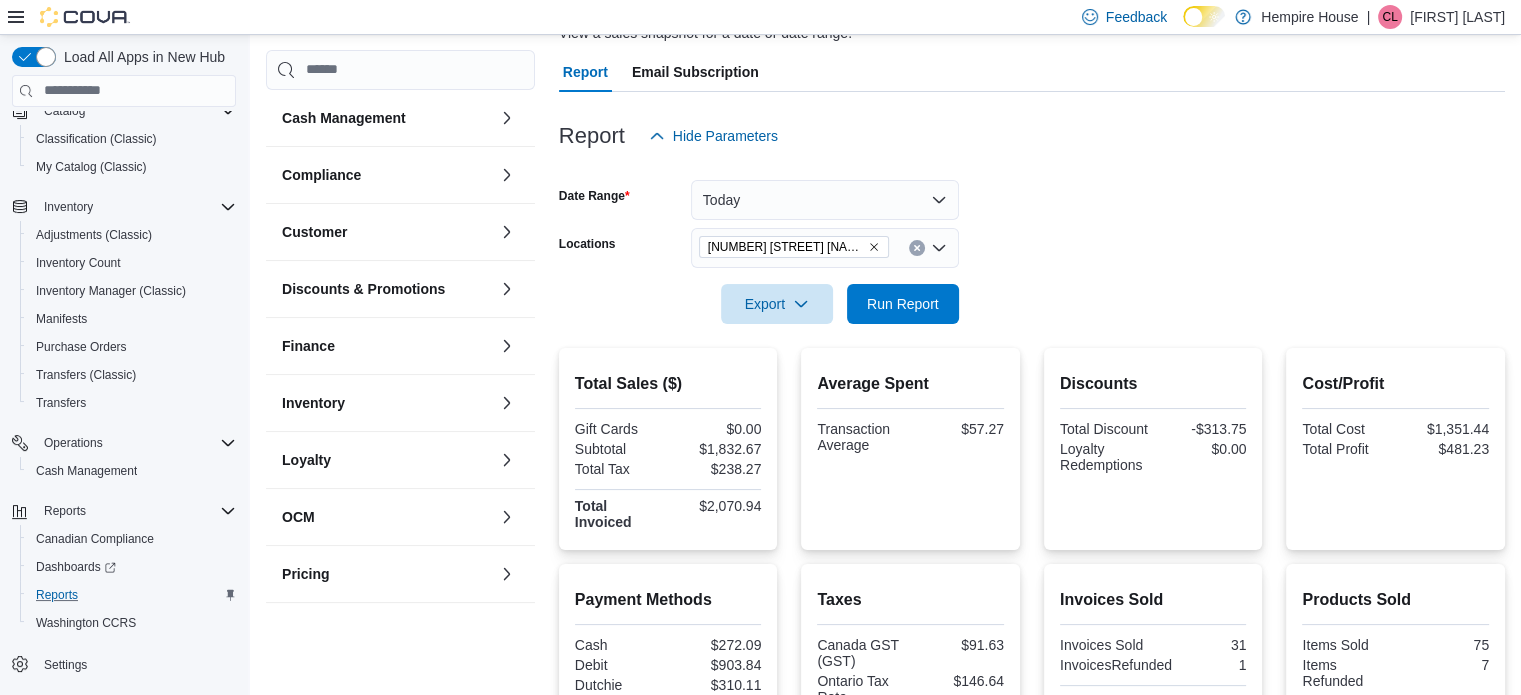 scroll, scrollTop: 213, scrollLeft: 0, axis: vertical 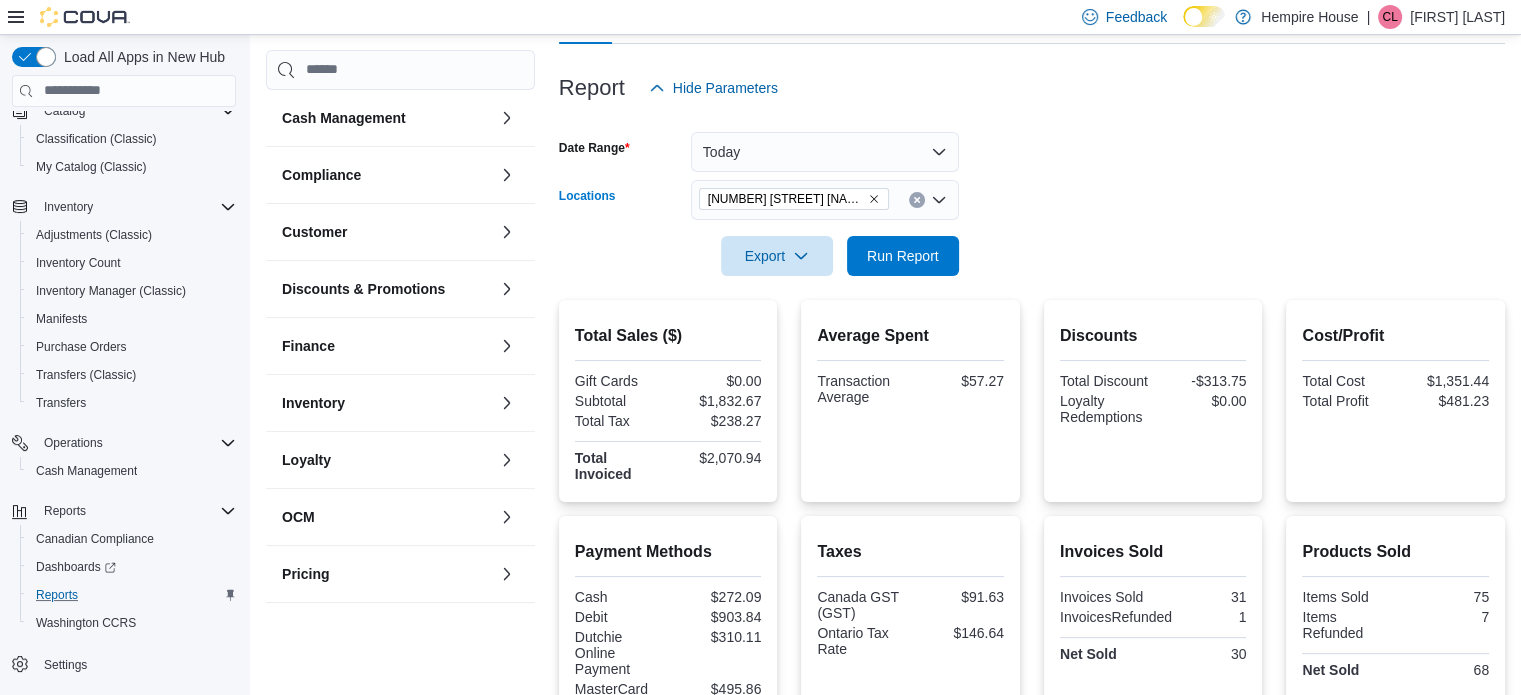 click 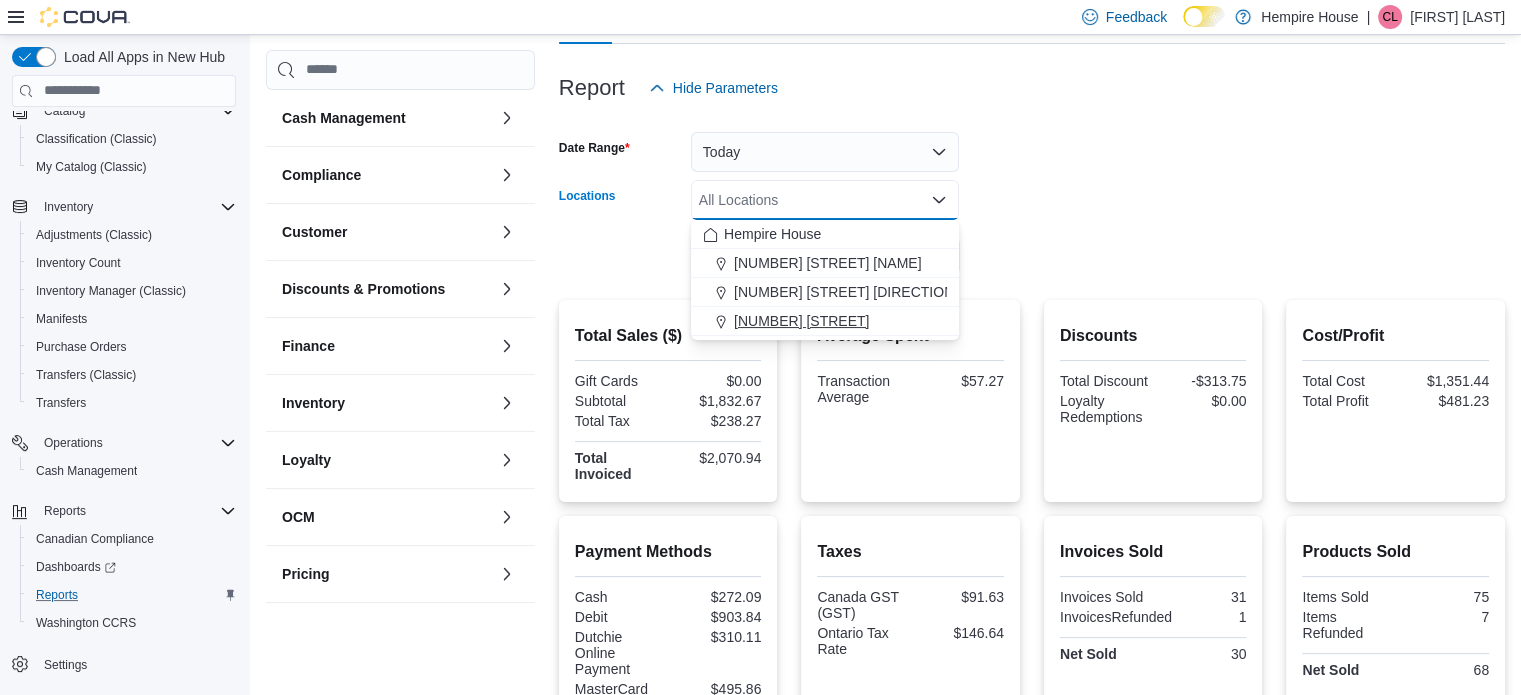 click on "[NUMBER] [STREET]" at bounding box center (801, 321) 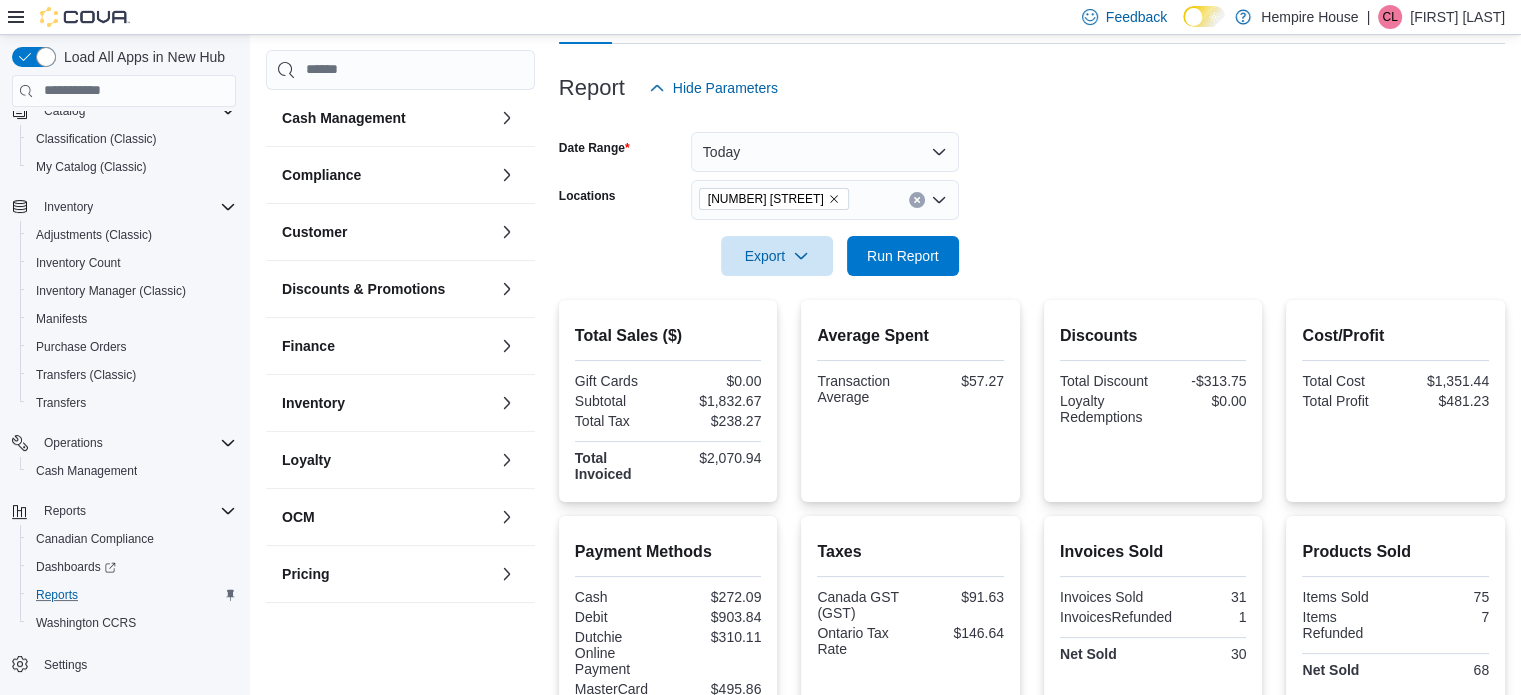 click on "Date Range Today Locations [NUMBER] [STREET] Export  Run Report" at bounding box center [1032, 192] 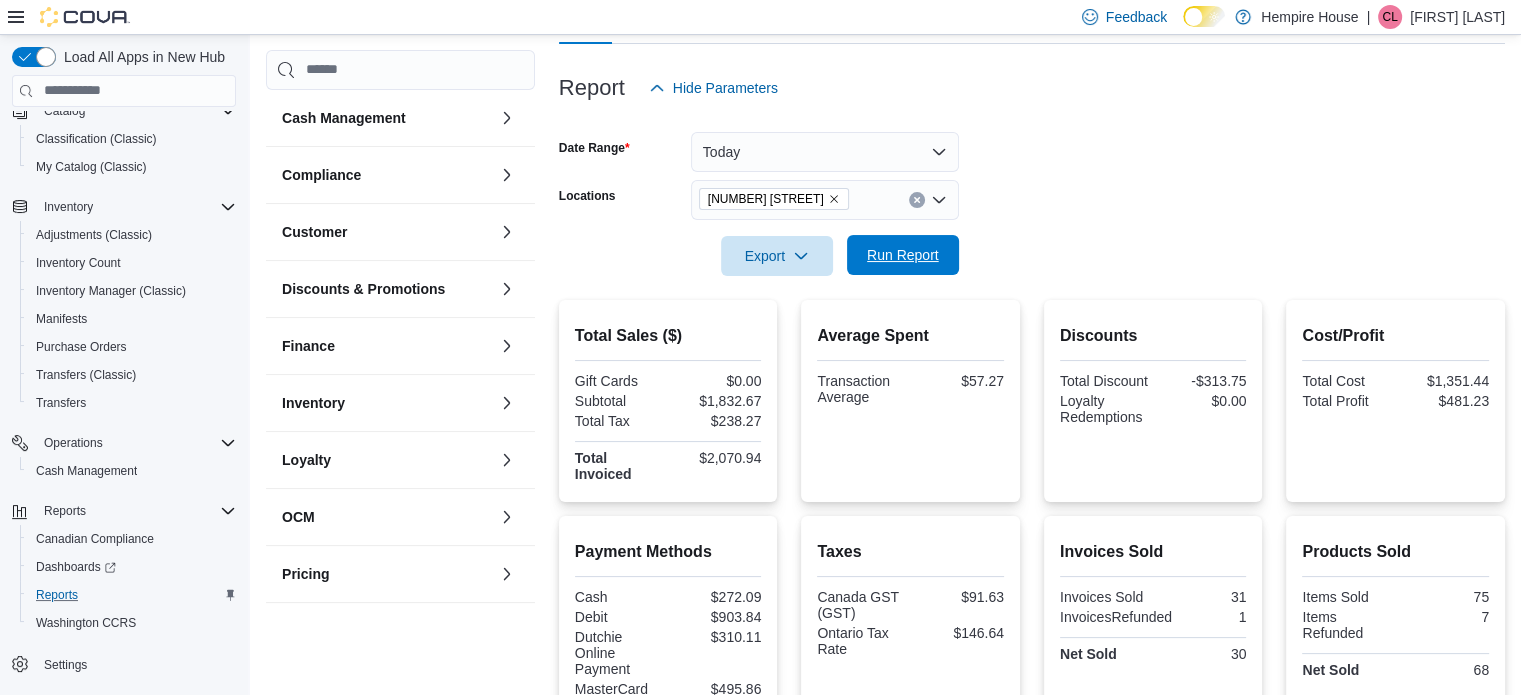 click on "Run Report" at bounding box center (903, 255) 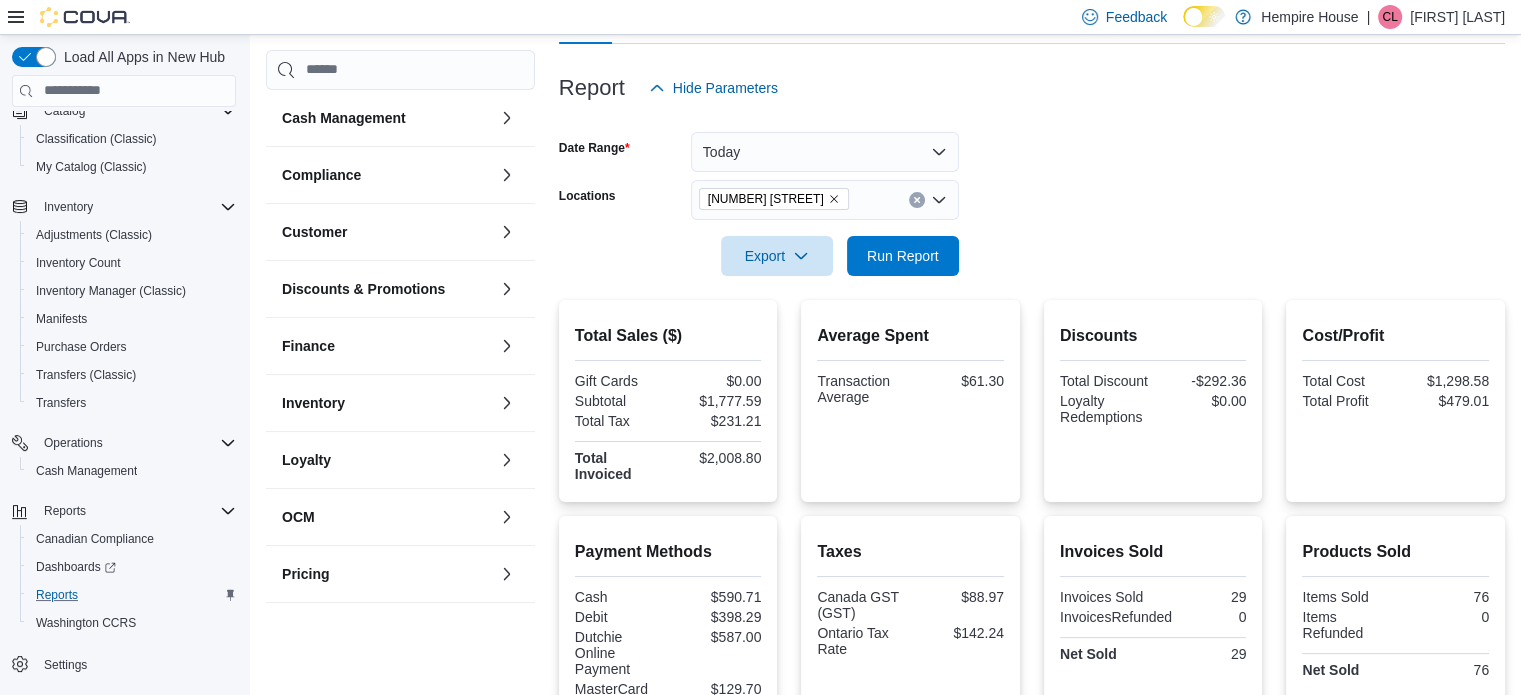 click 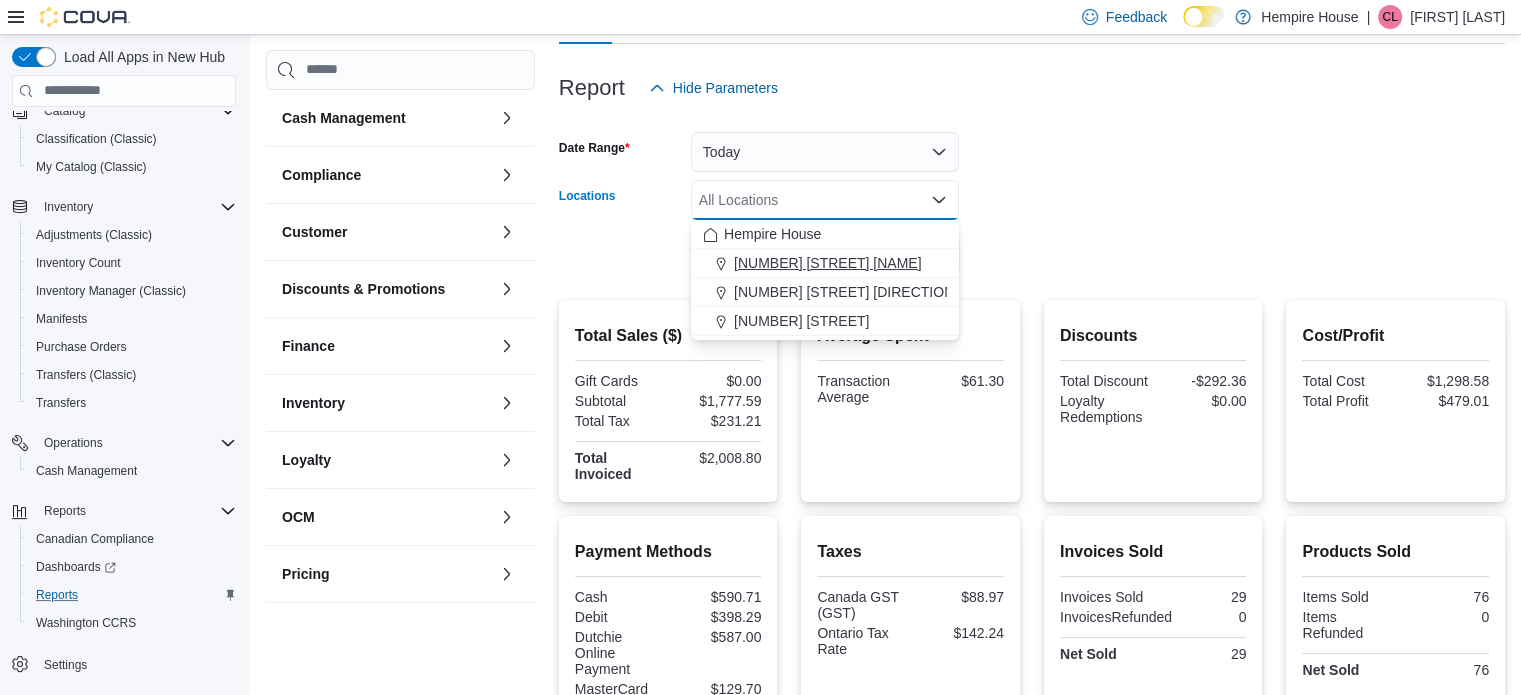 click on "[NUMBER] [STREET] [NAME]" at bounding box center [827, 263] 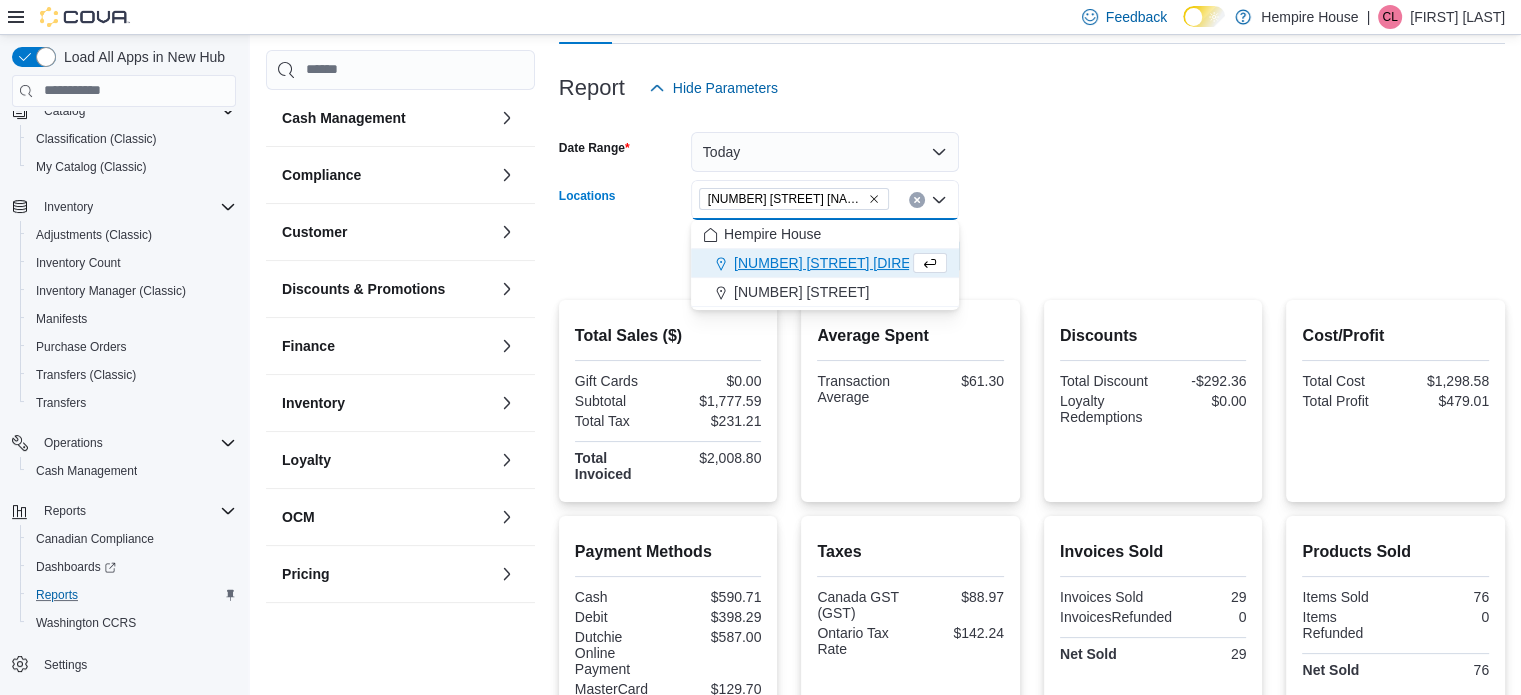 click at bounding box center [1032, 228] 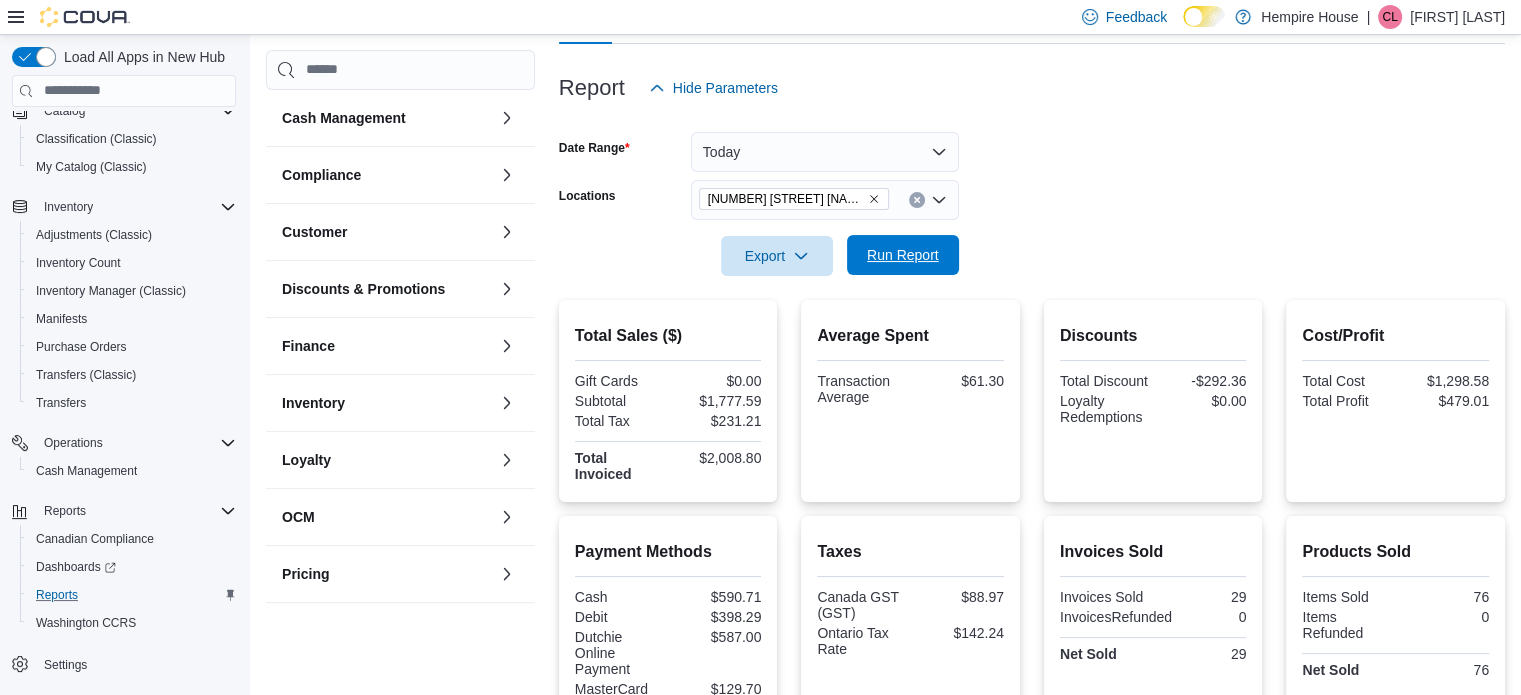 click on "Run Report" at bounding box center [903, 255] 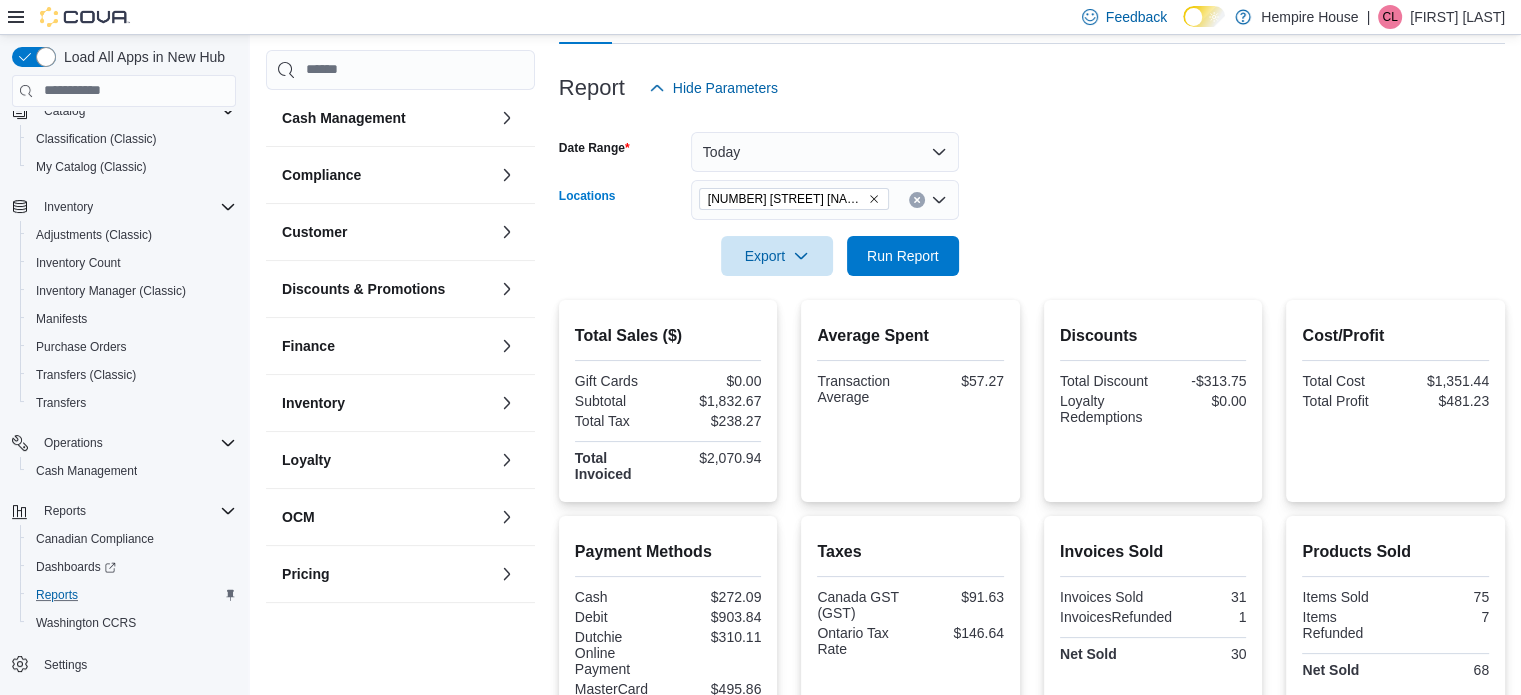 click at bounding box center [917, 200] 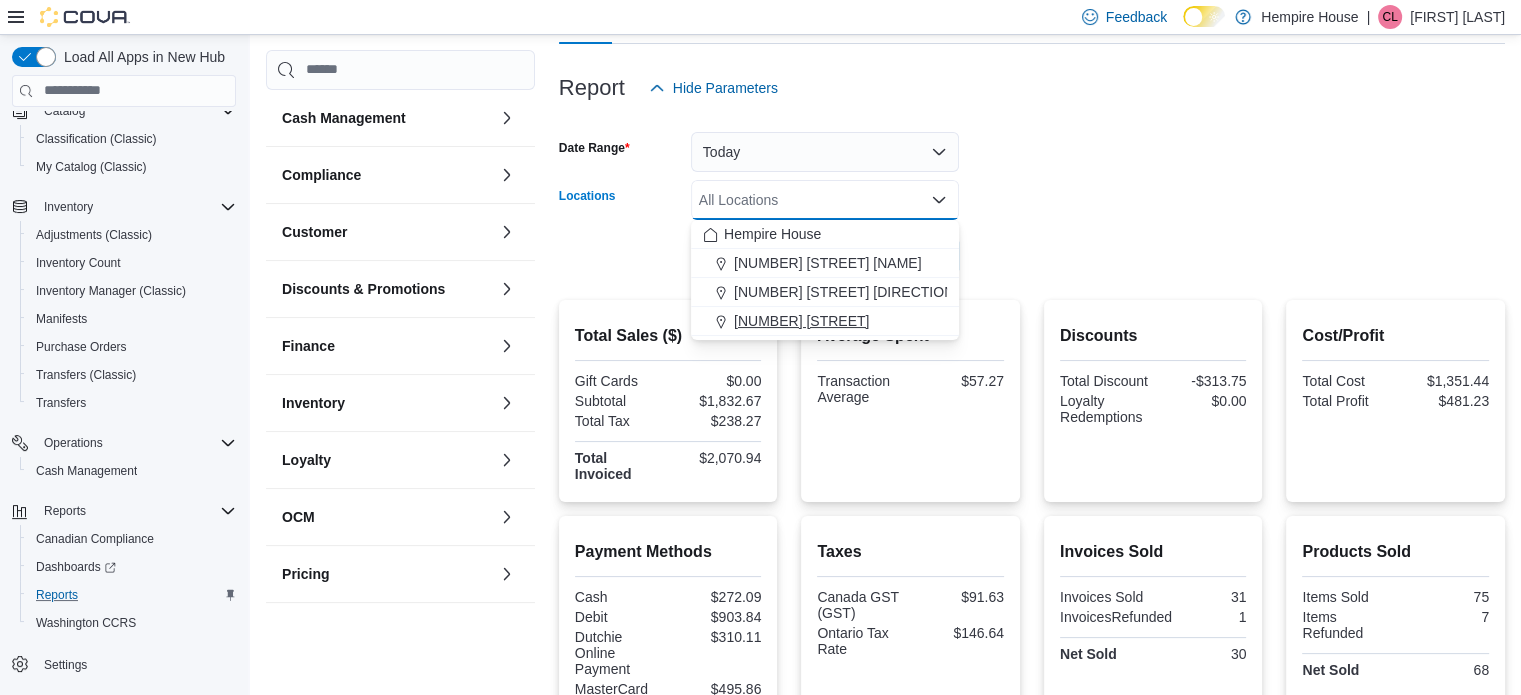 click on "[NUMBER] [STREET]" at bounding box center [801, 321] 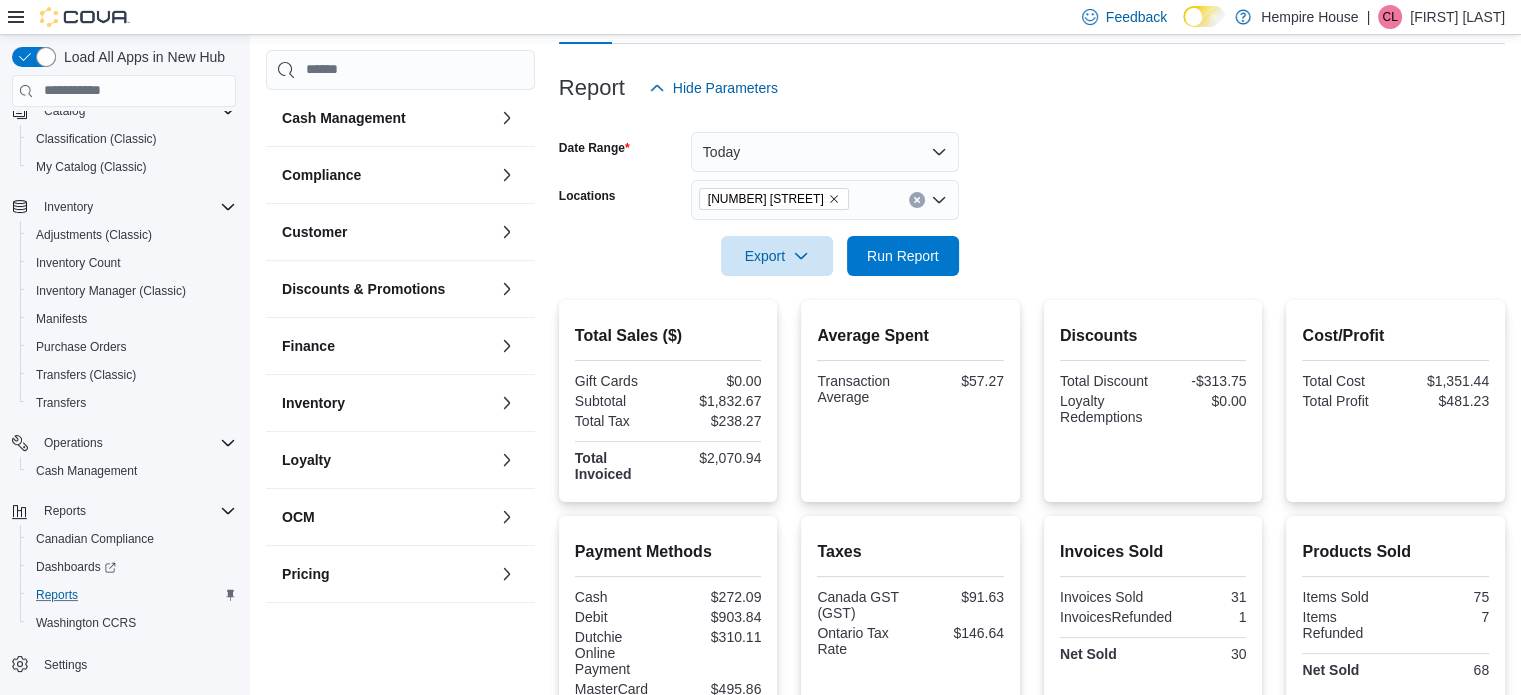 click on "Date Range Today Locations [NUMBER] [STREET] Export  Run Report" at bounding box center [1032, 192] 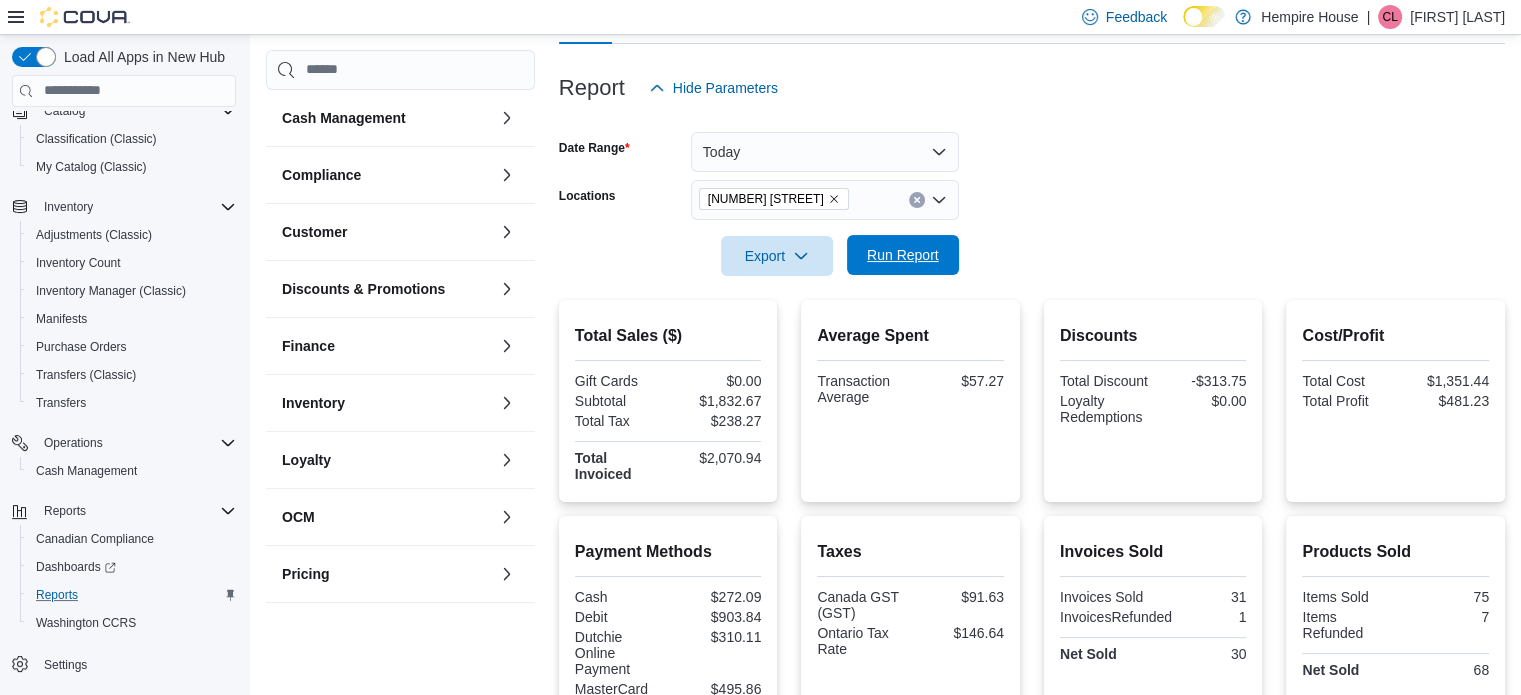 click on "Run Report" at bounding box center (903, 255) 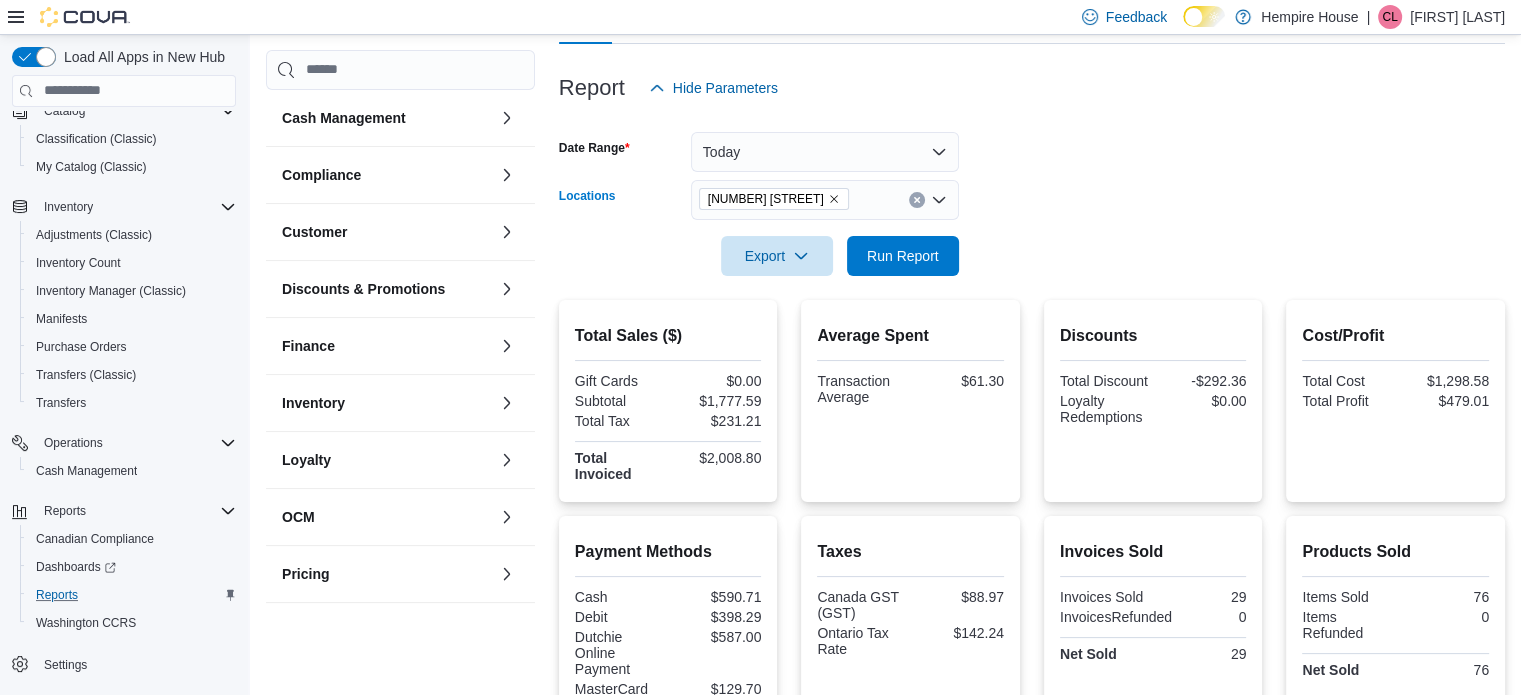 click 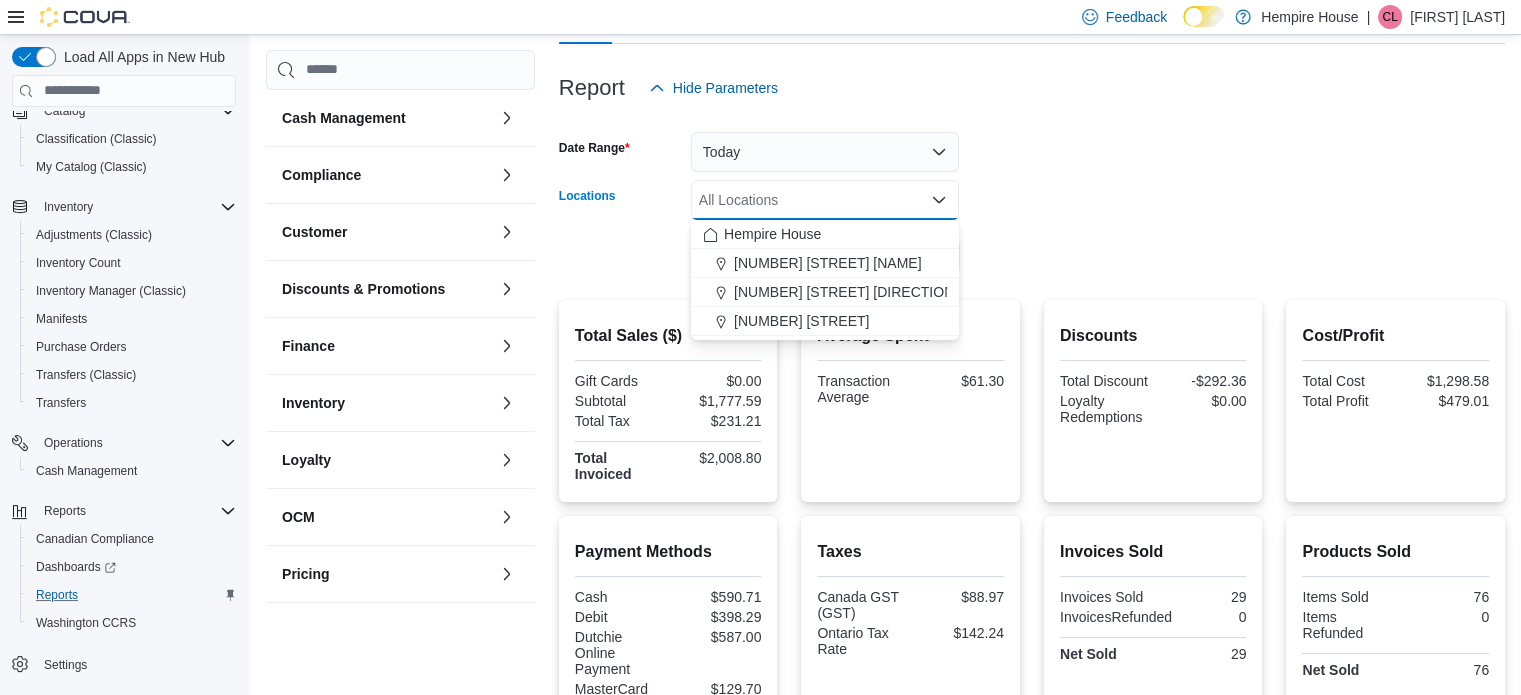 click on "Date Range Today Locations All Locations Combo box. Selected. Combo box input. All Locations. Type some text or, to display a list of choices, press Down Arrow. To exit the list of choices, press Escape. Export  Run Report" at bounding box center (1032, 192) 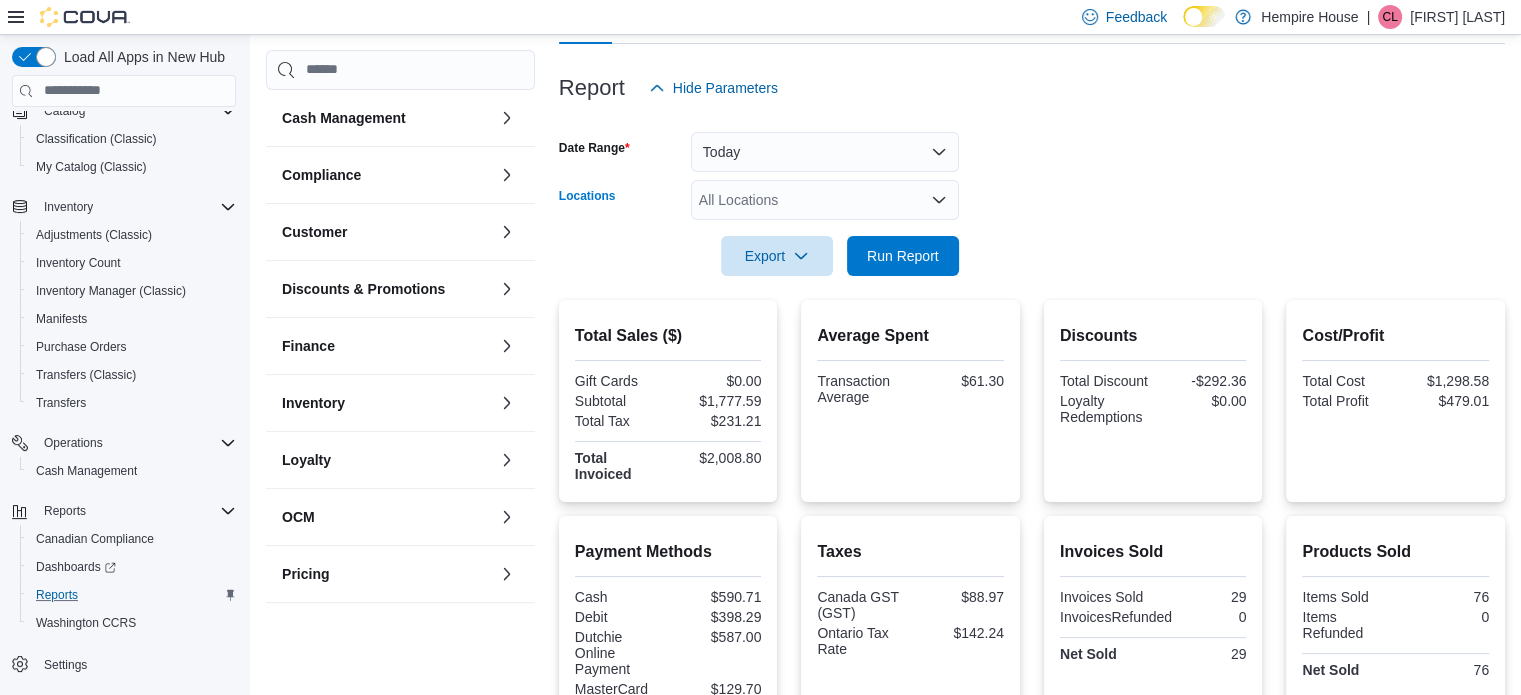 click on "All Locations" at bounding box center (825, 200) 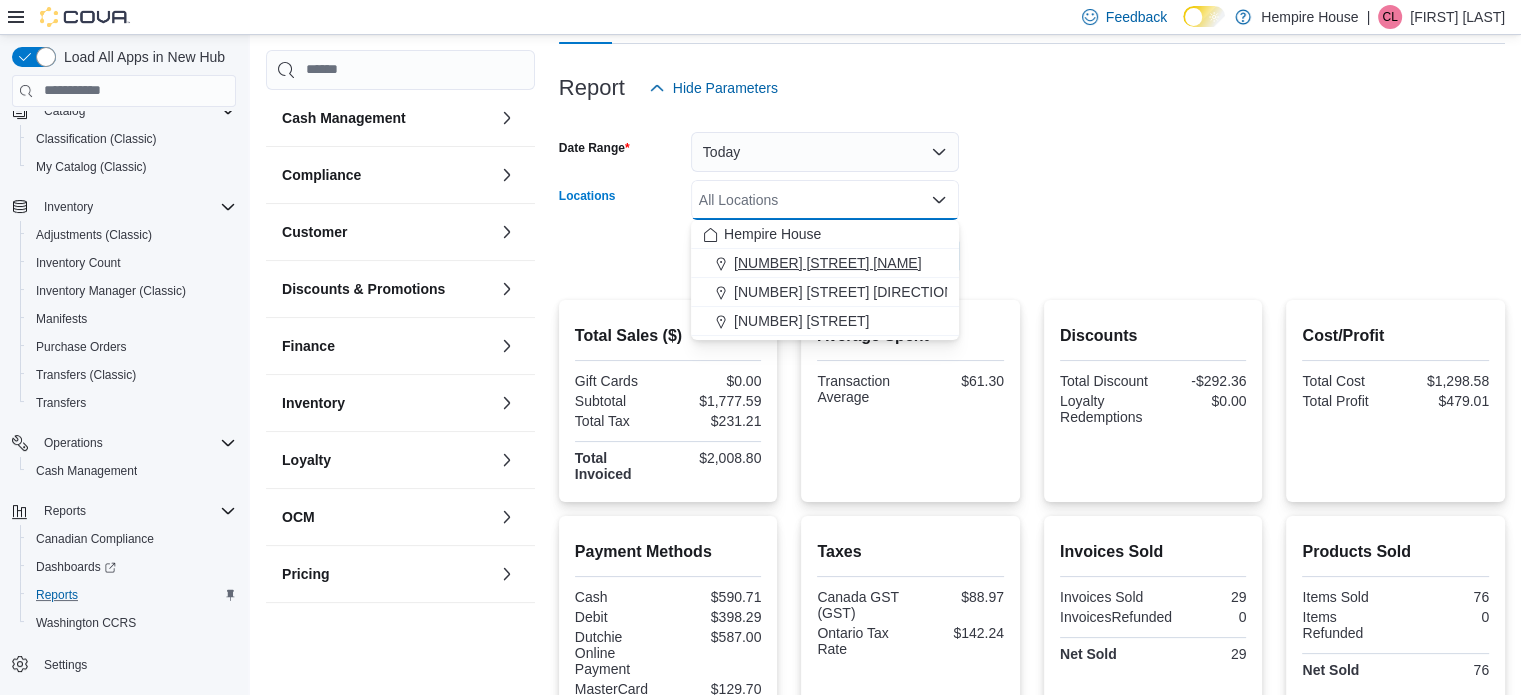 click on "[NUMBER] [STREET] [NAME]" at bounding box center [827, 263] 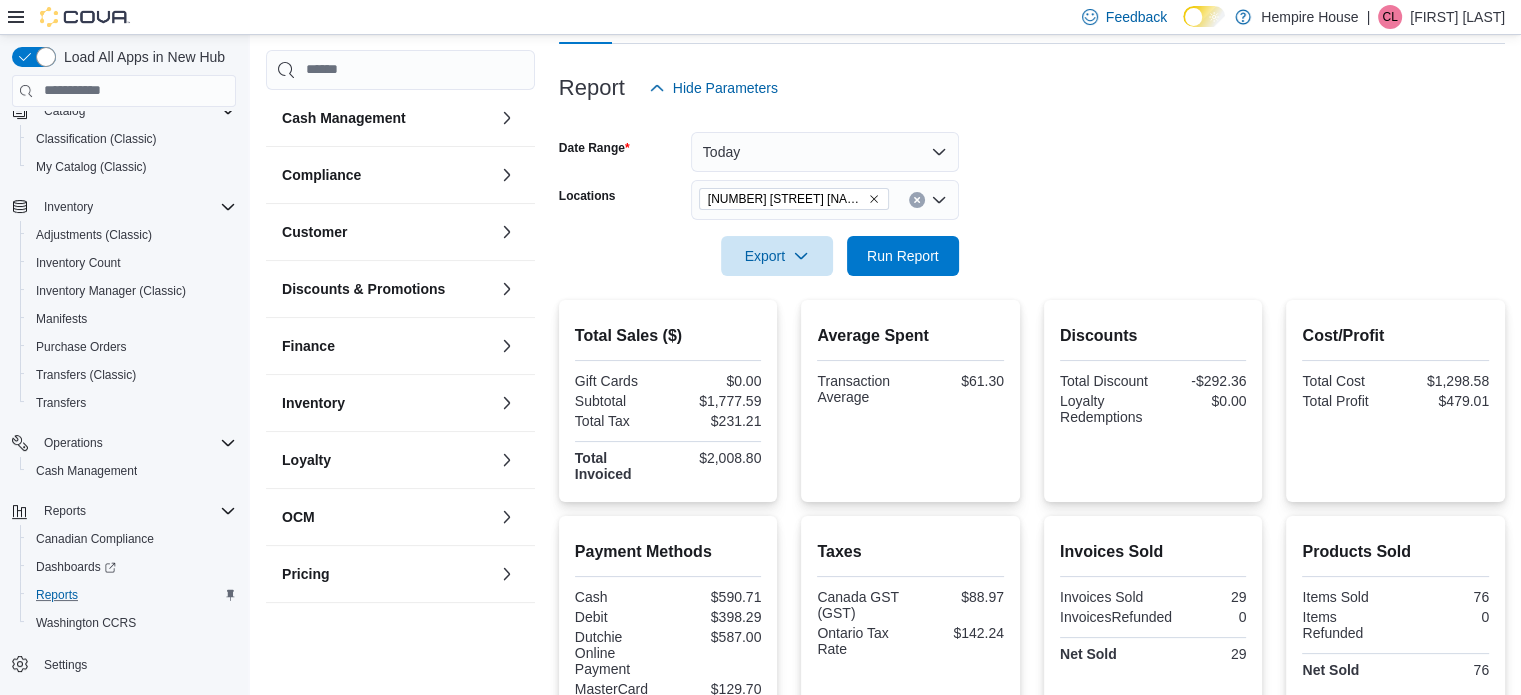 click on "Date Range Today Locations [NUMBER] [STREET] Export  Run Report" at bounding box center [1032, 192] 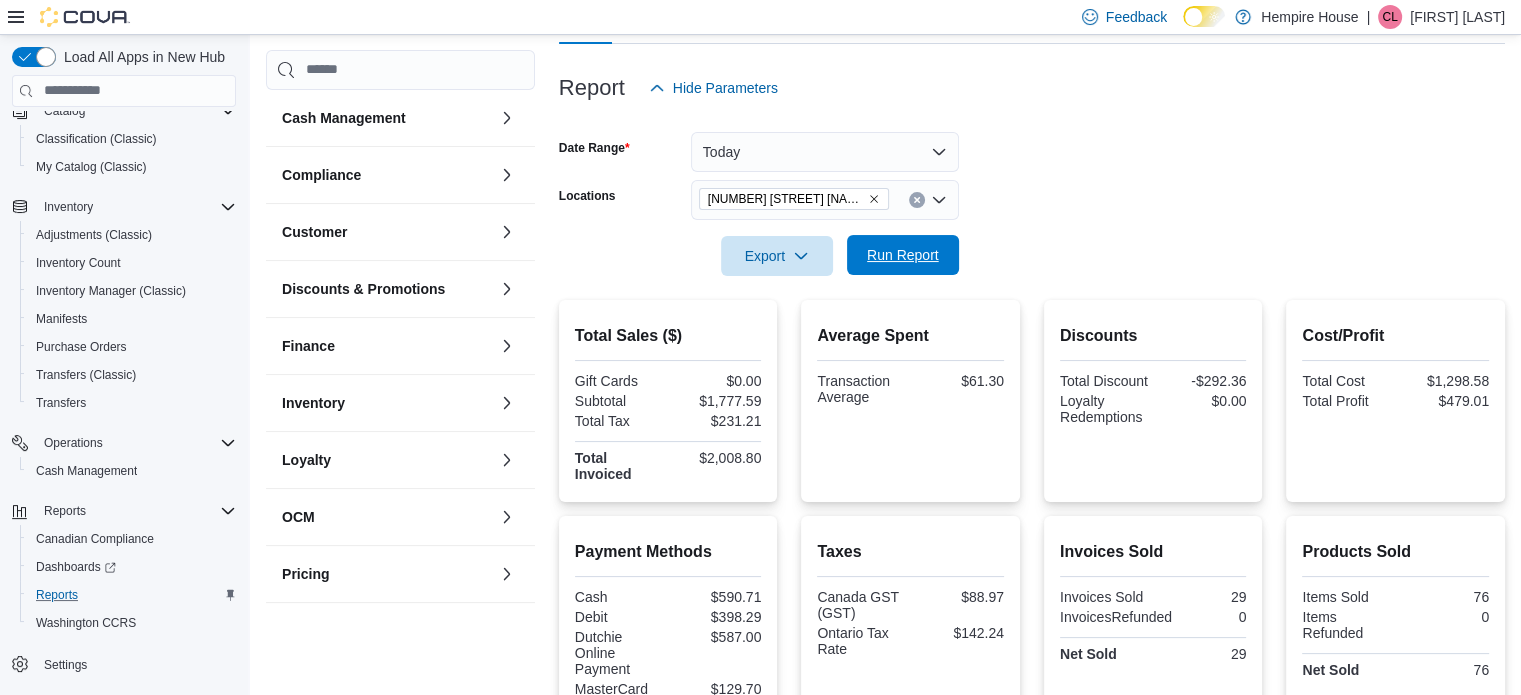click on "Run Report" at bounding box center [903, 255] 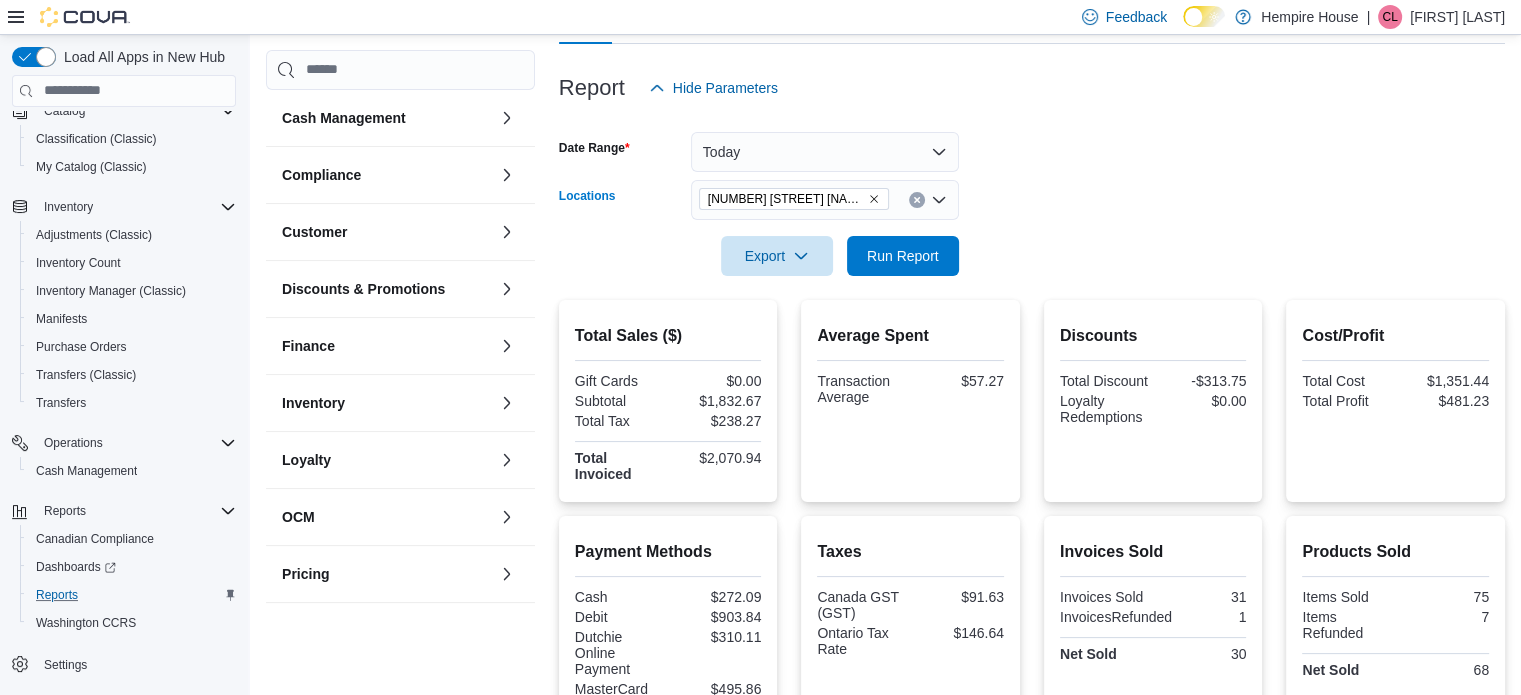 click 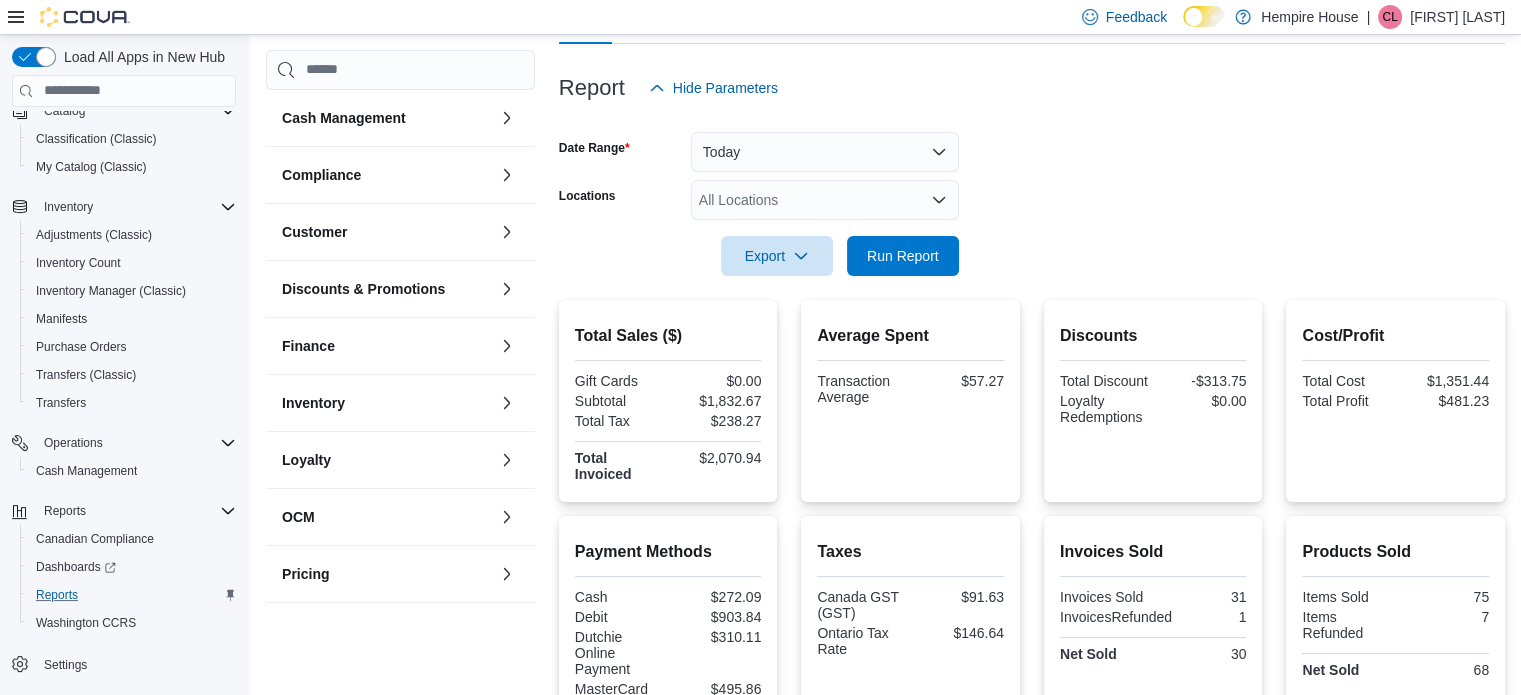 click on "Date Range Today Locations All Locations Export  Run Report" at bounding box center [1032, 192] 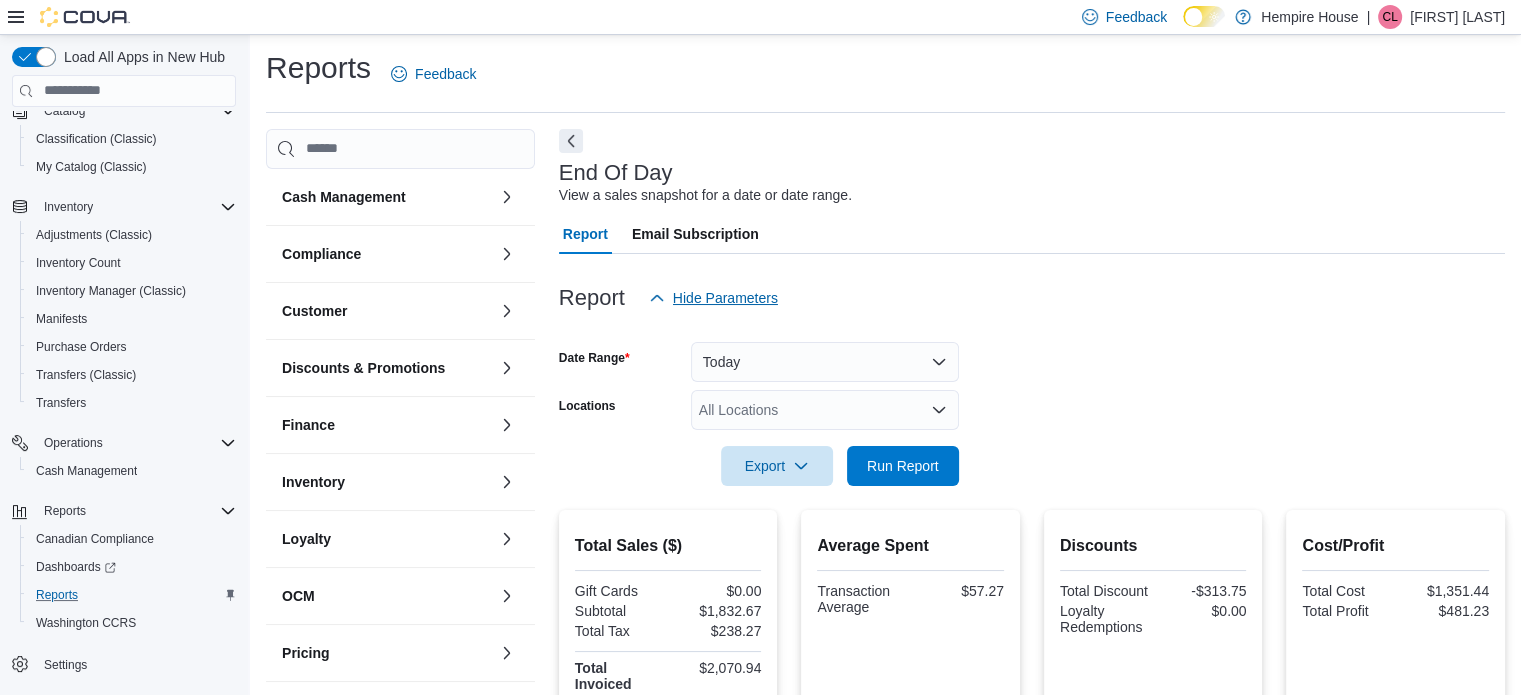 scroll, scrollTop: 0, scrollLeft: 0, axis: both 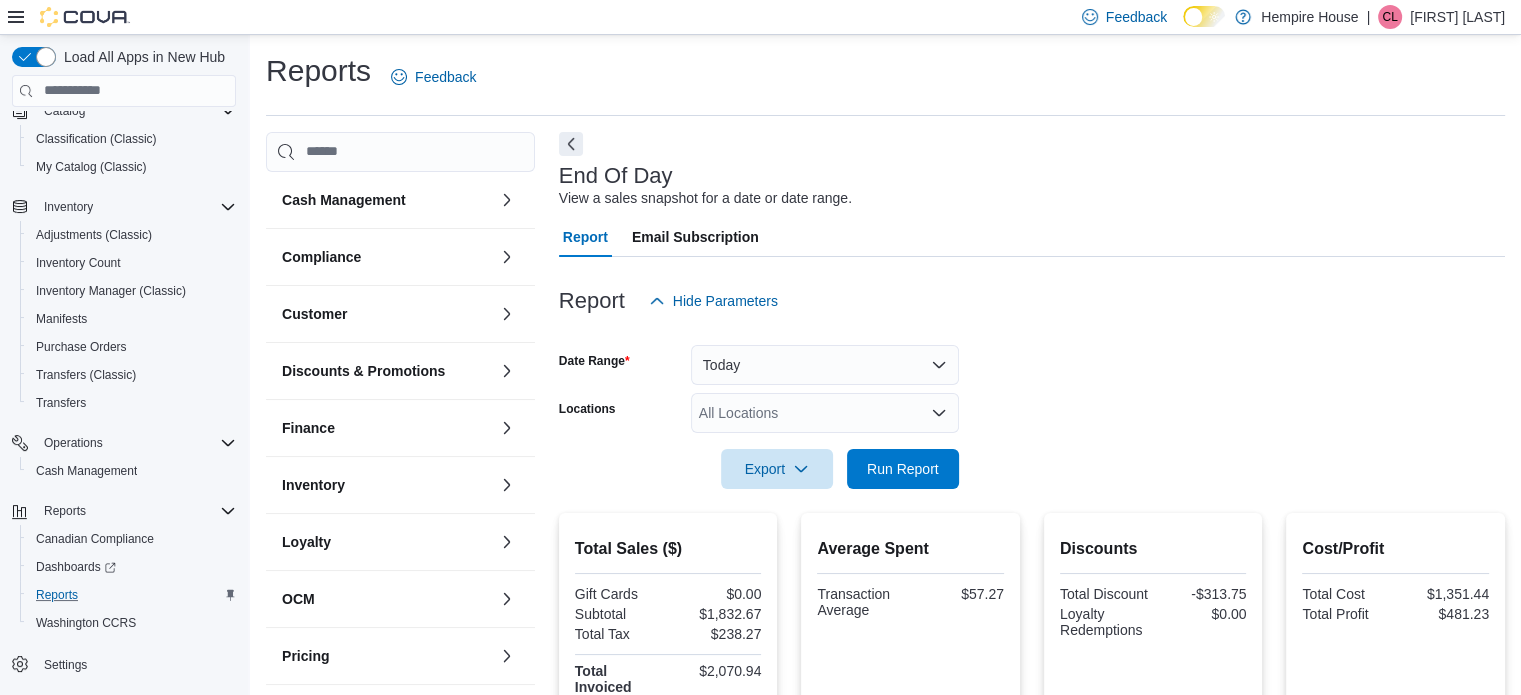 click on "All Locations" at bounding box center (825, 413) 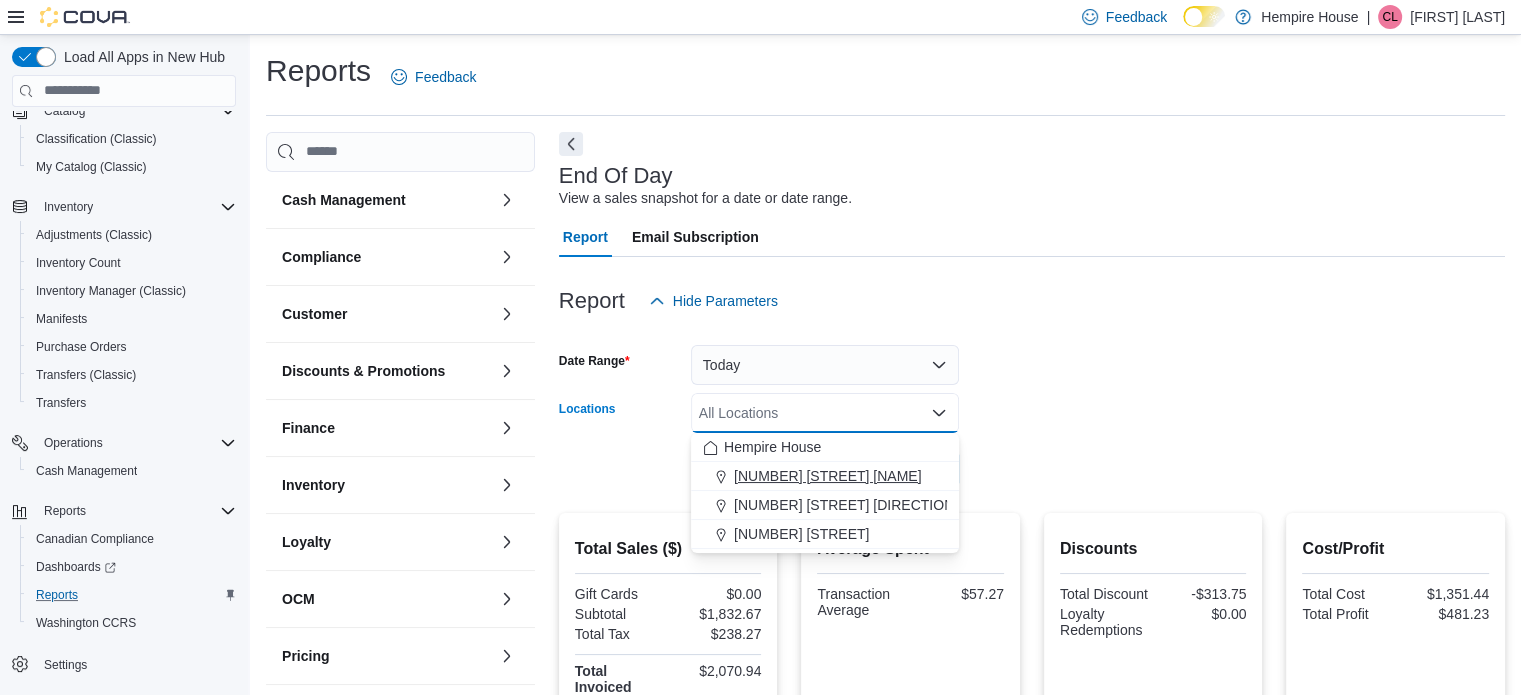 click on "[NUMBER] [STREET] [NAME]" at bounding box center (827, 476) 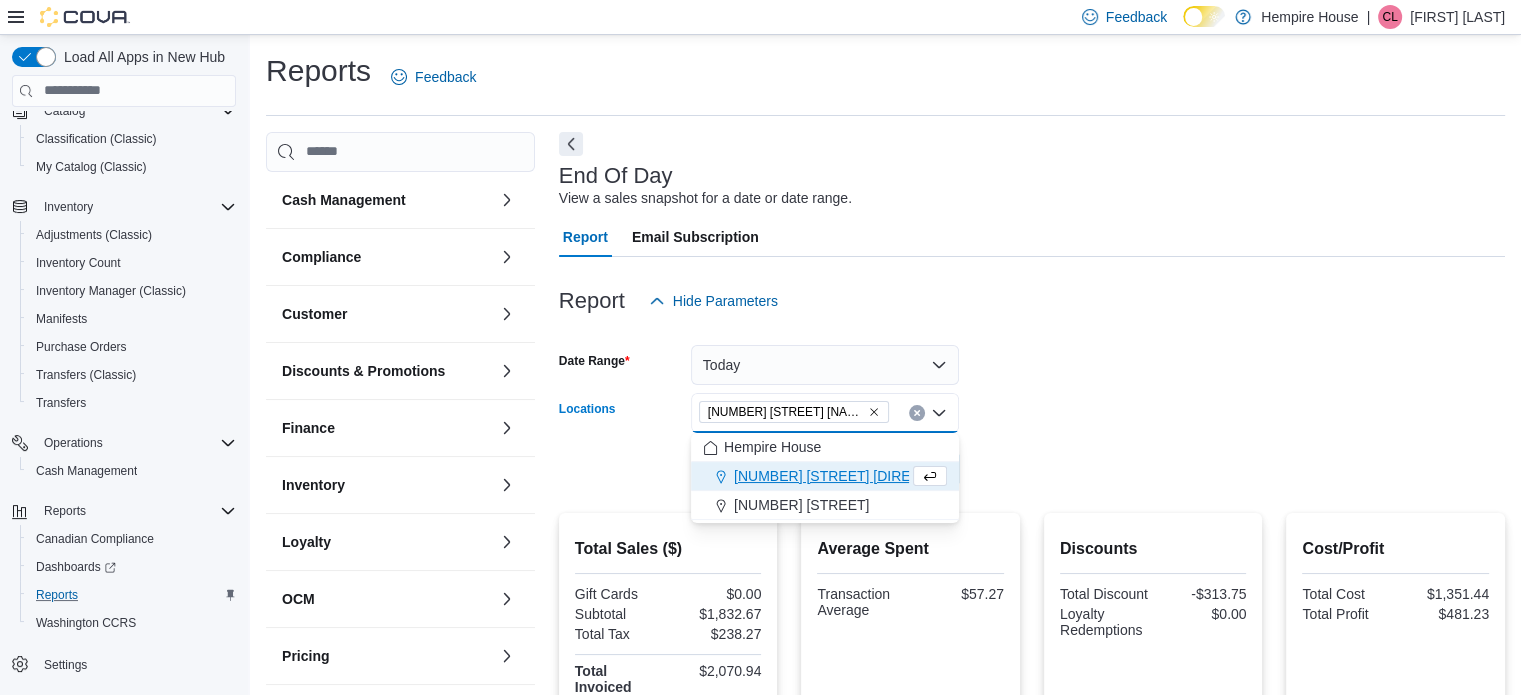 click on "Export  Run Report" at bounding box center (759, 469) 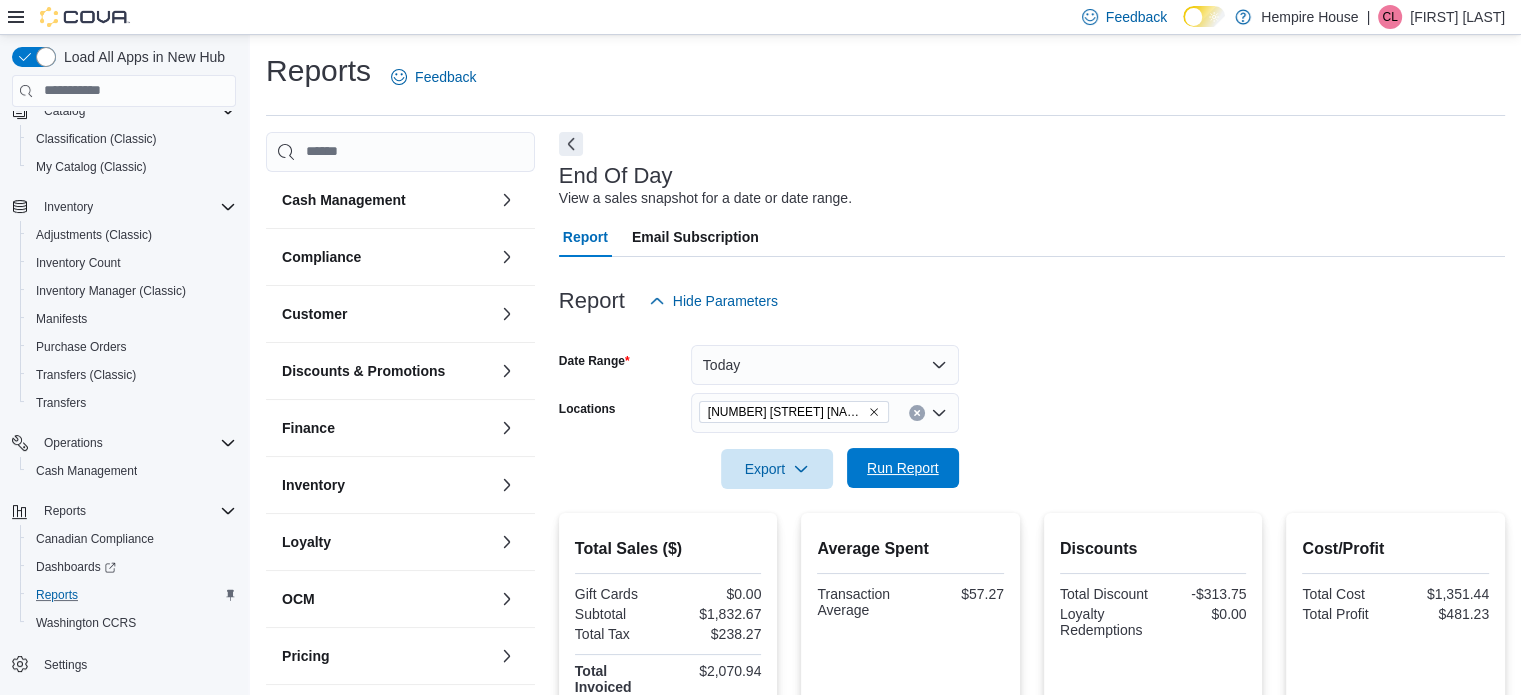 click on "Run Report" at bounding box center (903, 468) 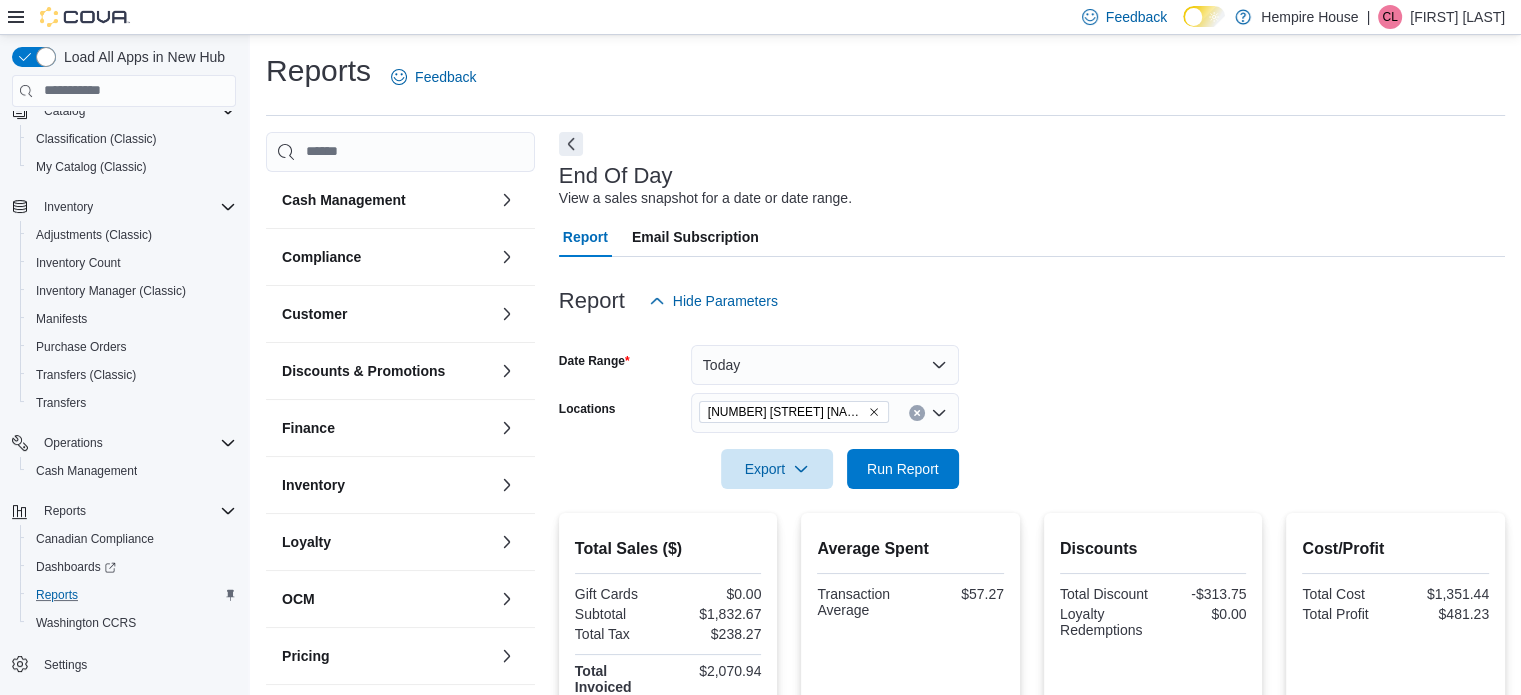 click 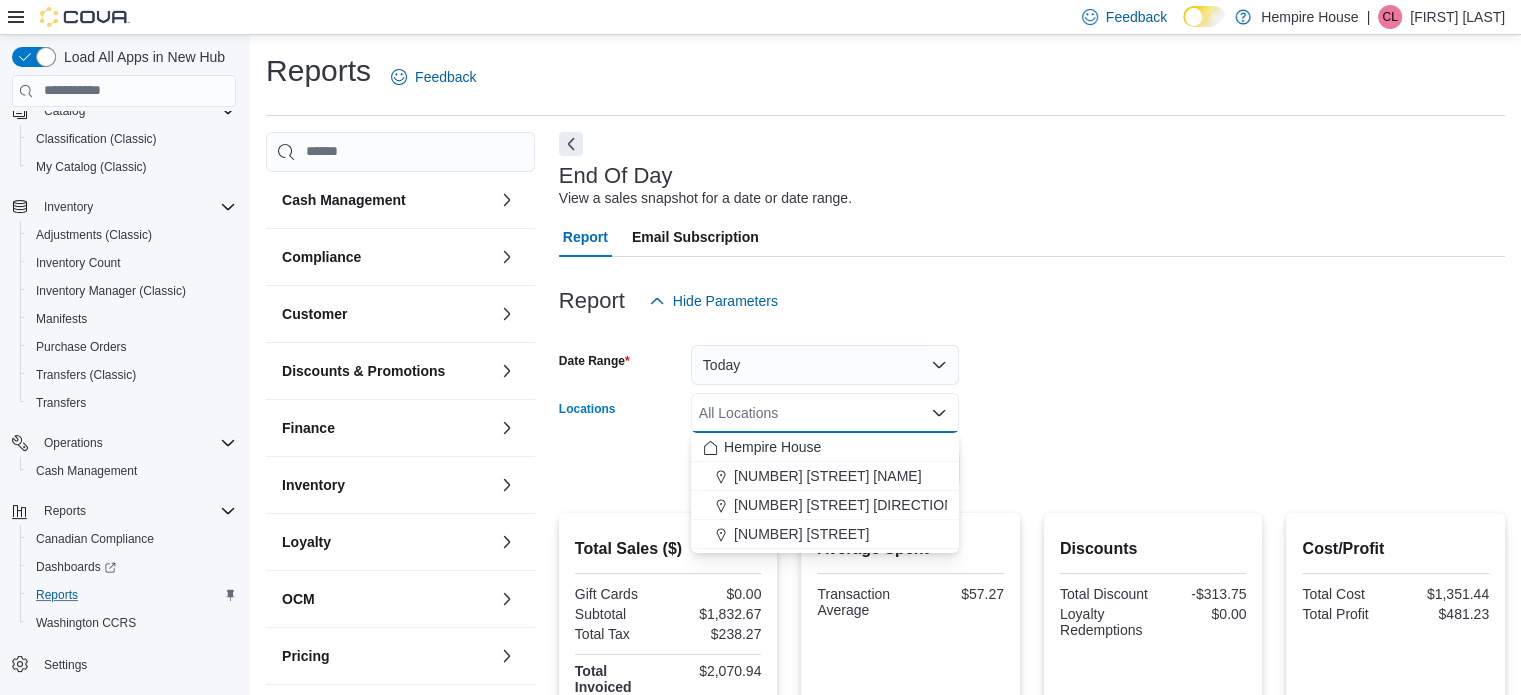click on "[NUMBER] [STREET]" at bounding box center (801, 534) 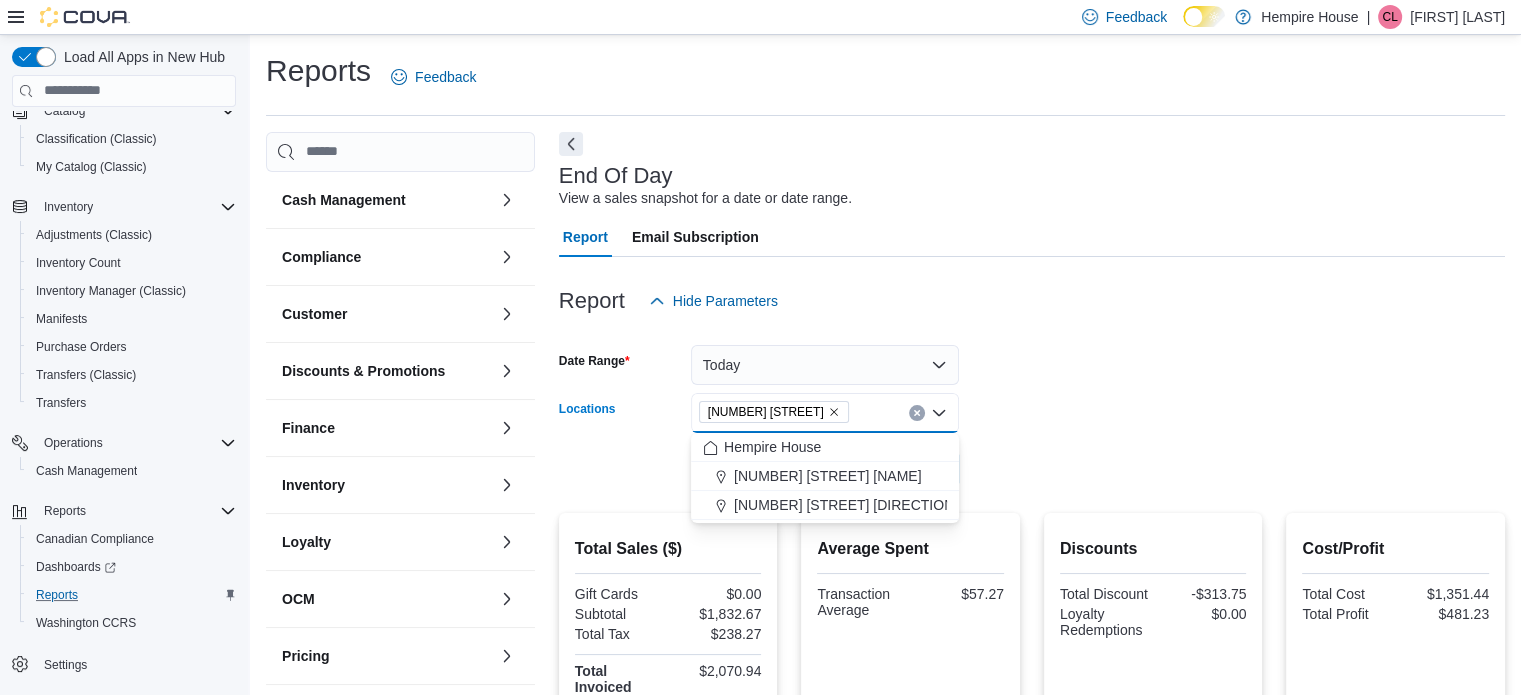 click on "Date Range Today Locations [NUMBER] [STREET] Combo box. Selected. [NUMBER] [STREET]. Press Backspace to delete [NUMBER] [STREET]. Combo box input. All Locations. Type some text or, to display a list of choices, press Down Arrow. To exit the list of choices, press Escape. Export  Run Report" at bounding box center (1032, 405) 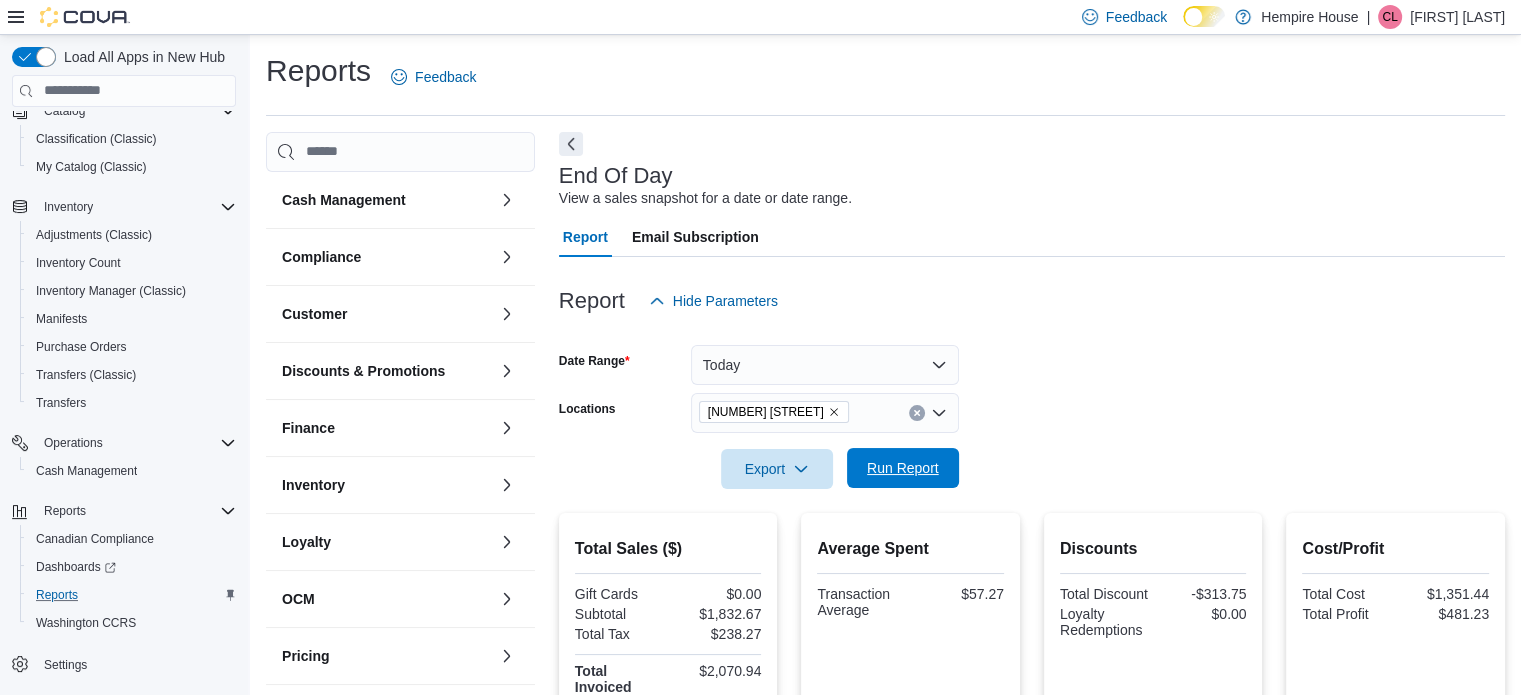 click on "Run Report" at bounding box center (903, 468) 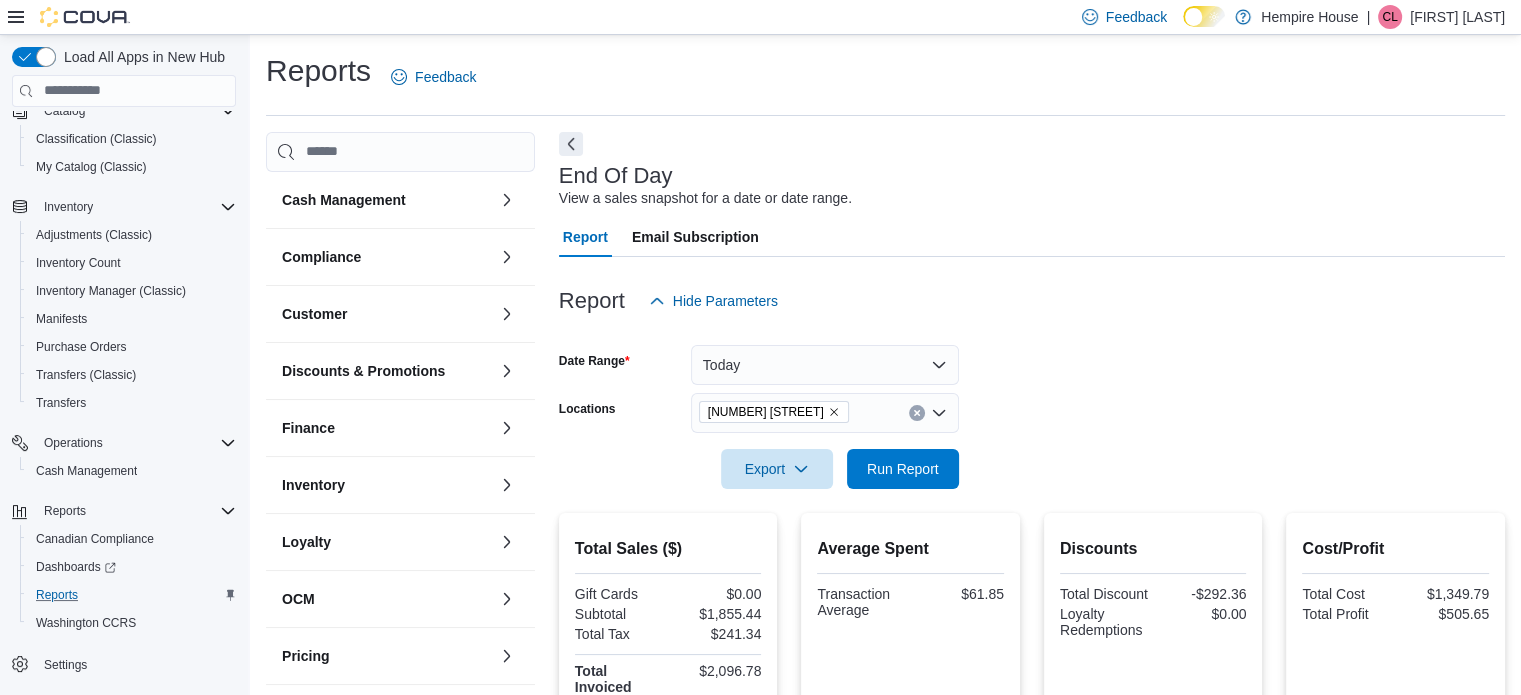 click 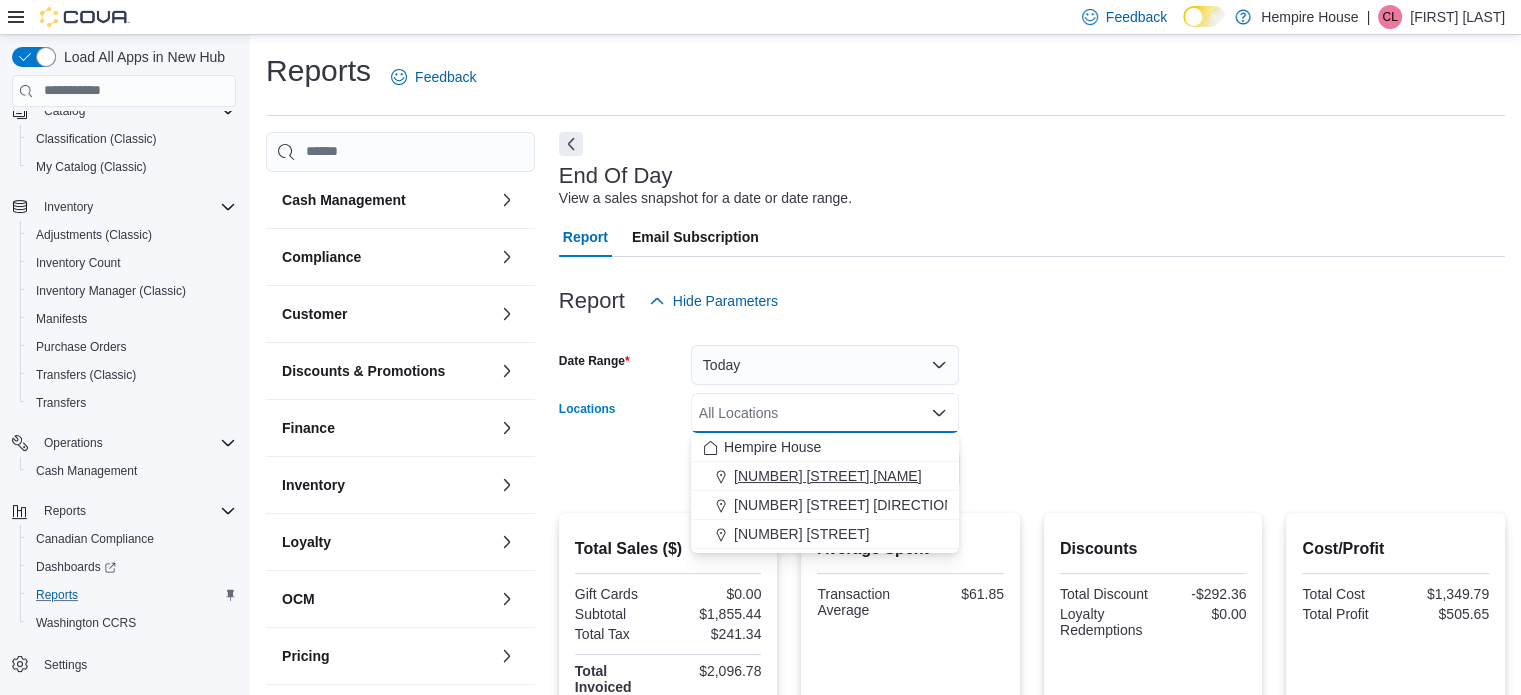click on "[NUMBER] [STREET] [NAME]" at bounding box center (827, 476) 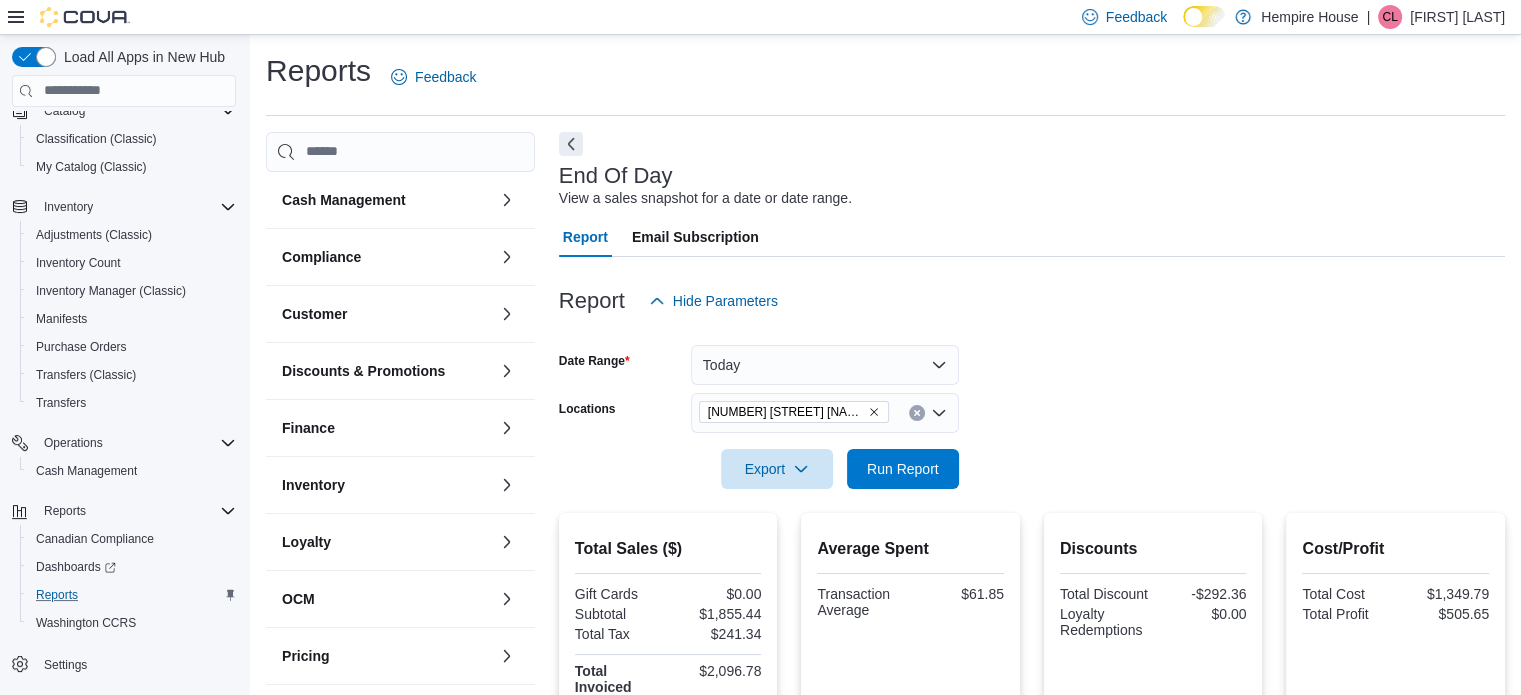 click on "Date Range Today Locations [NUMBER] [STREET] Export  Run Report" at bounding box center [1032, 405] 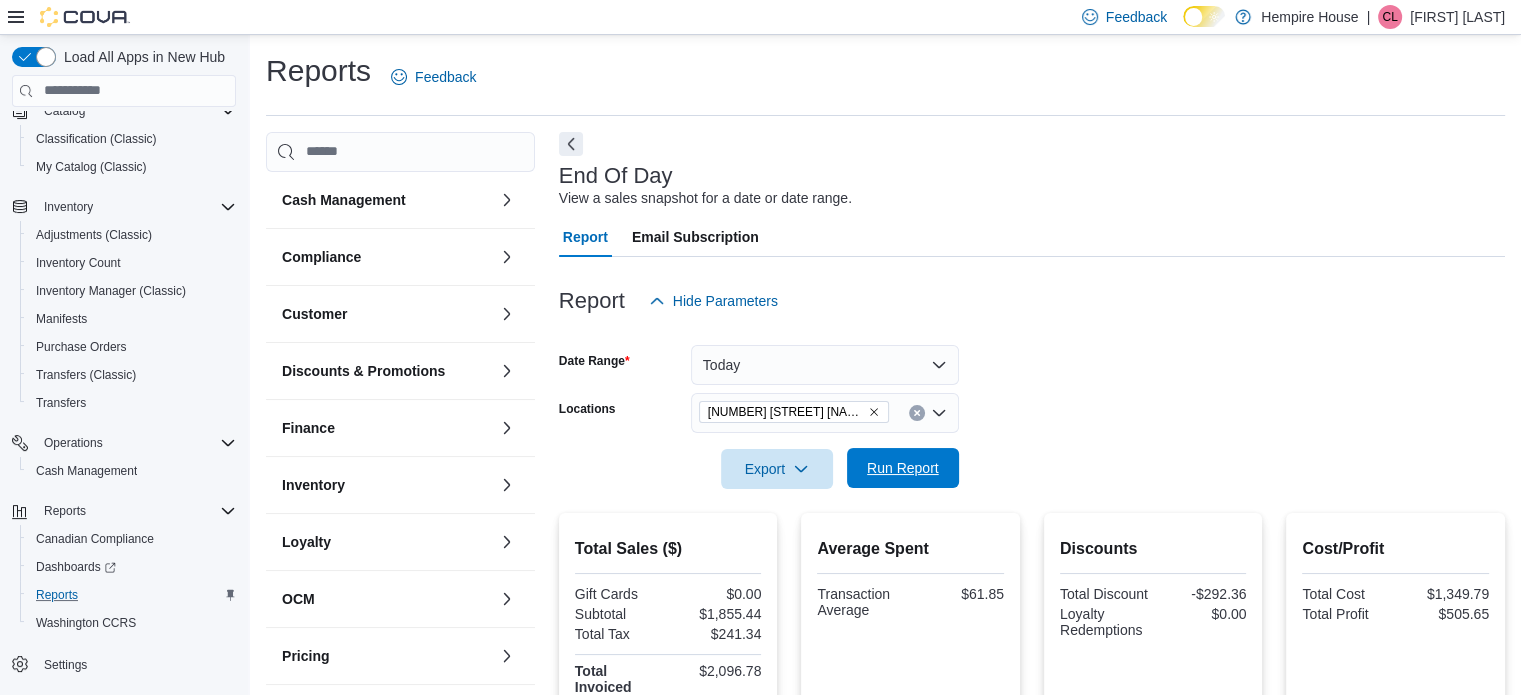click on "Run Report" at bounding box center (903, 468) 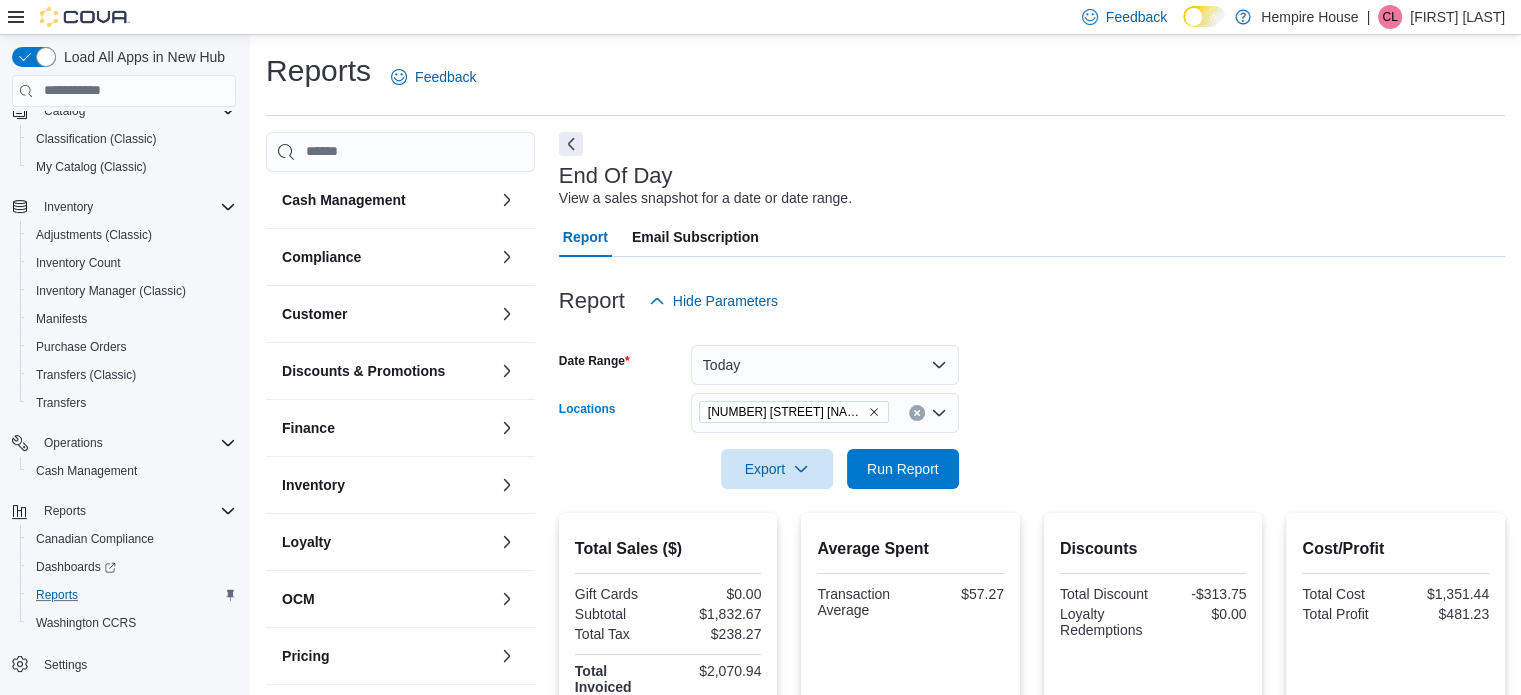 click 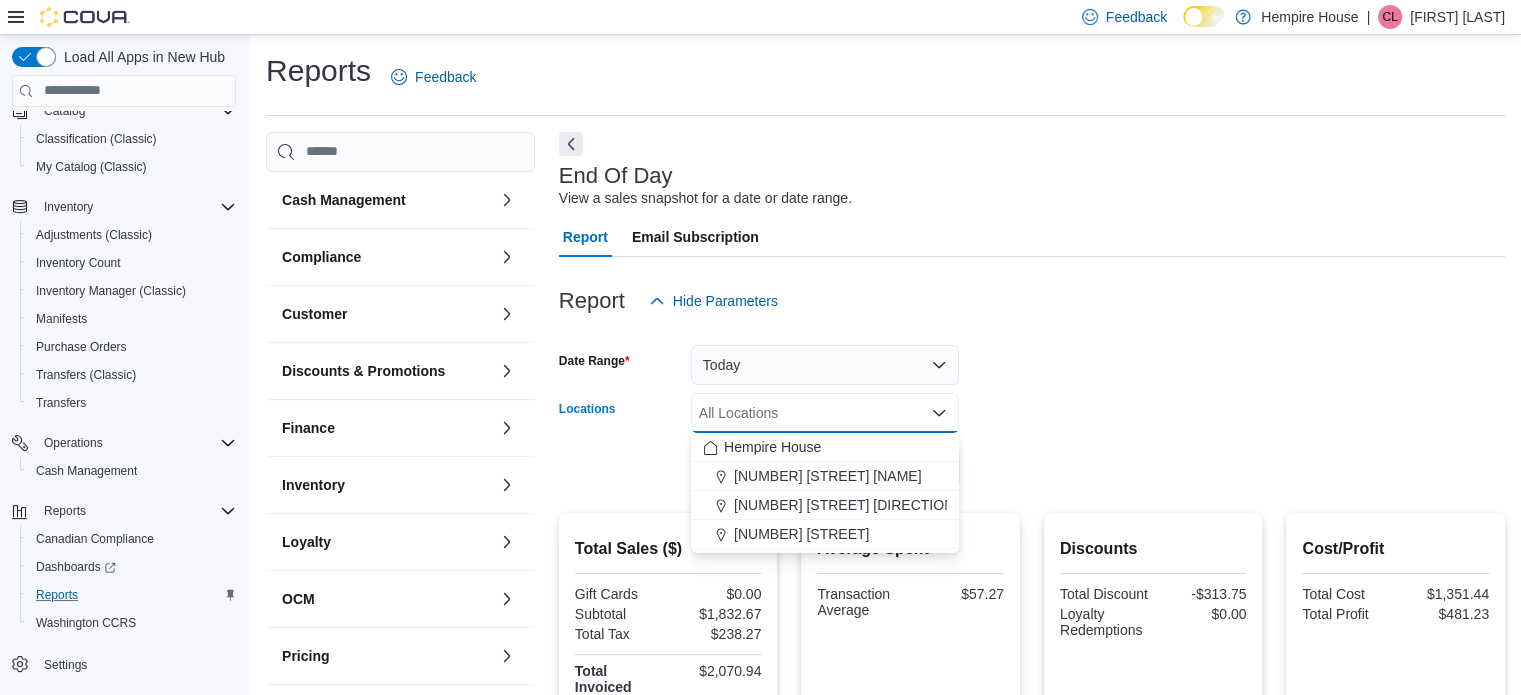 click on "Date Range Today Locations All Locations Combo box. Selected. Combo box input. All Locations. Type some text or, to display a list of choices, press Down Arrow. To exit the list of choices, press Escape. Export  Run Report" at bounding box center [1032, 405] 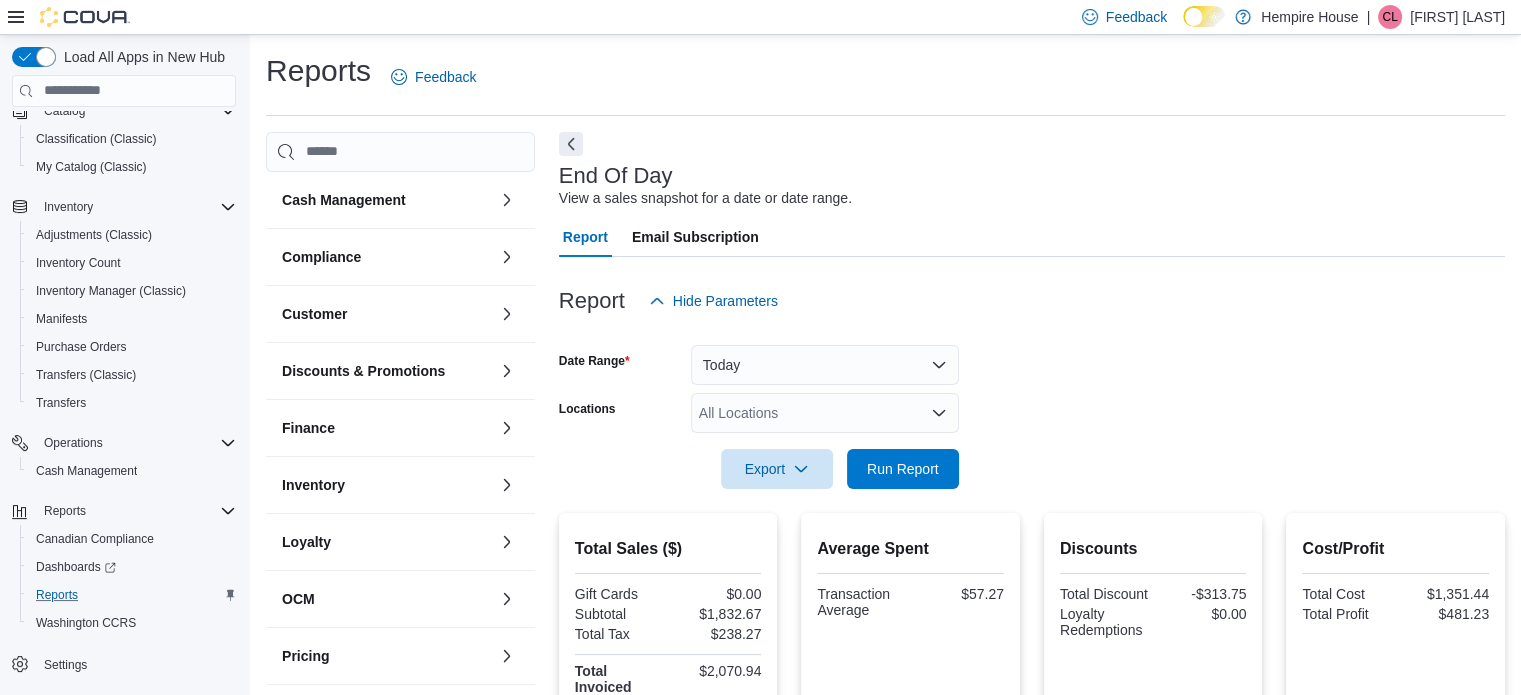 click on "All Locations" at bounding box center (825, 413) 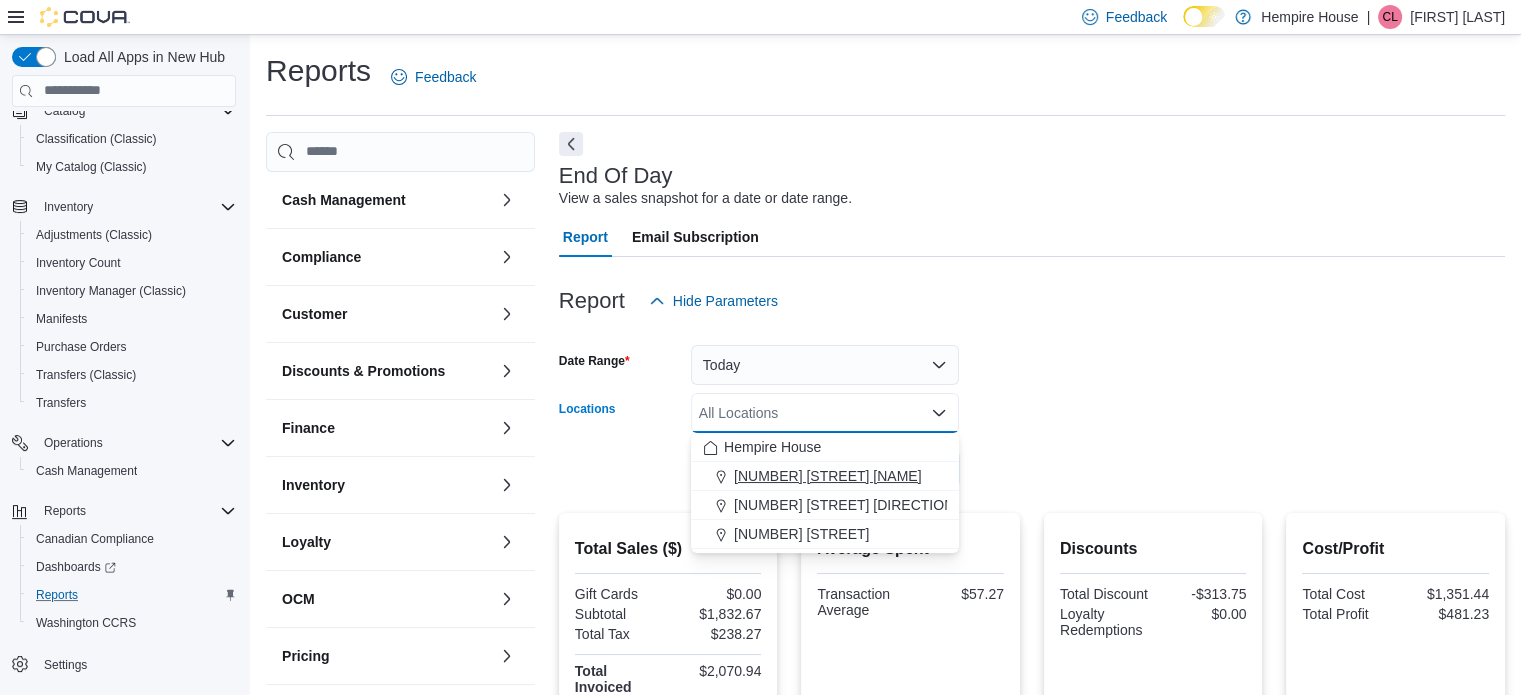 click on "[NUMBER] [STREET] [NAME]" at bounding box center (827, 476) 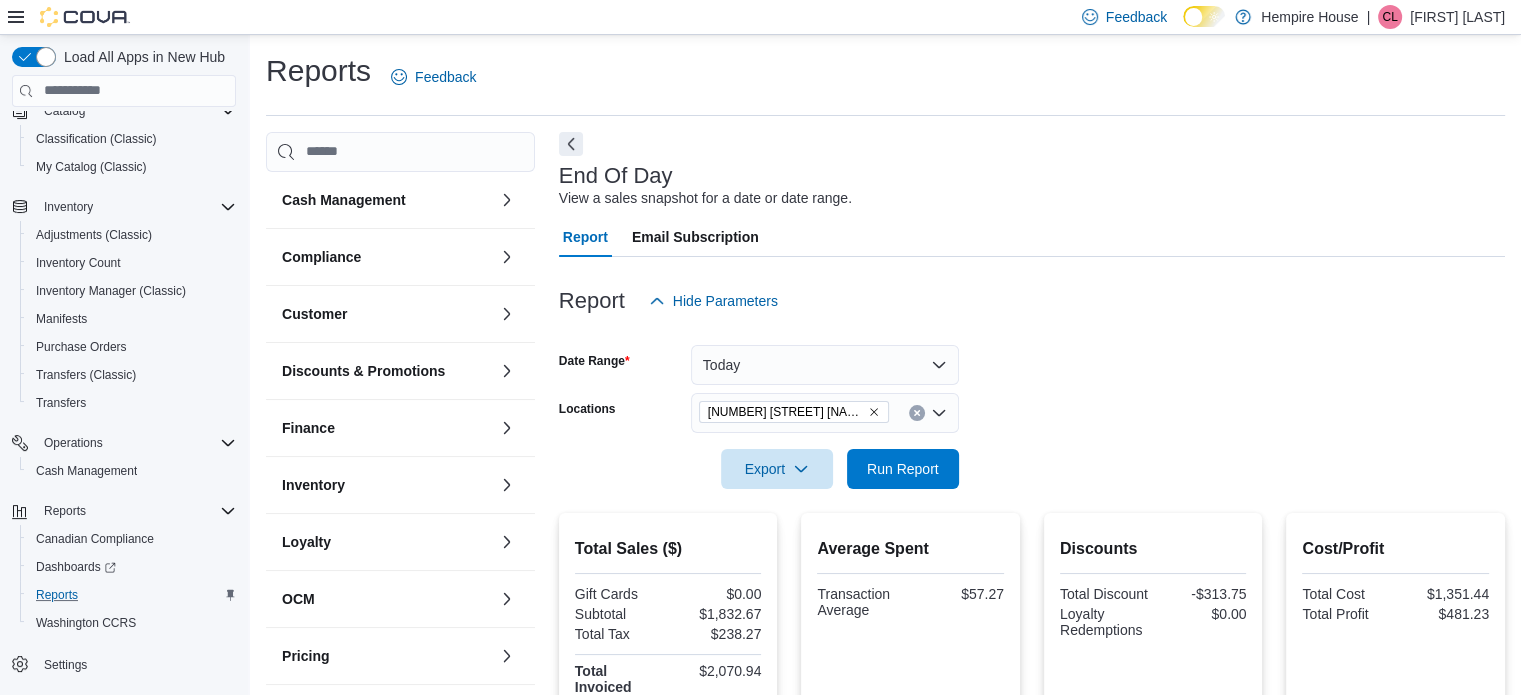 click on "Export  Run Report" at bounding box center (759, 469) 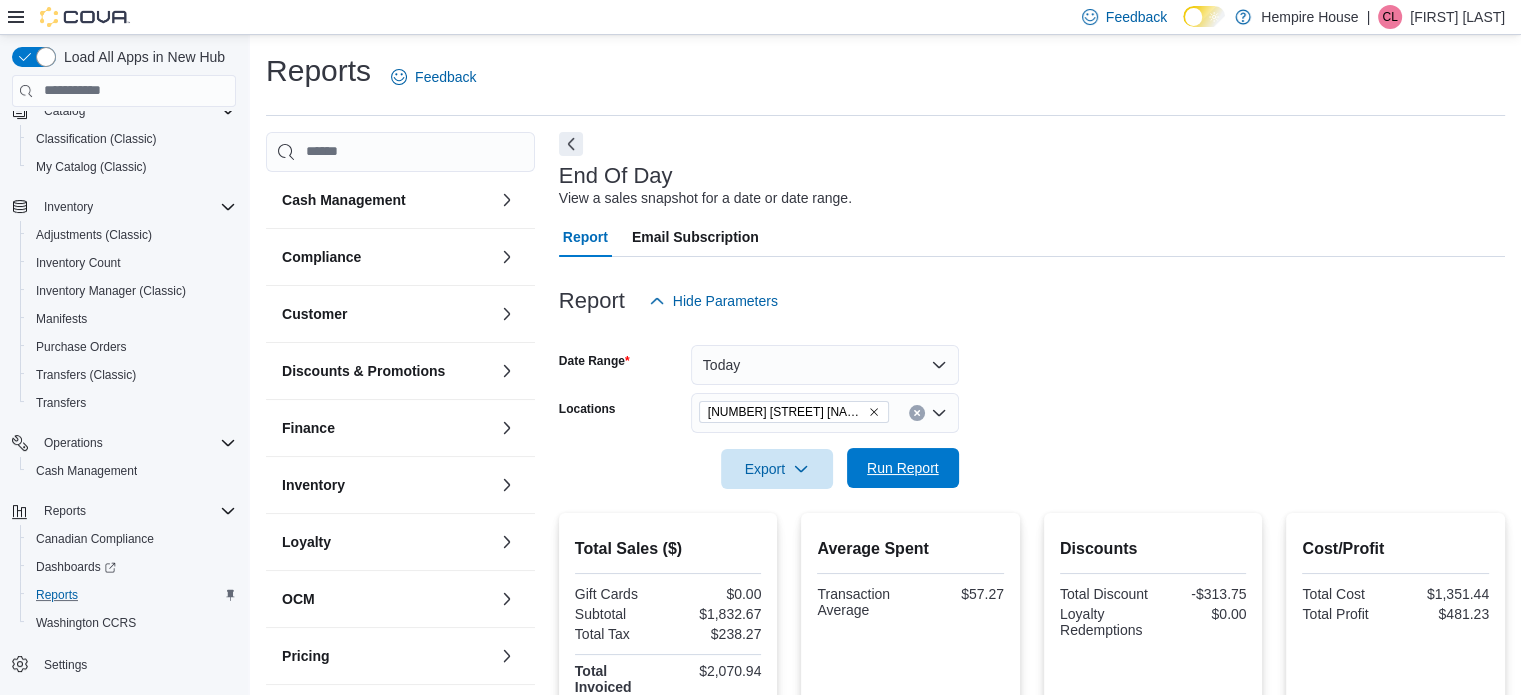 click on "Run Report" at bounding box center (903, 468) 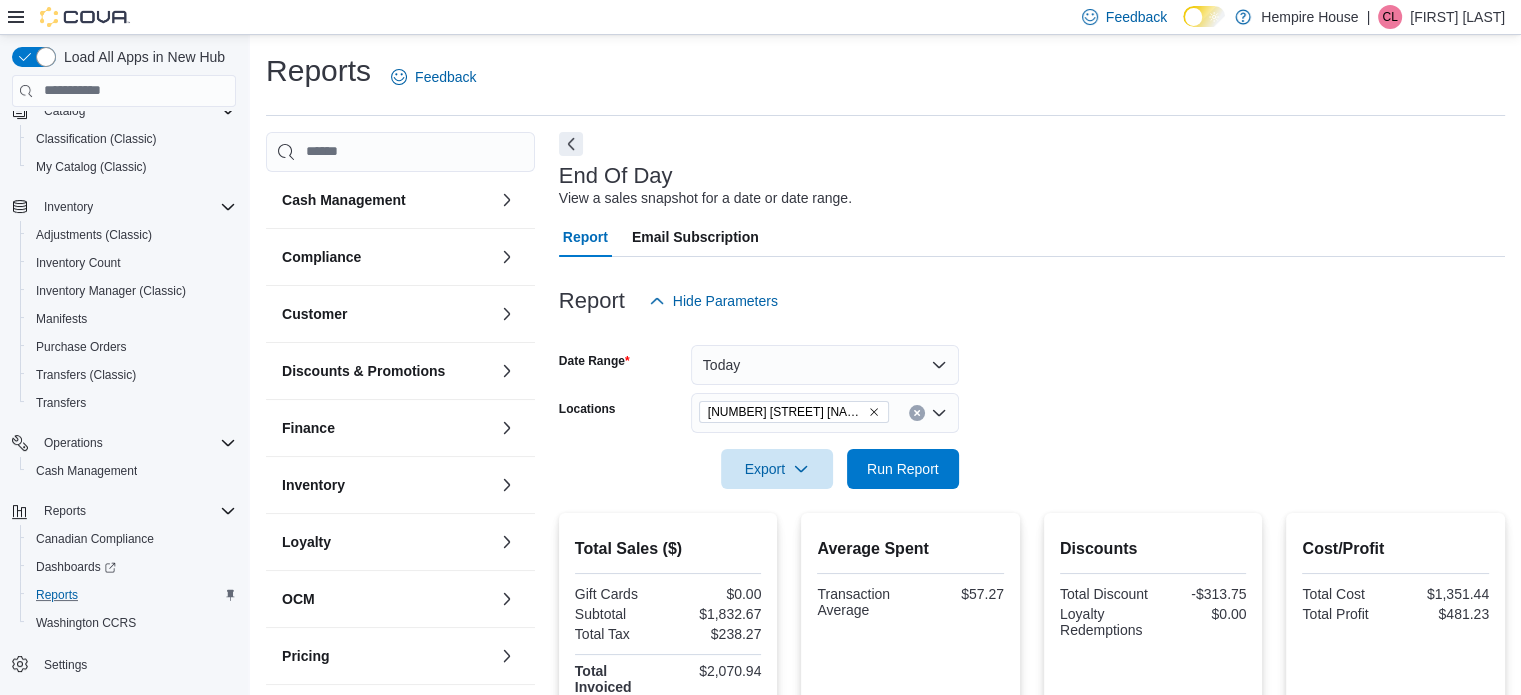 click 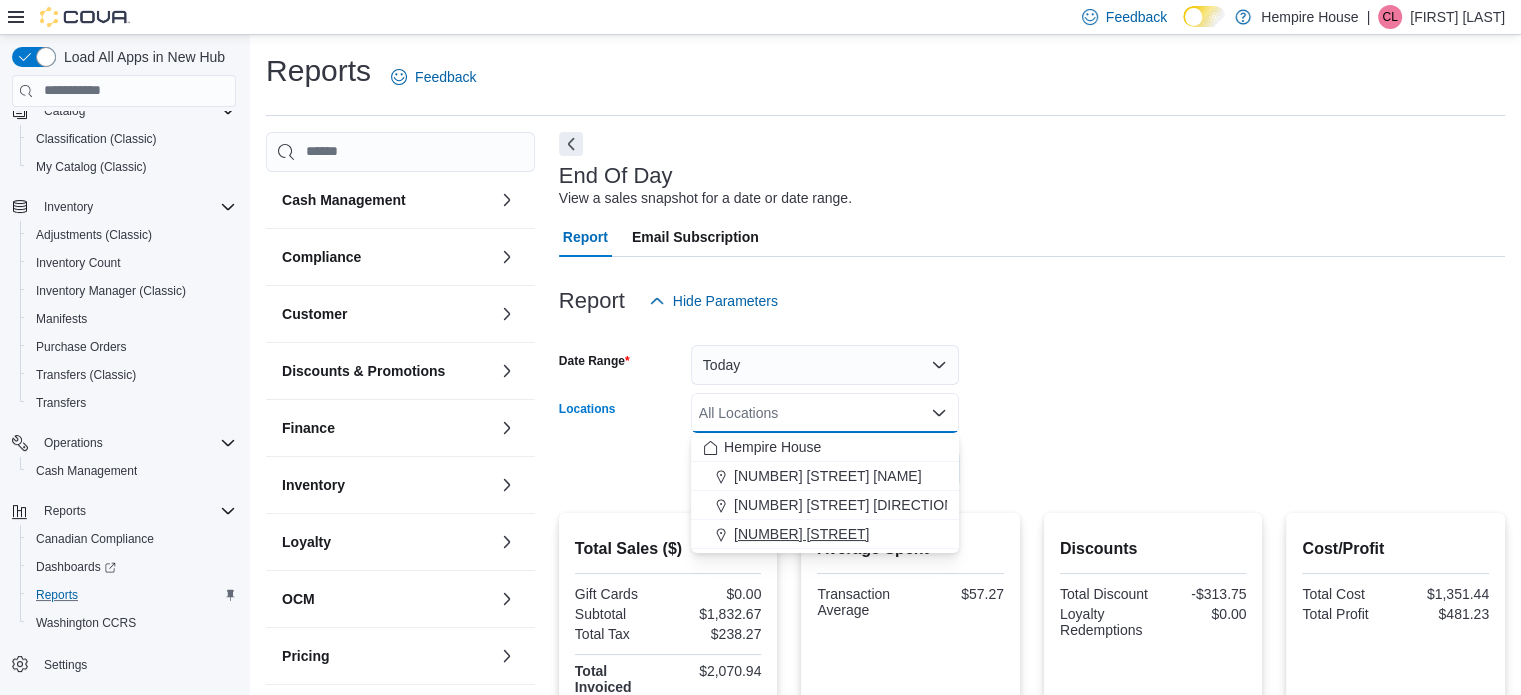 click on "[NUMBER] [STREET]" at bounding box center [801, 534] 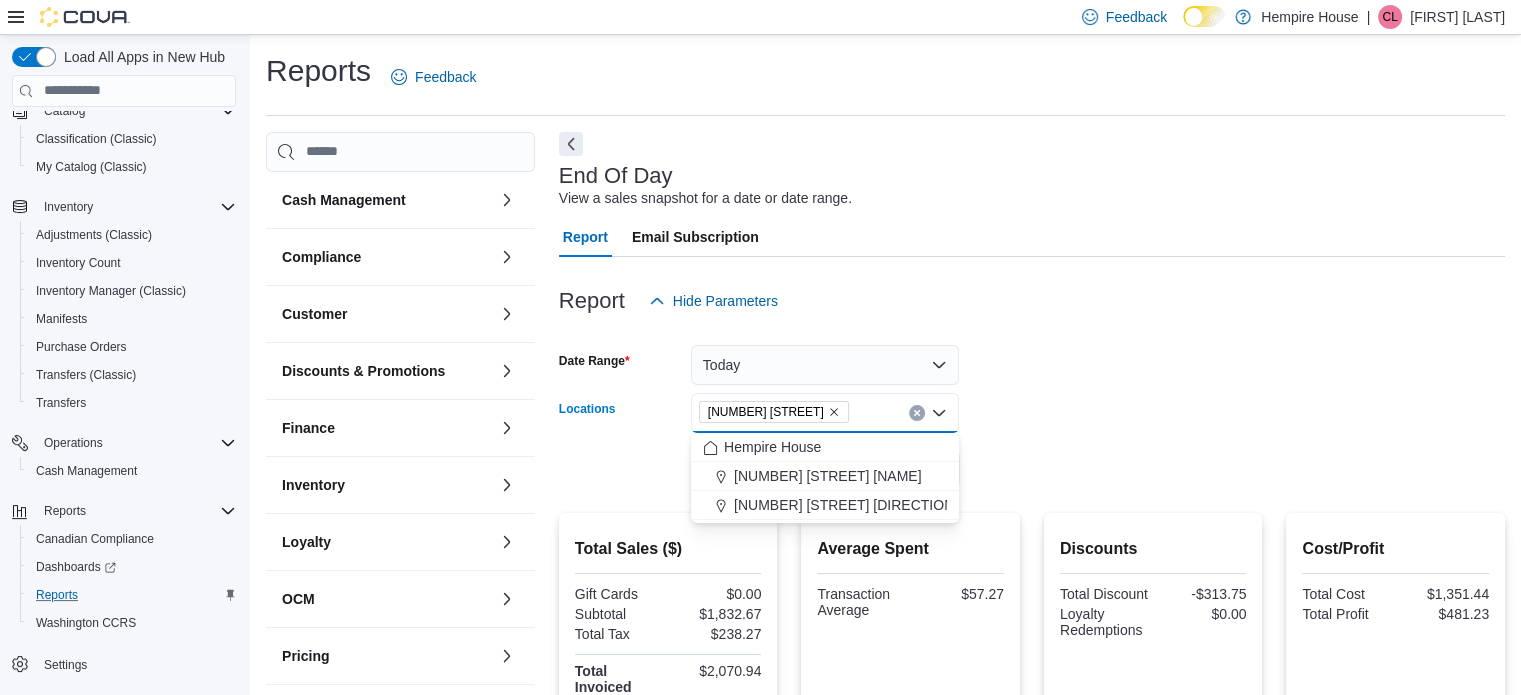 click on "Export  Run Report" at bounding box center (759, 469) 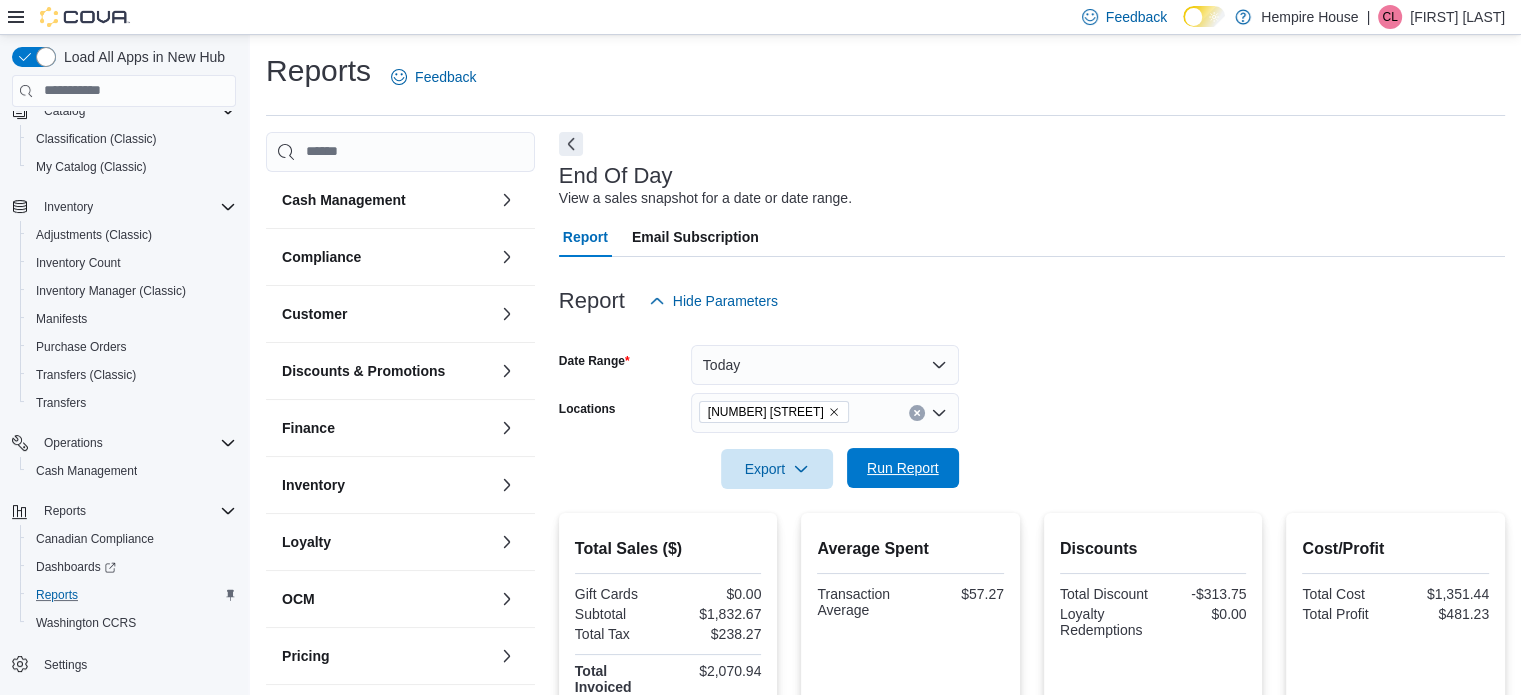 click on "Run Report" at bounding box center [903, 468] 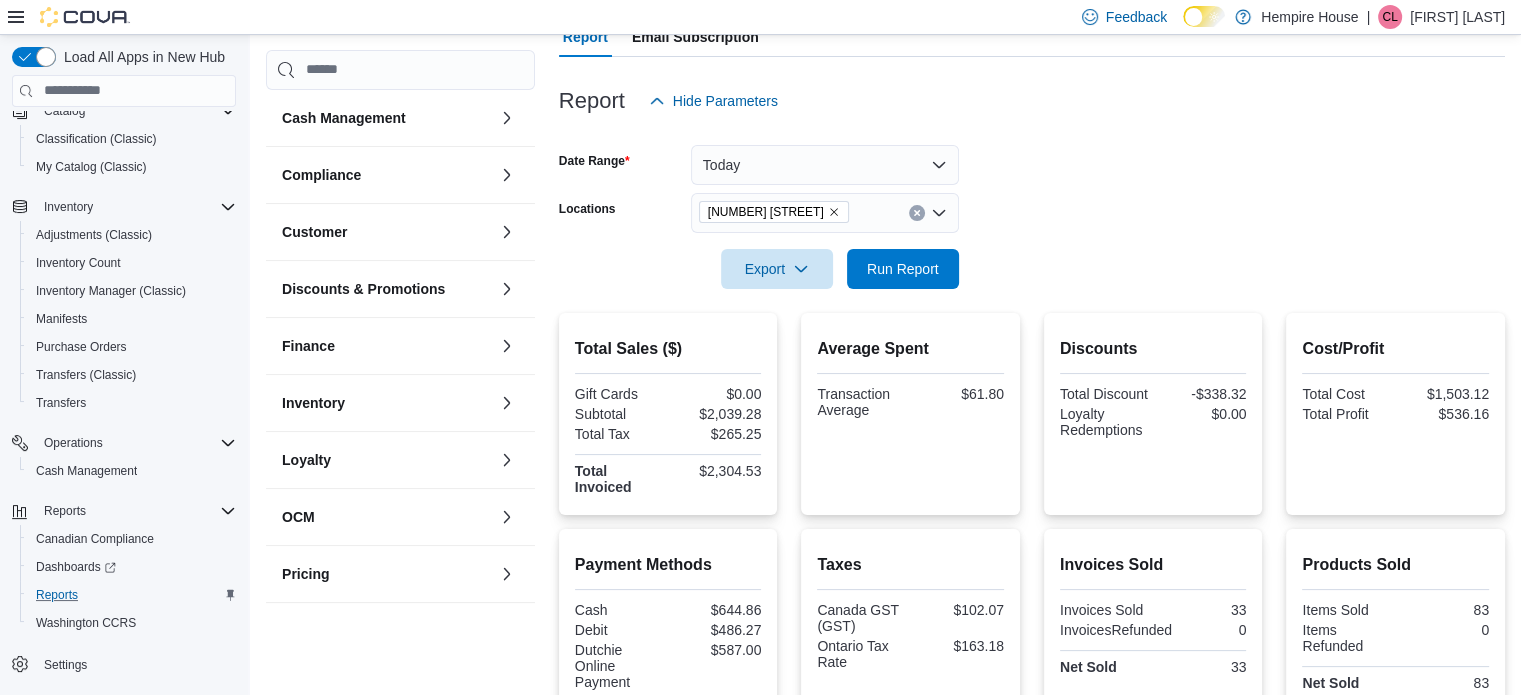 scroll, scrollTop: 0, scrollLeft: 0, axis: both 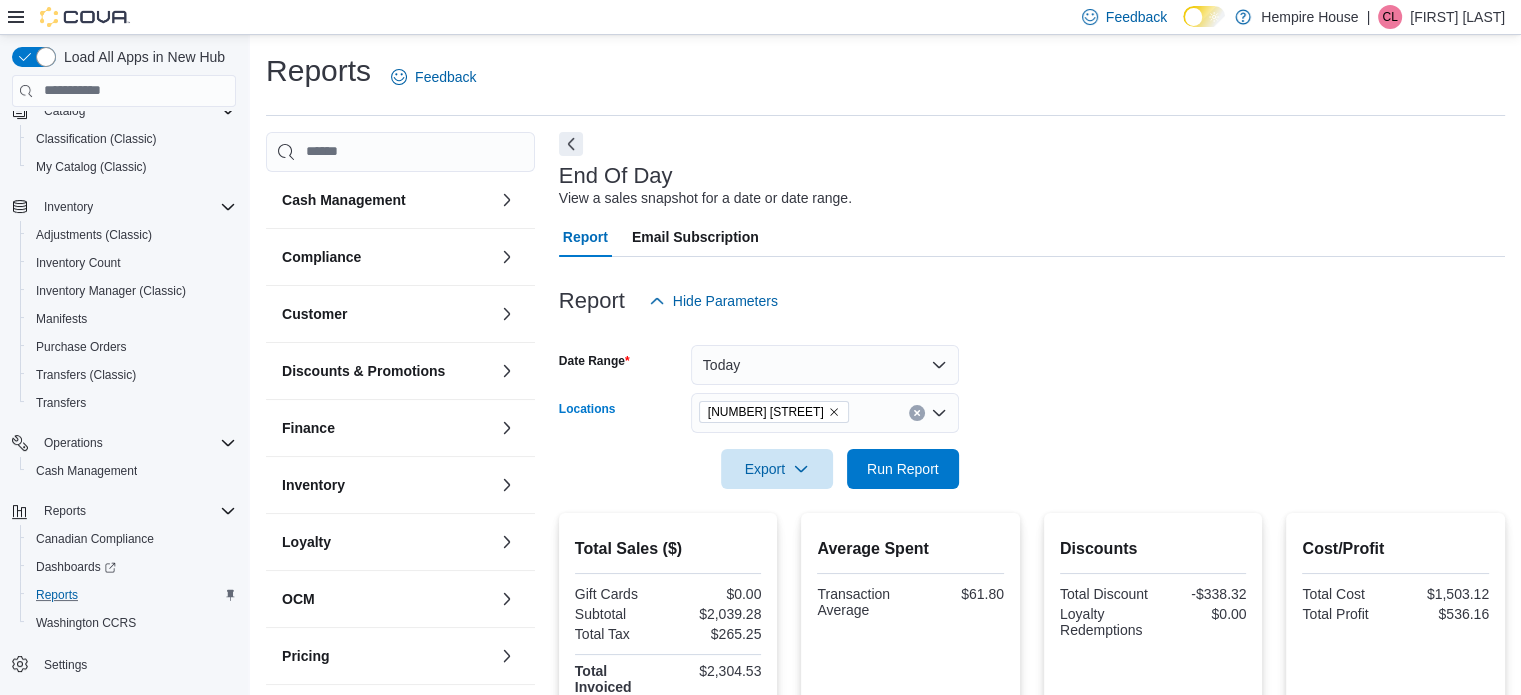 click 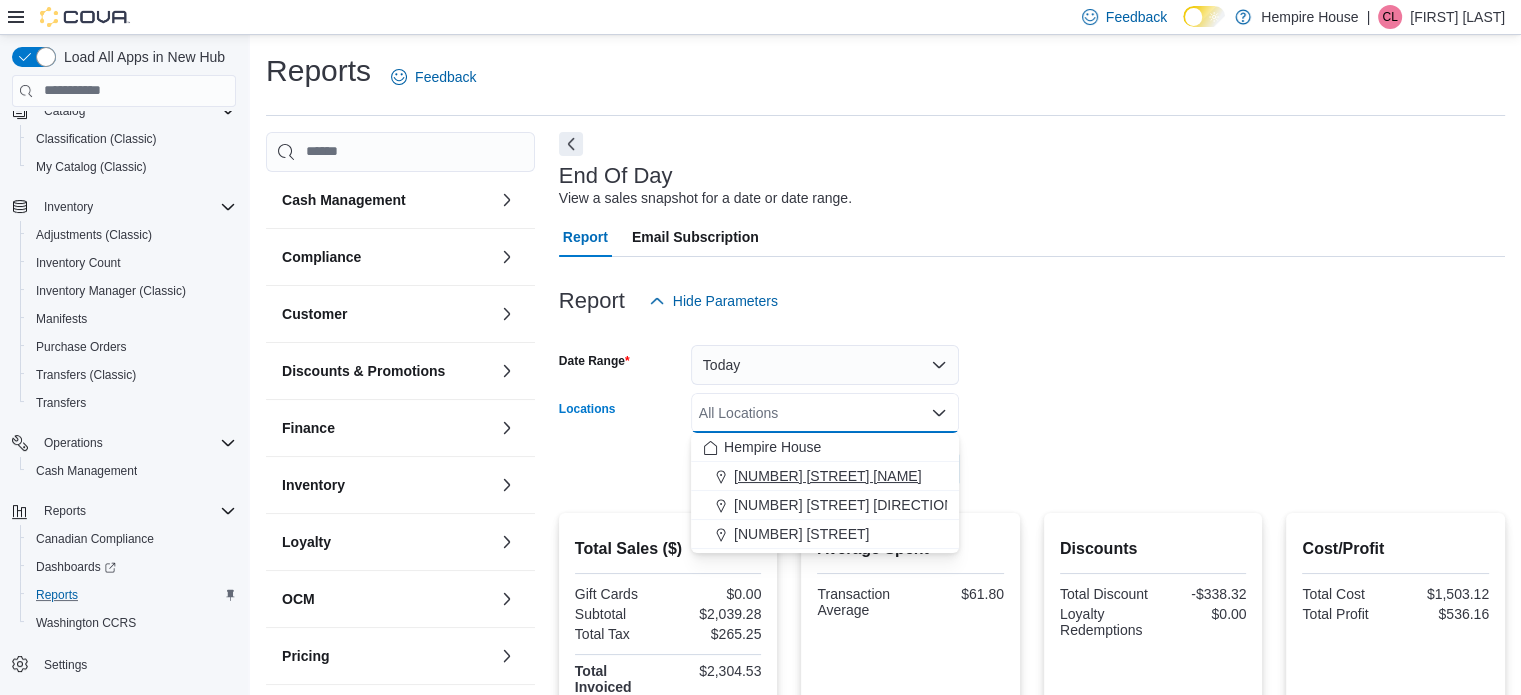 click on "[NUMBER] [STREET] [NAME]" at bounding box center [827, 476] 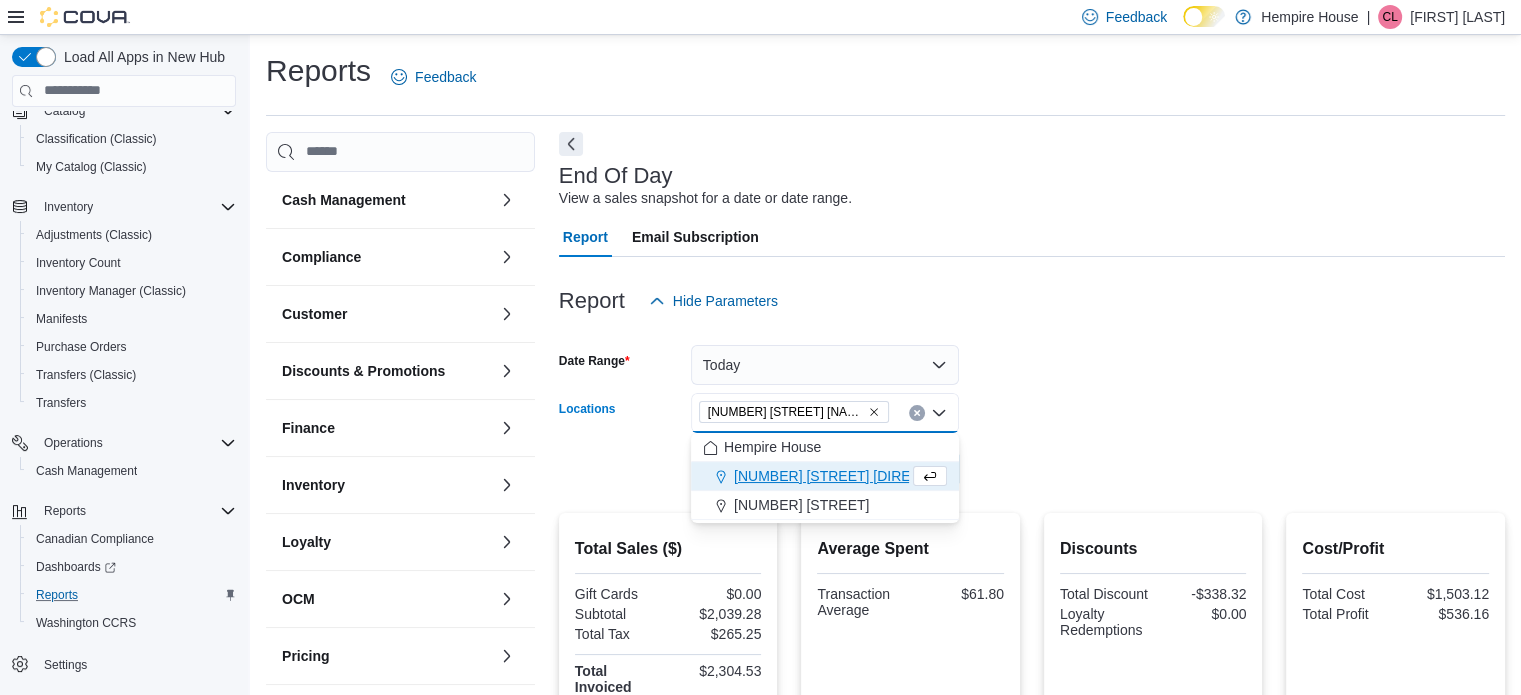click on "Date Range Today Locations [NUMBER] [STREET] [NAME] Combo box. Selected. [NUMBER] [STREET] [NAME]. Press Backspace to delete [NUMBER] [STREET] [NAME]. Combo box input. All Locations. Type some text or, to display a list of choices, press Down Arrow. To exit the list of choices, press Escape. Export  Run Report" at bounding box center (1032, 405) 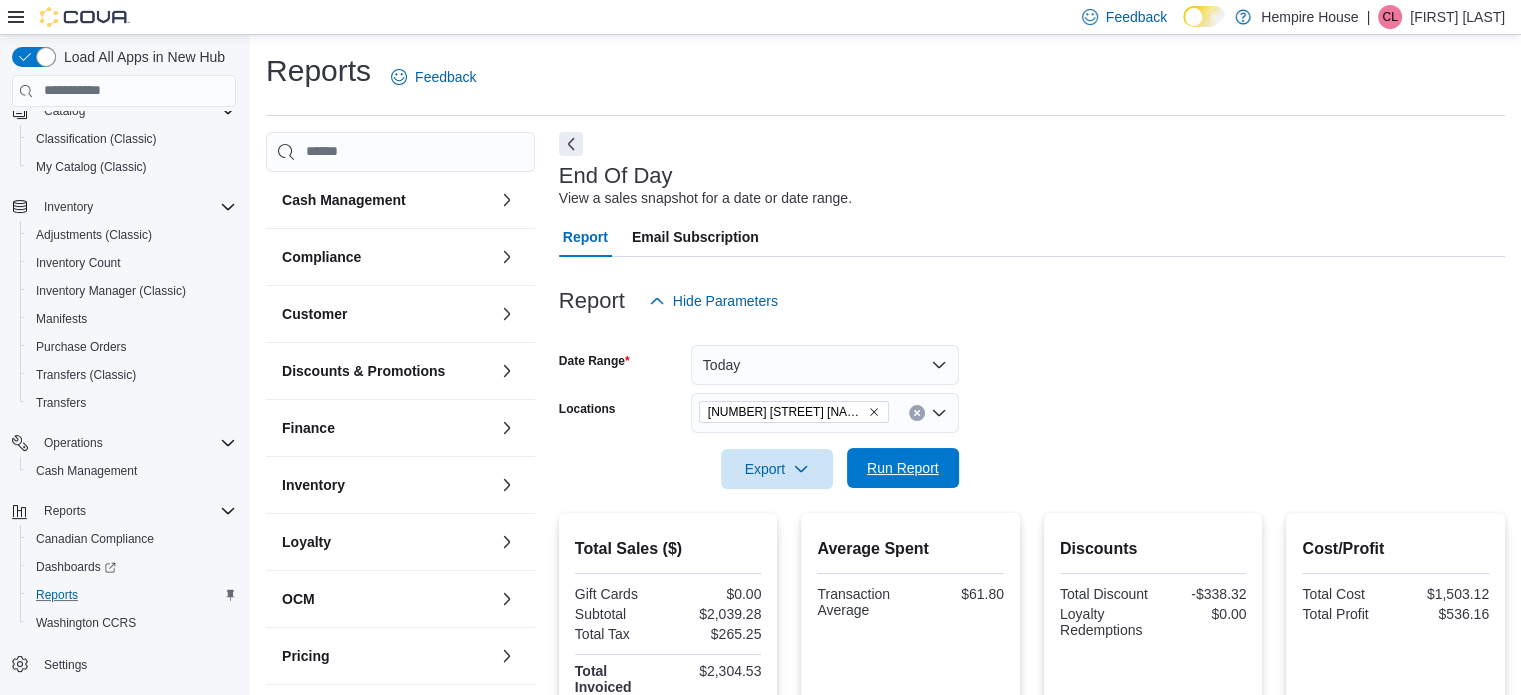 click on "Run Report" at bounding box center [903, 468] 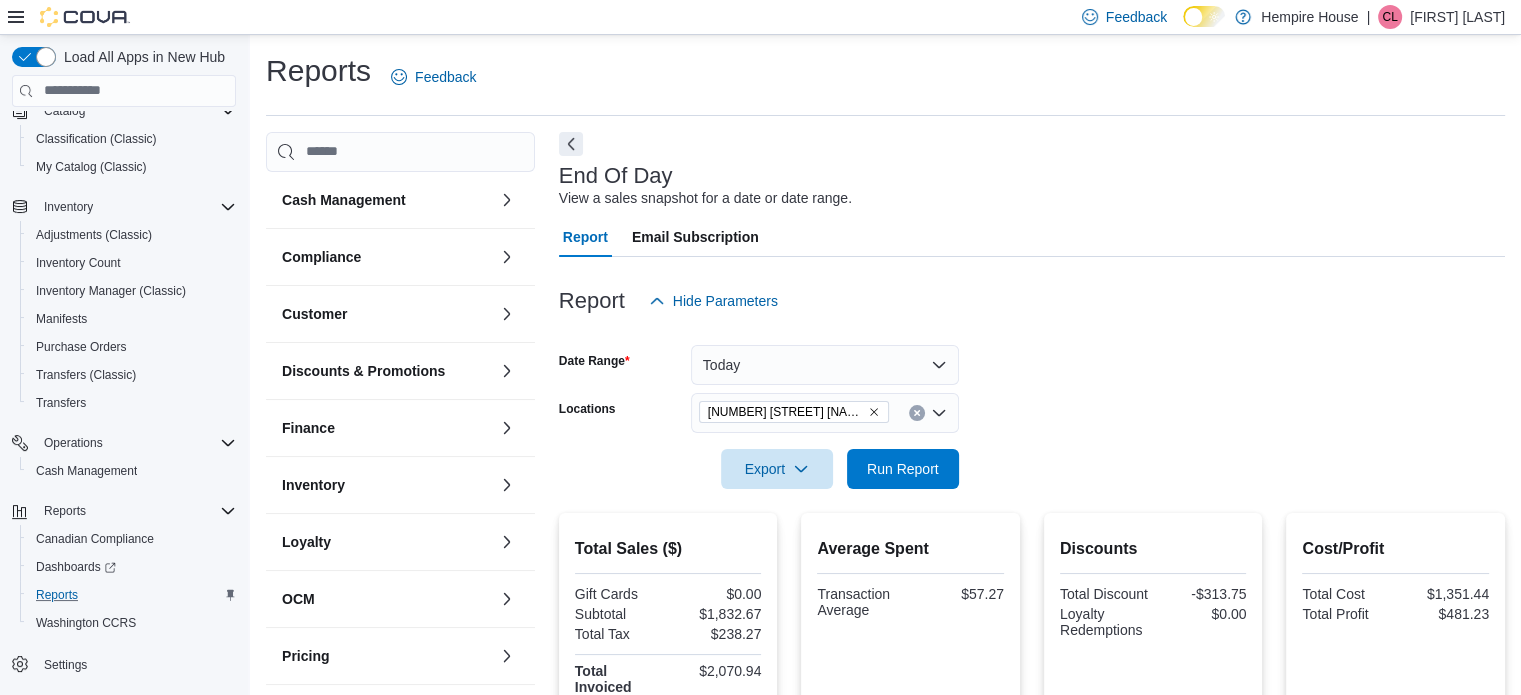 click 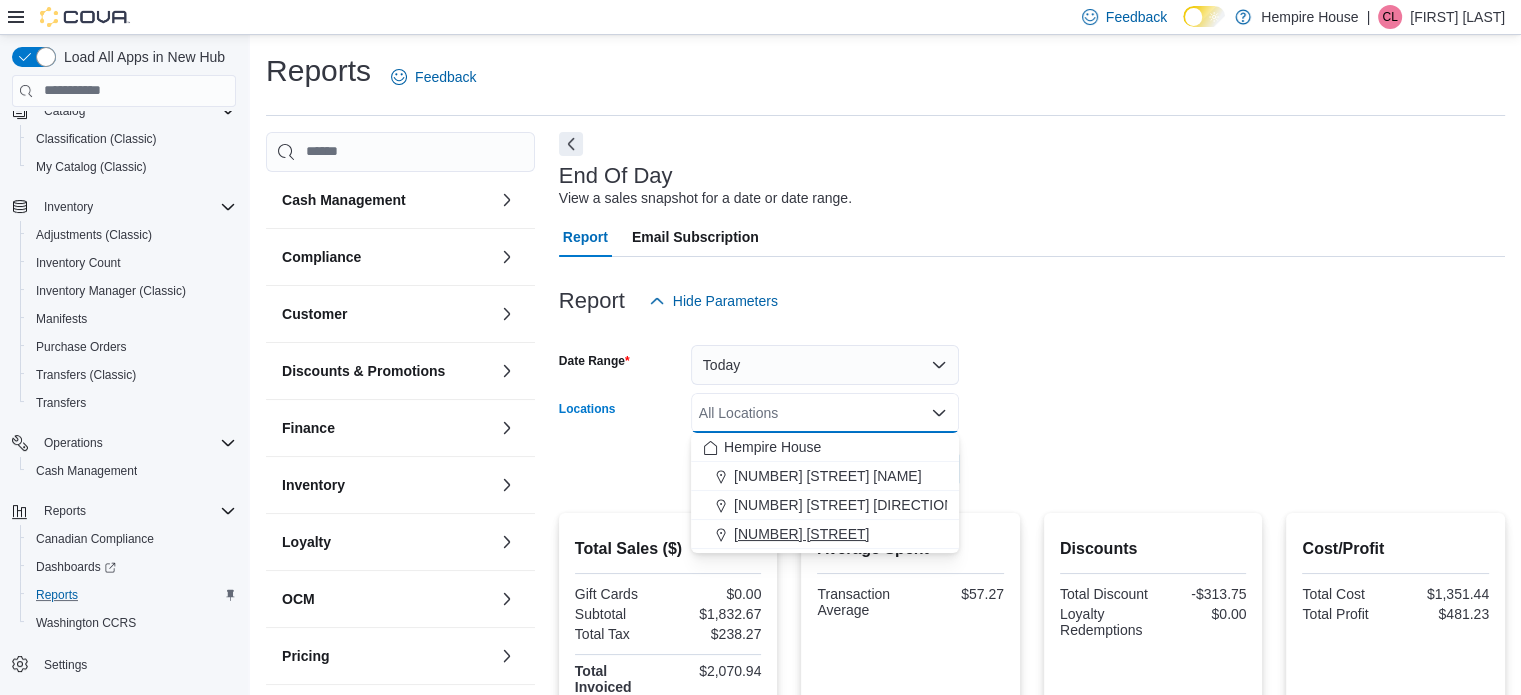 click on "[NUMBER] [STREET]" at bounding box center (801, 534) 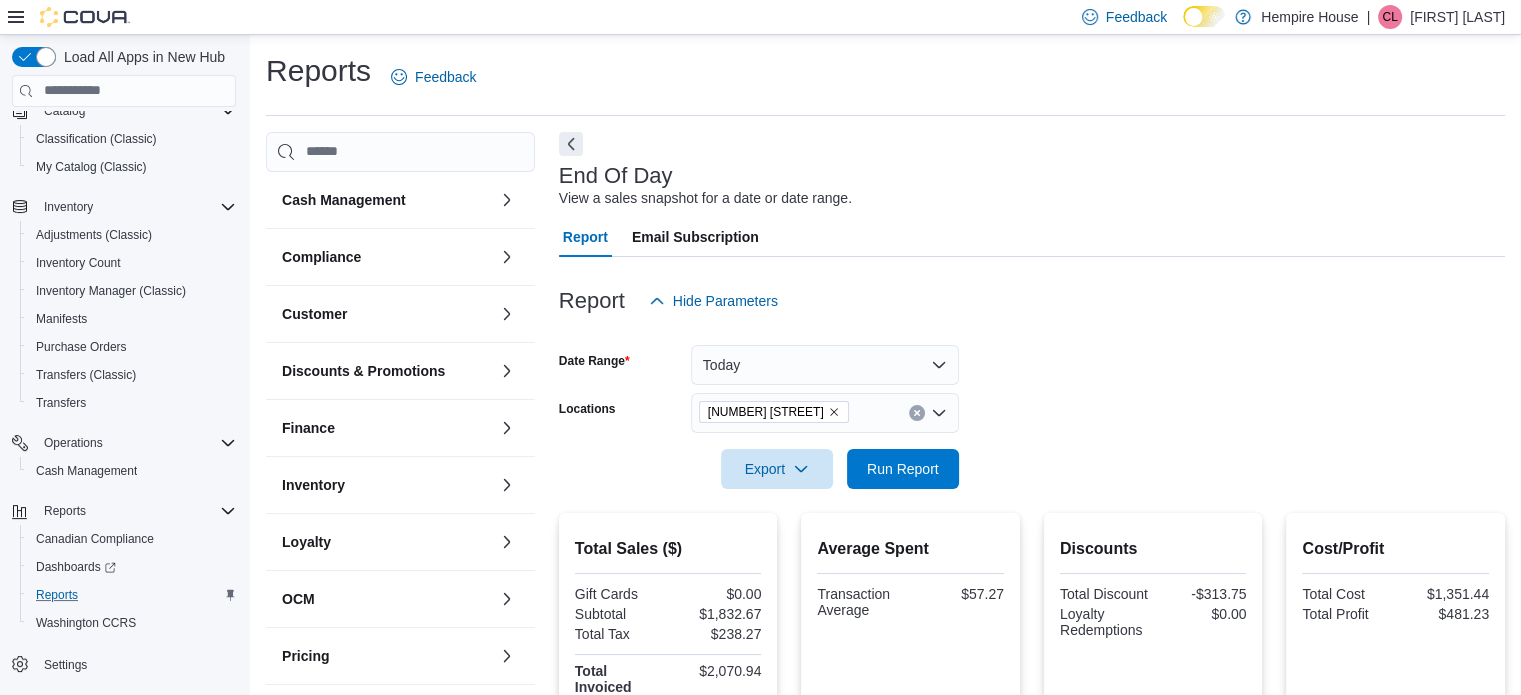 click on "Date Range Today Locations [NUMBER] [STREET] Export  Run Report" at bounding box center (1032, 405) 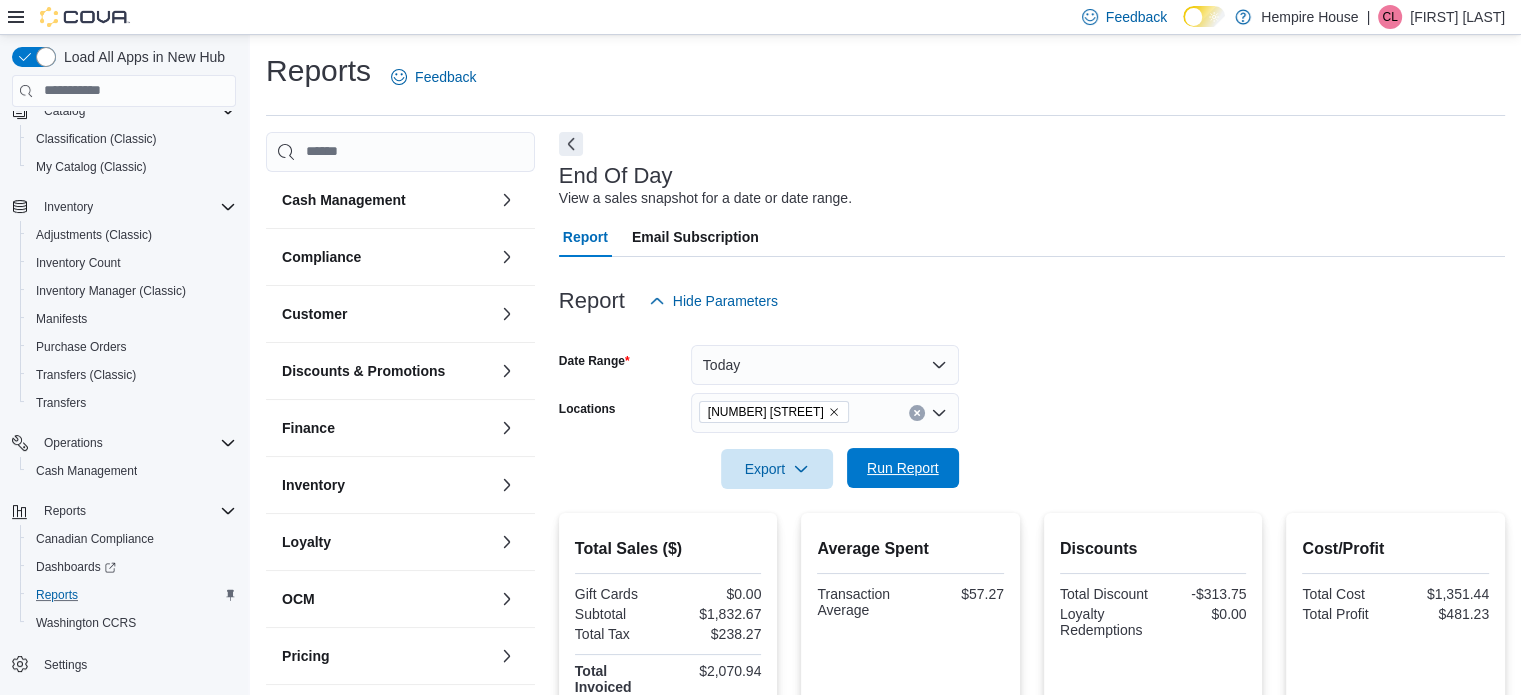 click on "Run Report" at bounding box center (903, 468) 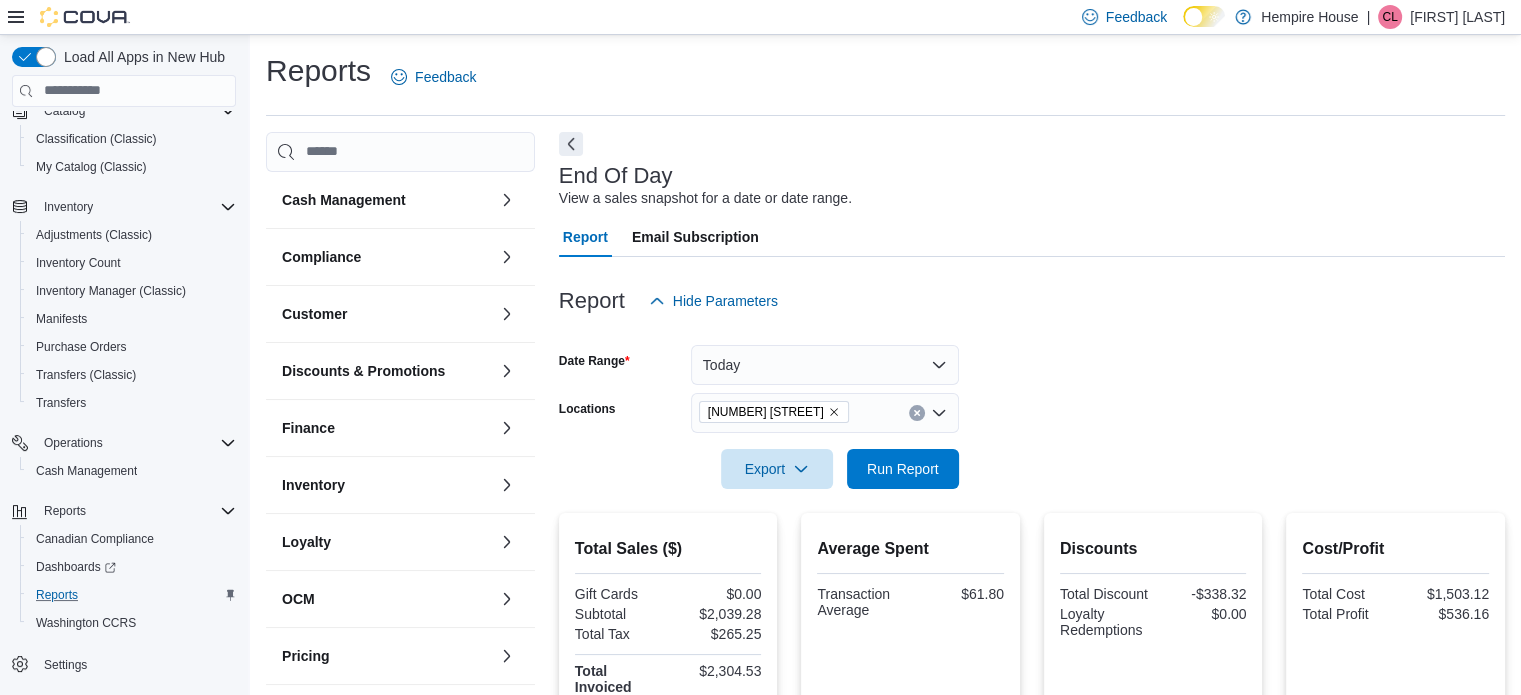 click 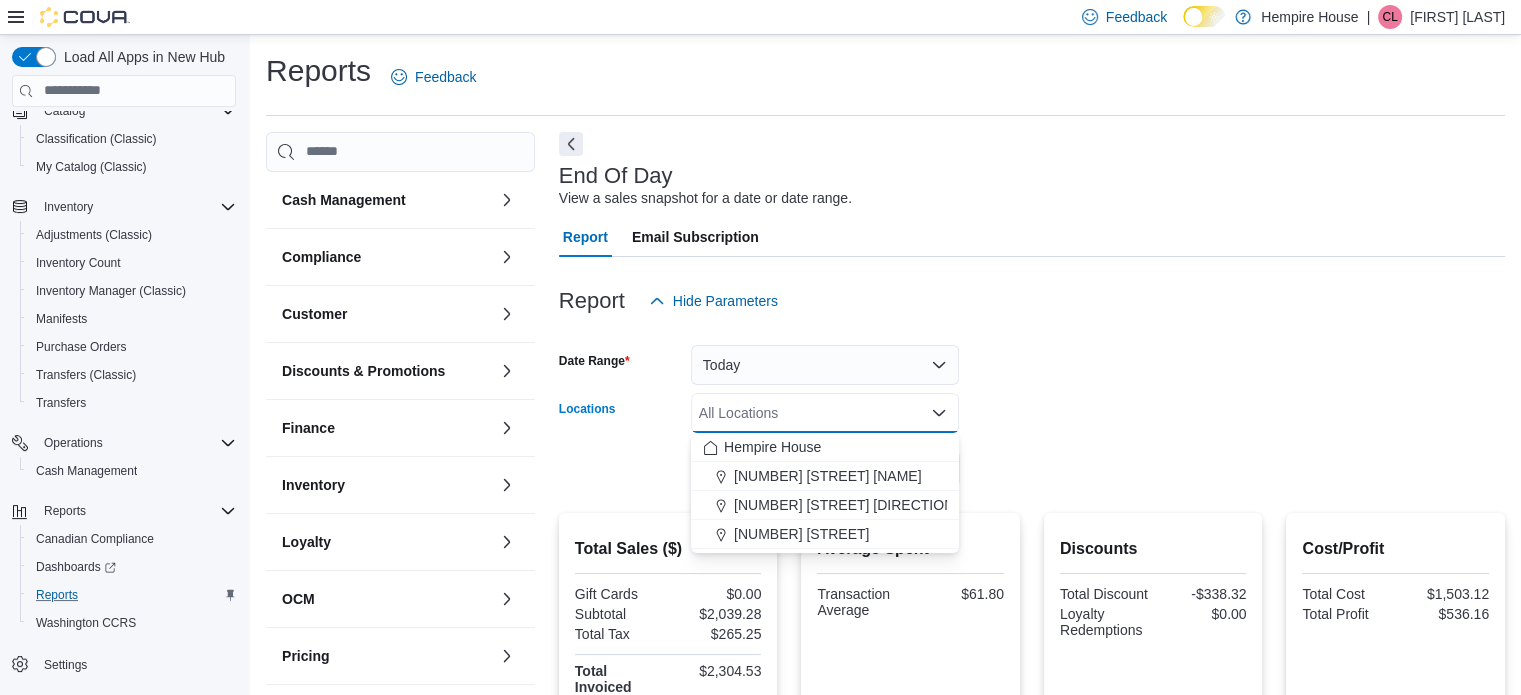 click on "Date Range Today Locations All Locations Combo box. Selected. Combo box input. All Locations. Type some text or, to display a list of choices, press Down Arrow. To exit the list of choices, press Escape. Export  Run Report" at bounding box center [1032, 405] 